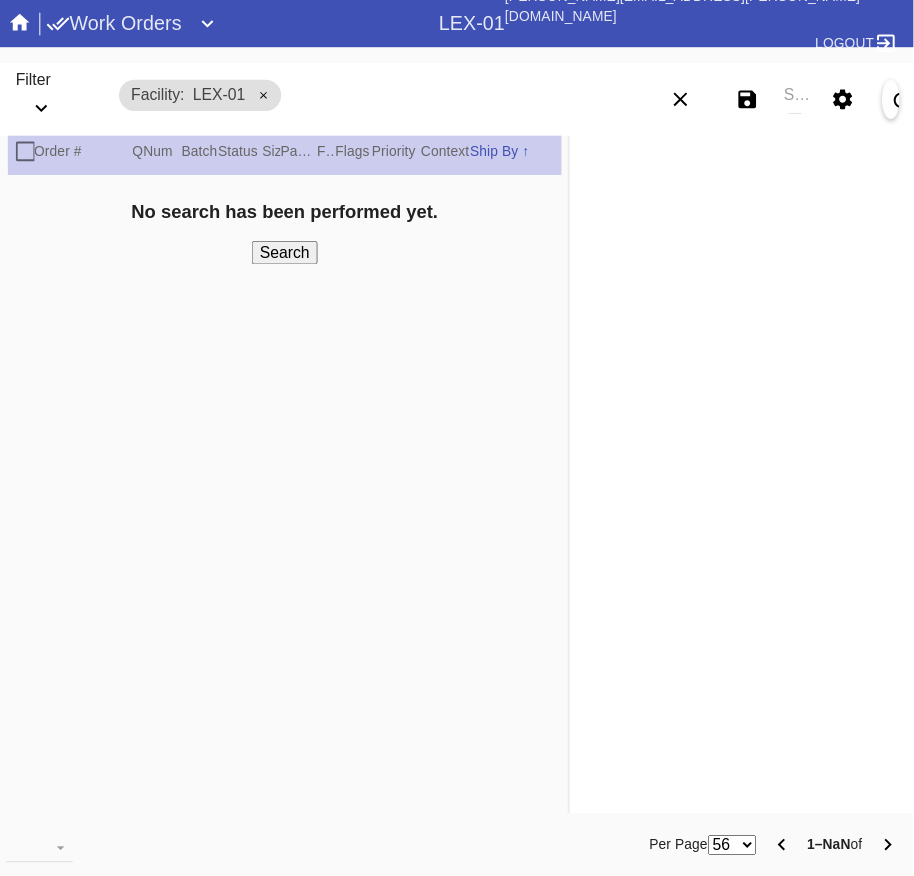 scroll, scrollTop: 0, scrollLeft: 0, axis: both 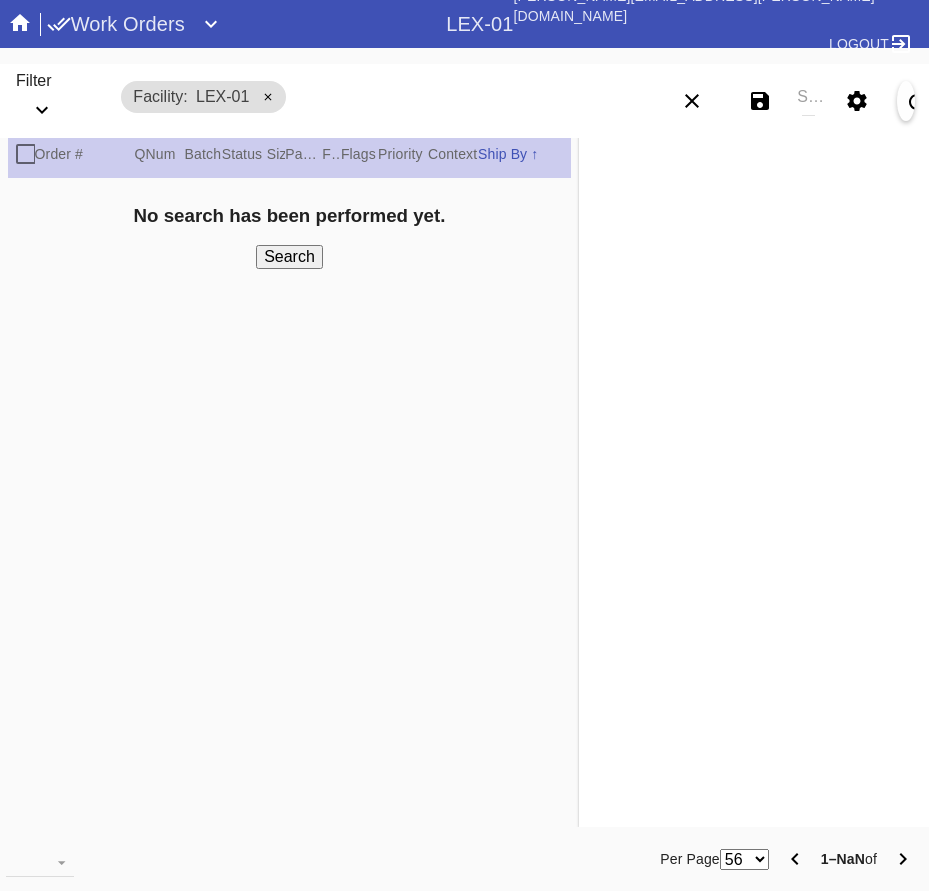 click at bounding box center [211, 24] 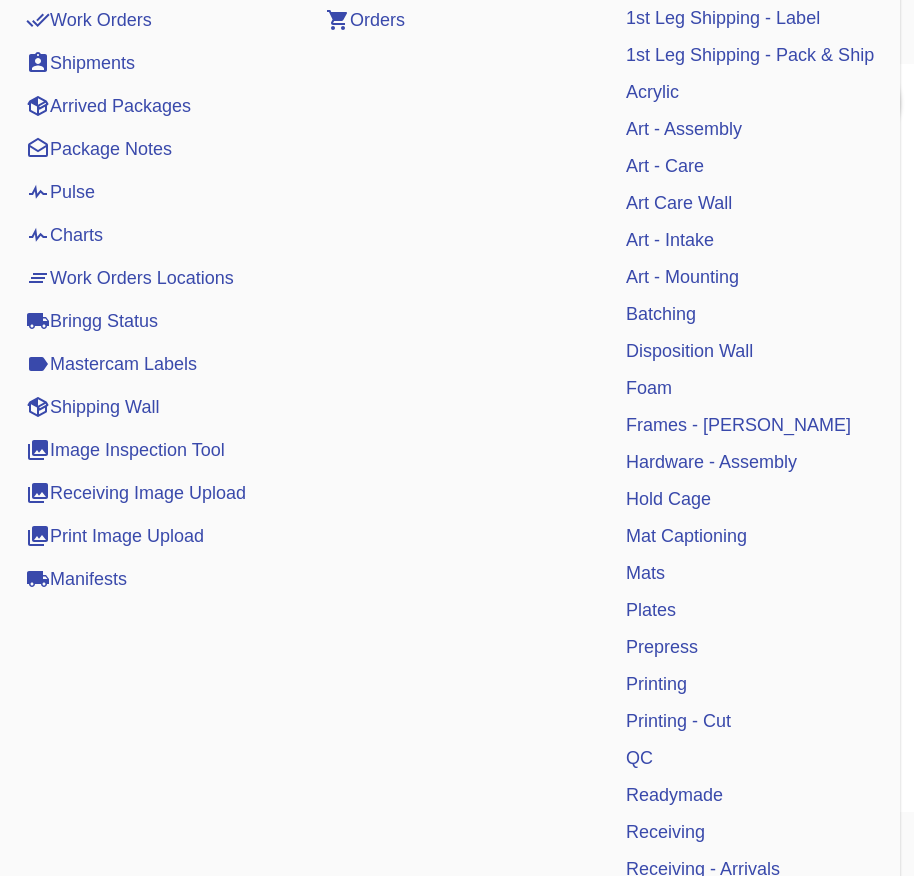 scroll, scrollTop: 0, scrollLeft: 0, axis: both 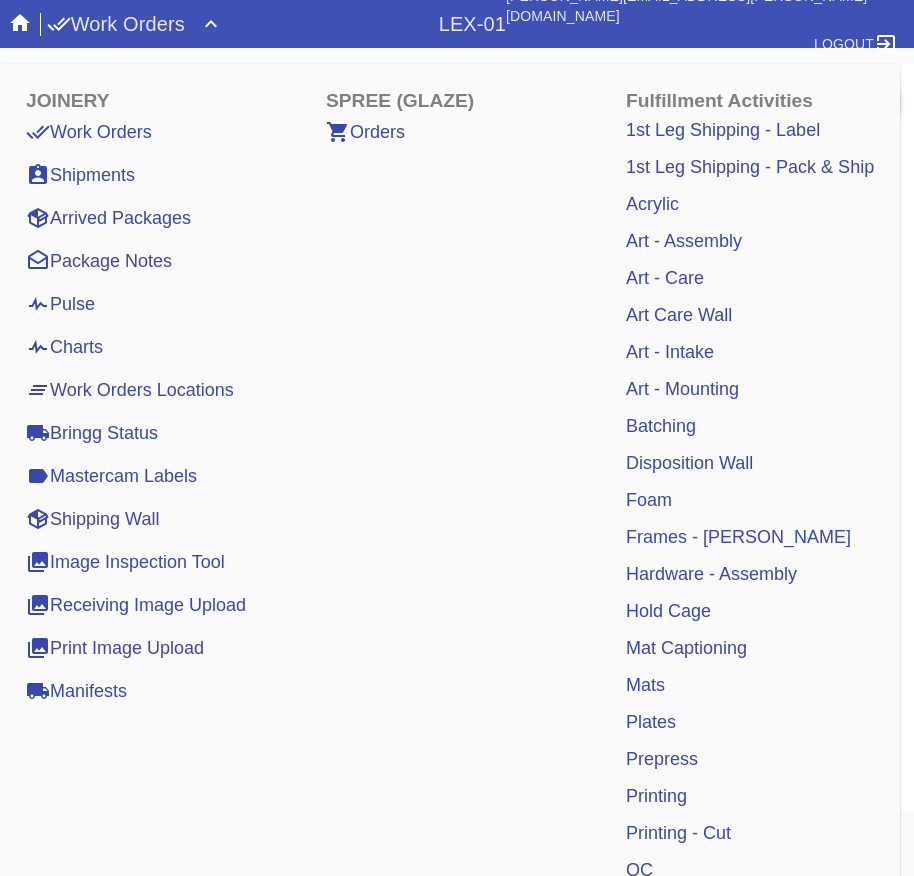 click on "Acrylic" at bounding box center [652, 204] 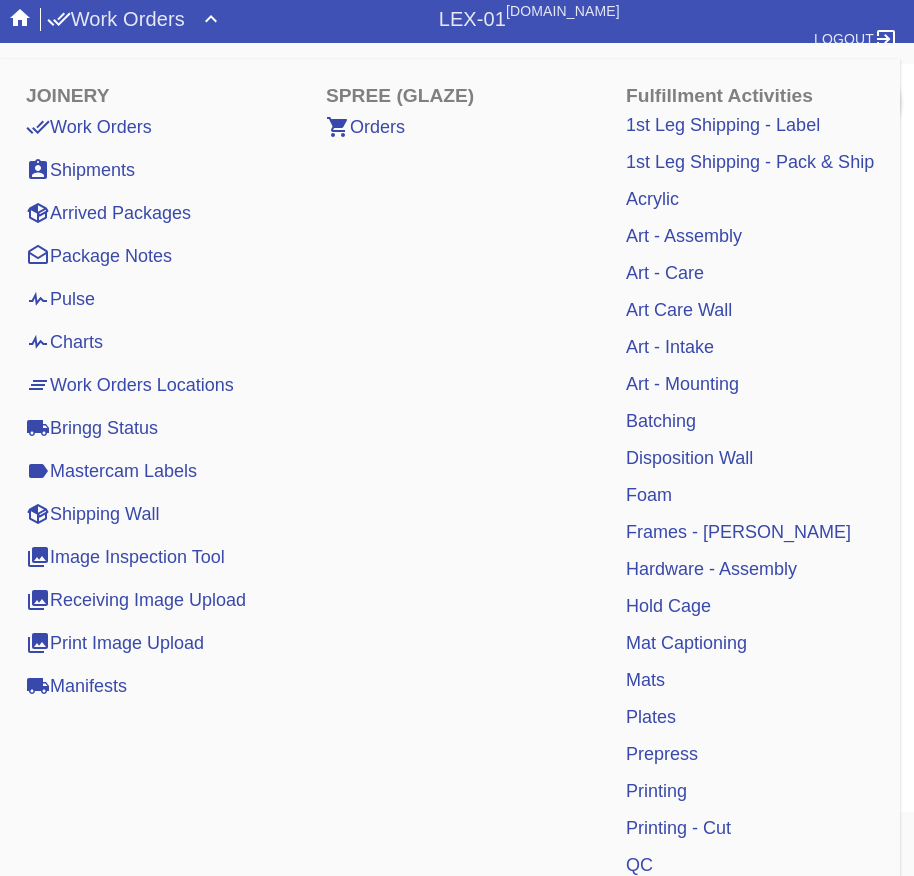 scroll, scrollTop: 0, scrollLeft: 0, axis: both 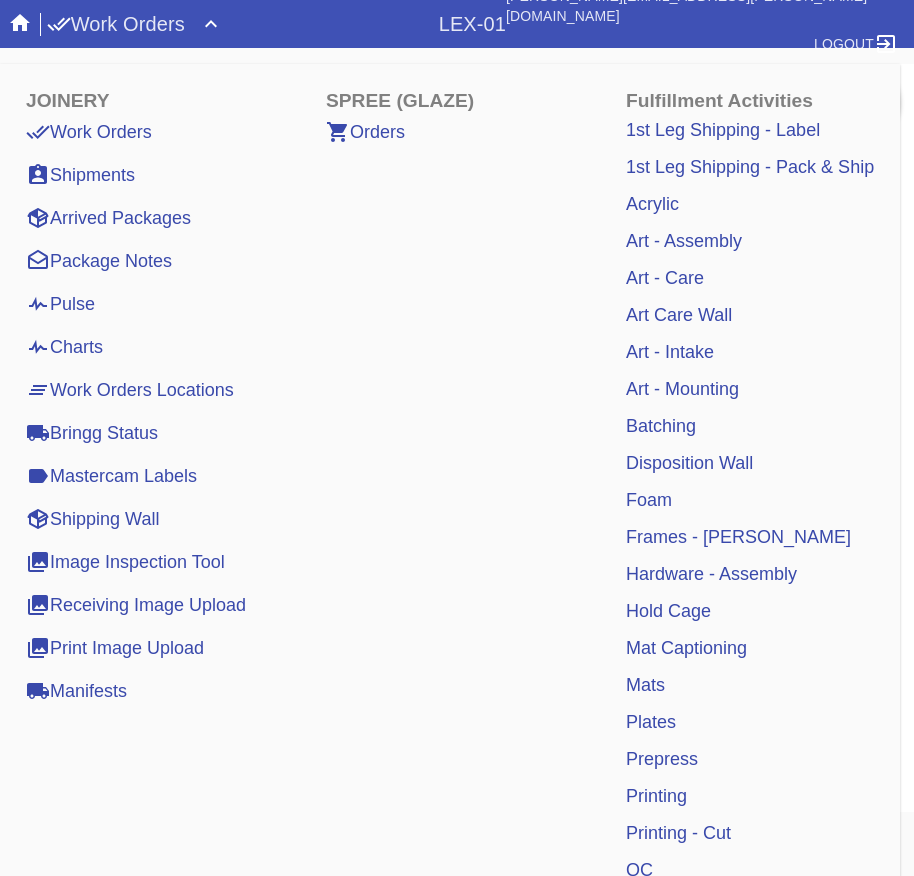 click on "Acrylic" at bounding box center (652, 204) 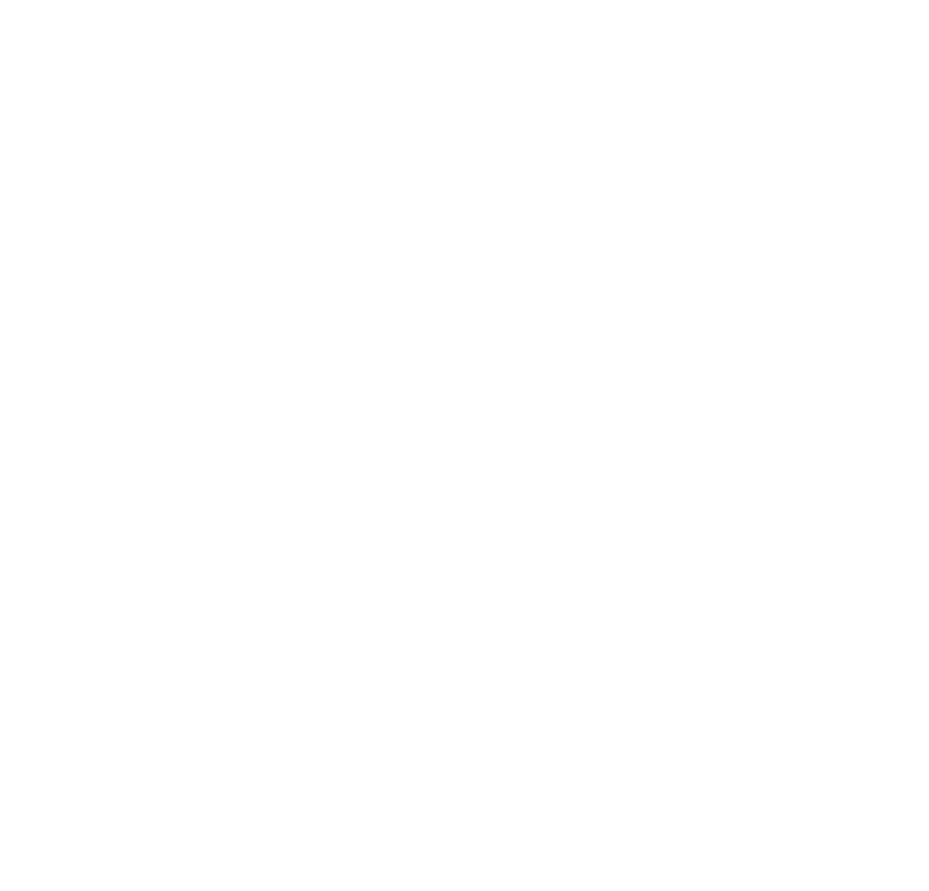 scroll, scrollTop: 0, scrollLeft: 0, axis: both 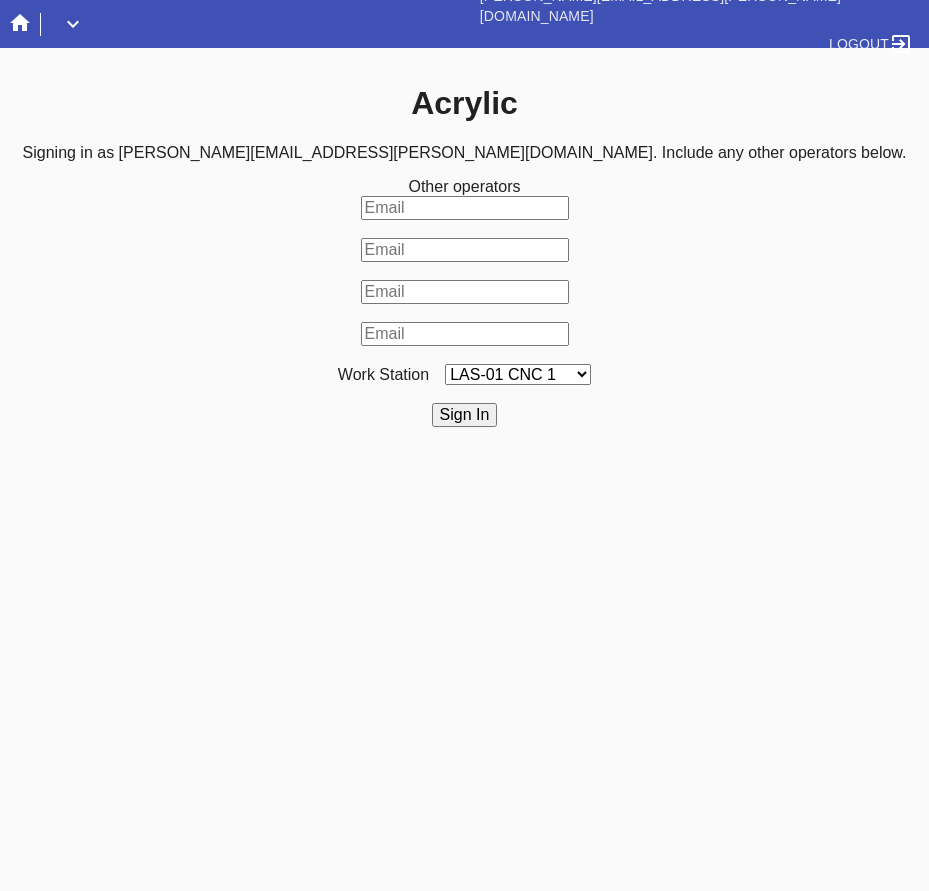 click on "LAS-01 CNC 1
LEX-01 CNC-P1
LEX-01 CNC-P2
LEX-01 CNC-P3
ELP-01 CNC 1
ELP-01 CNC 2
DCA-05 QC B-2
LEX-03 Acrylic 1
LEX-03 Acrylic 2
DCA-05 Acrylic A" at bounding box center [518, 374] 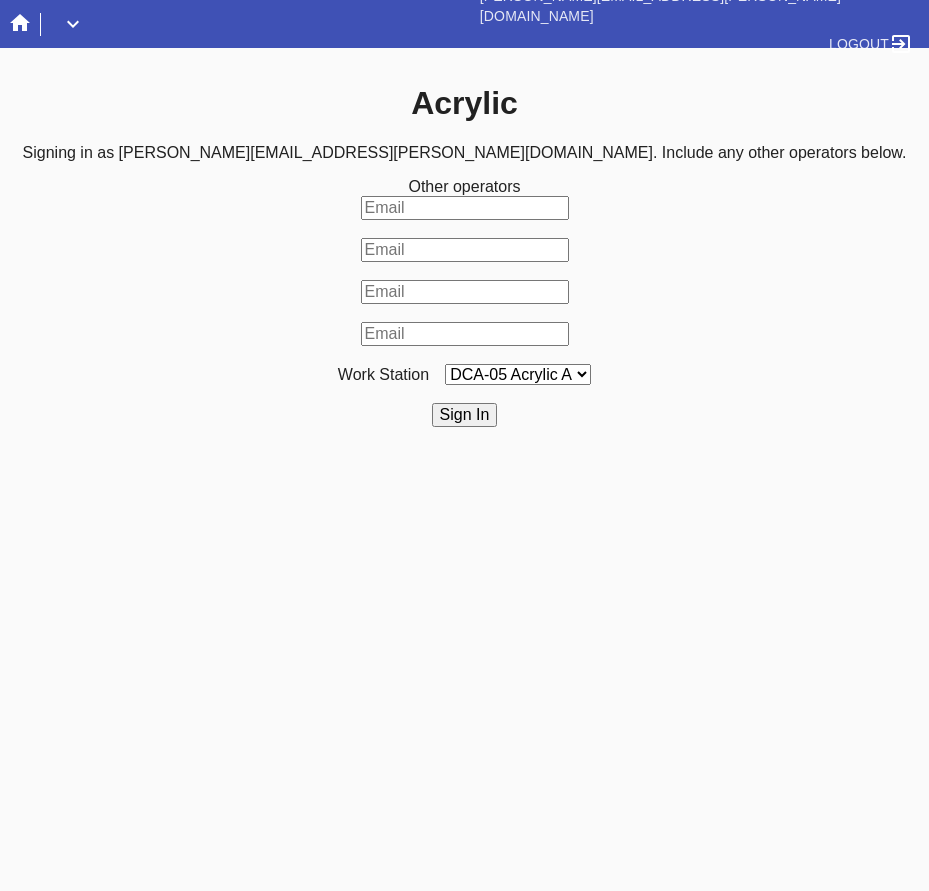 click on "LAS-01 CNC 1
LEX-01 CNC-P1
LEX-01 CNC-P2
LEX-01 CNC-P3
ELP-01 CNC 1
ELP-01 CNC 2
DCA-05 QC B-2
LEX-03 Acrylic 1
LEX-03 Acrylic 2
DCA-05 Acrylic A" at bounding box center (518, 374) 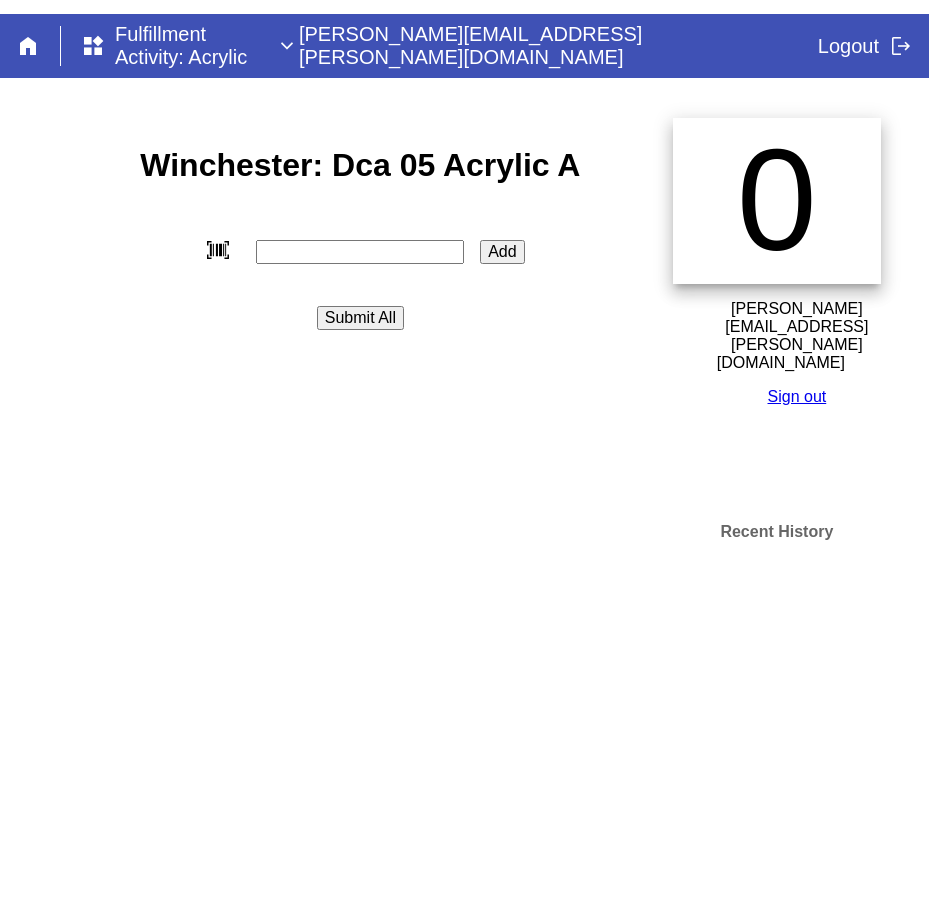 scroll, scrollTop: 0, scrollLeft: 0, axis: both 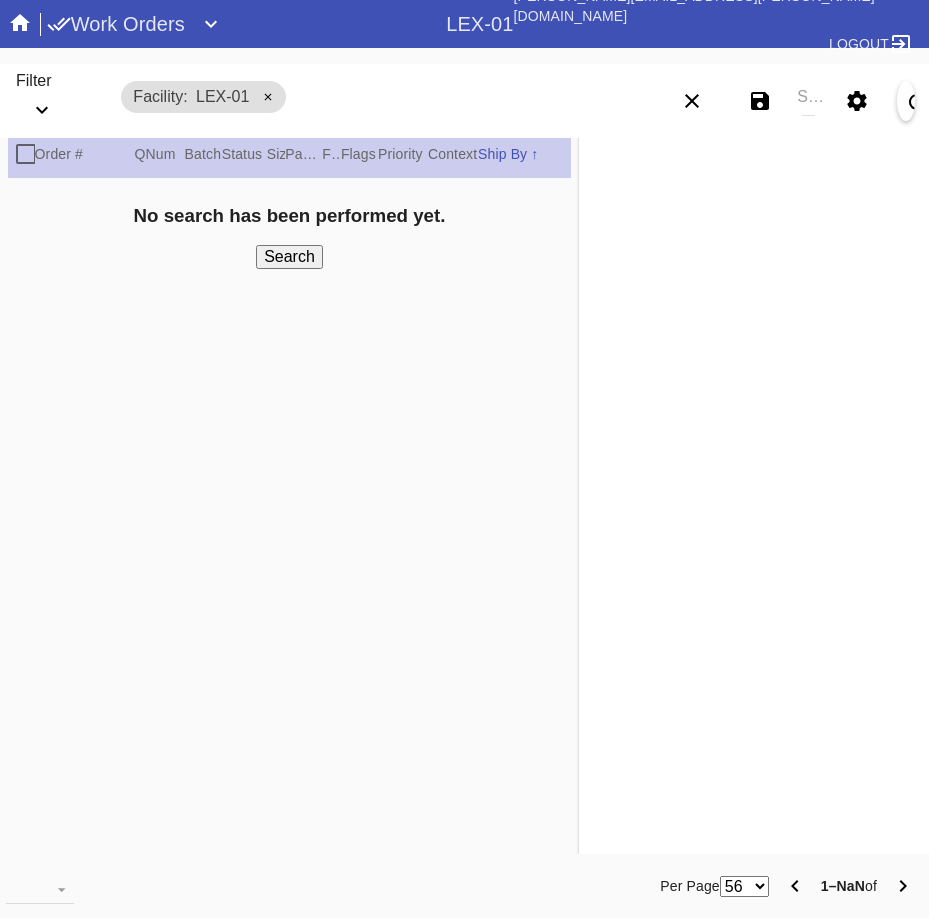 click at bounding box center (211, 24) 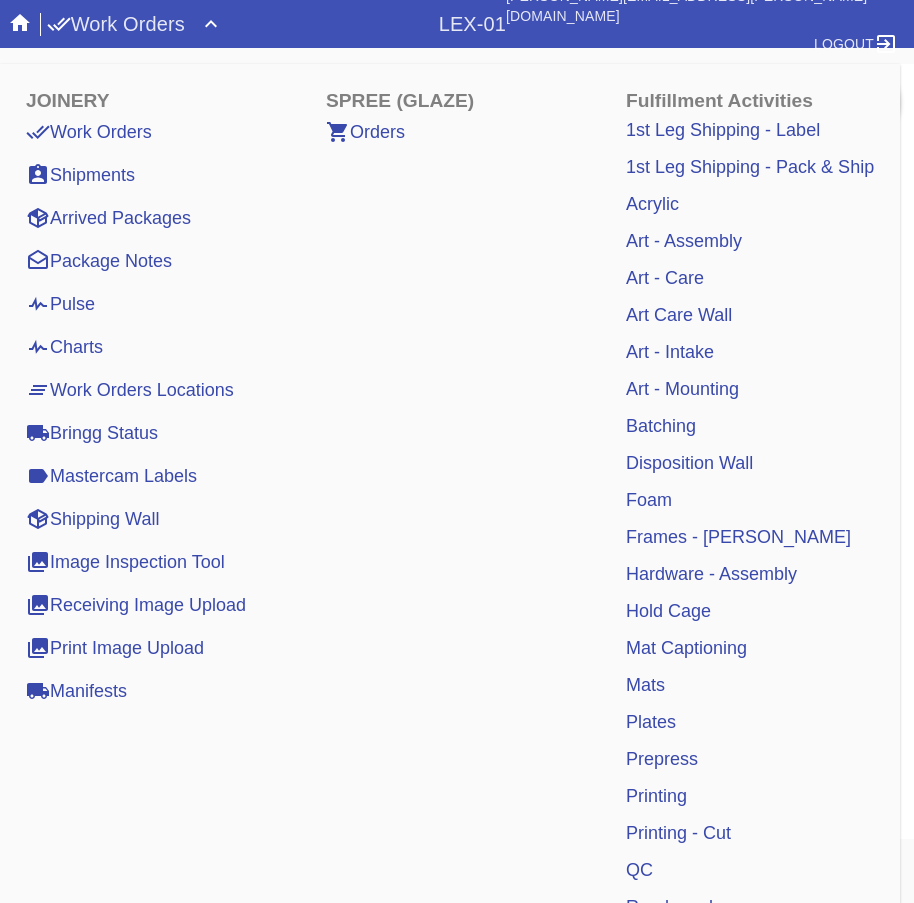 click on "Mastercam Labels" at bounding box center (111, 476) 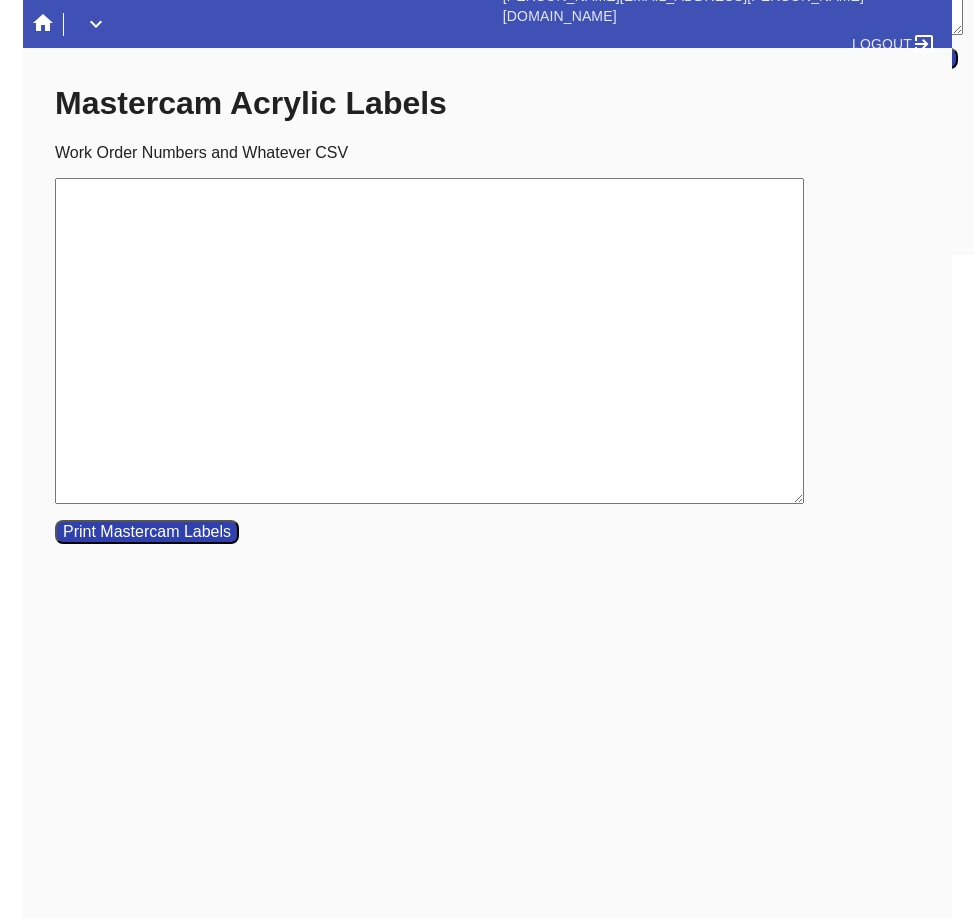 scroll, scrollTop: 0, scrollLeft: 0, axis: both 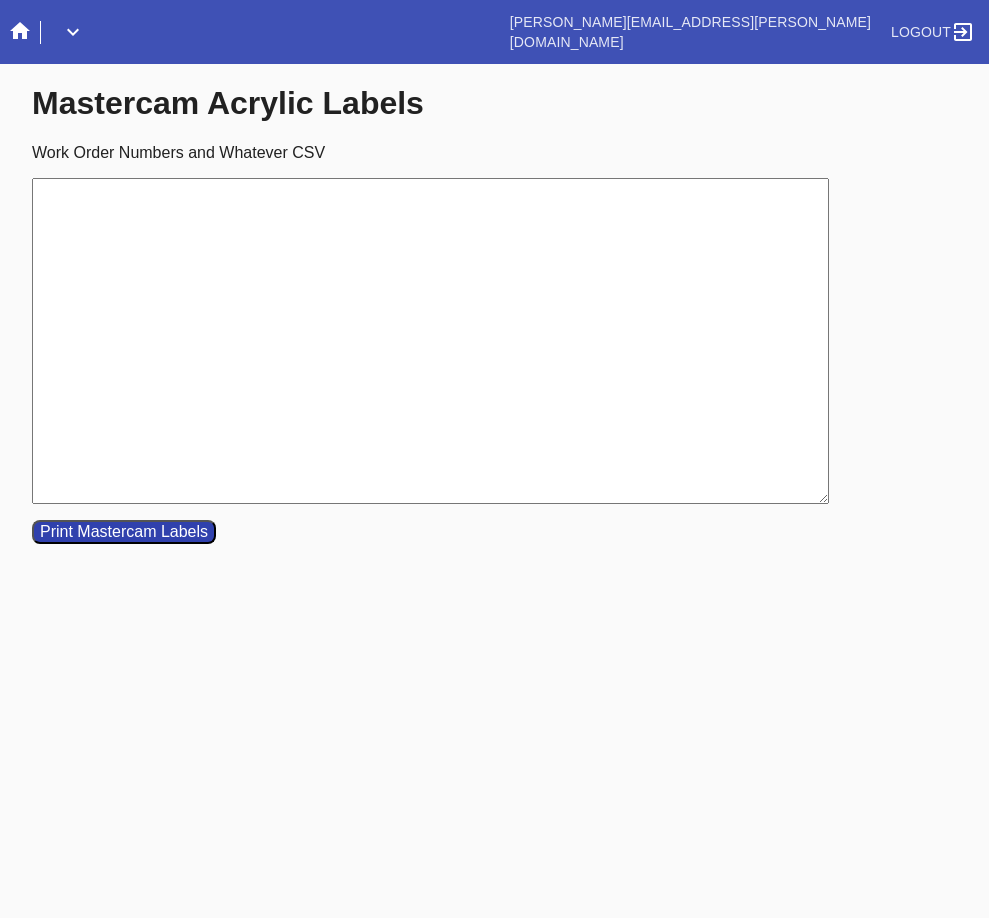 click 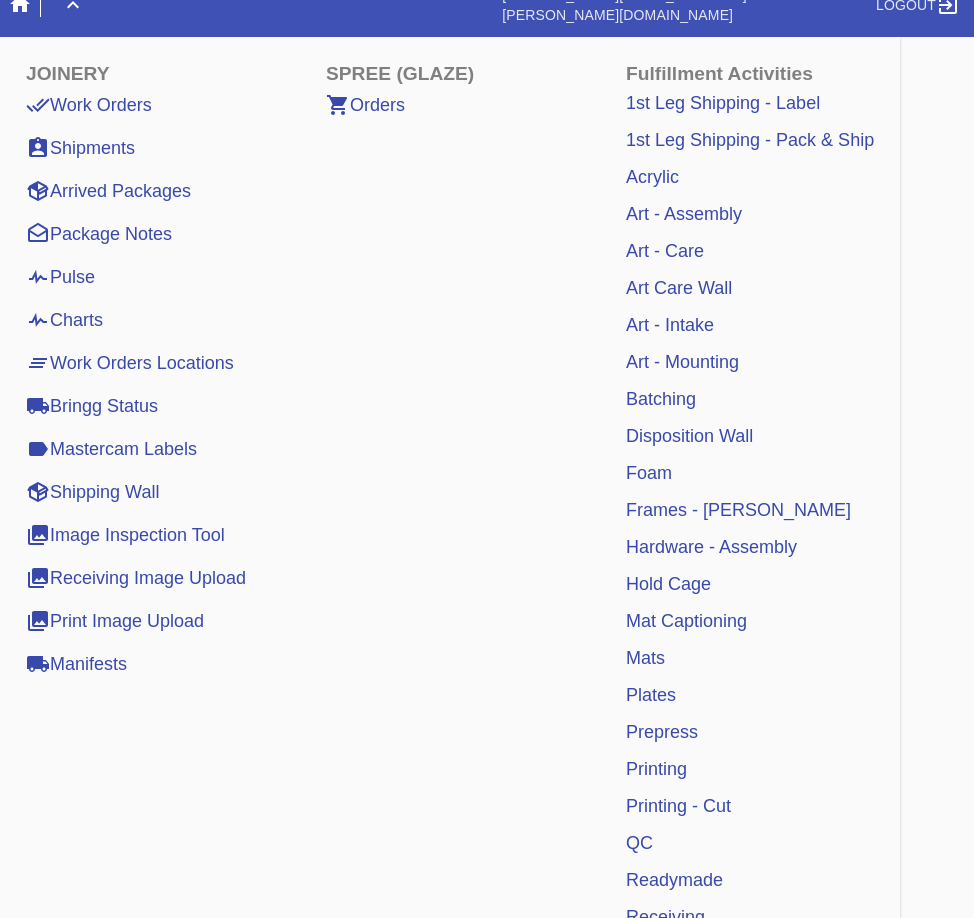scroll, scrollTop: 0, scrollLeft: 0, axis: both 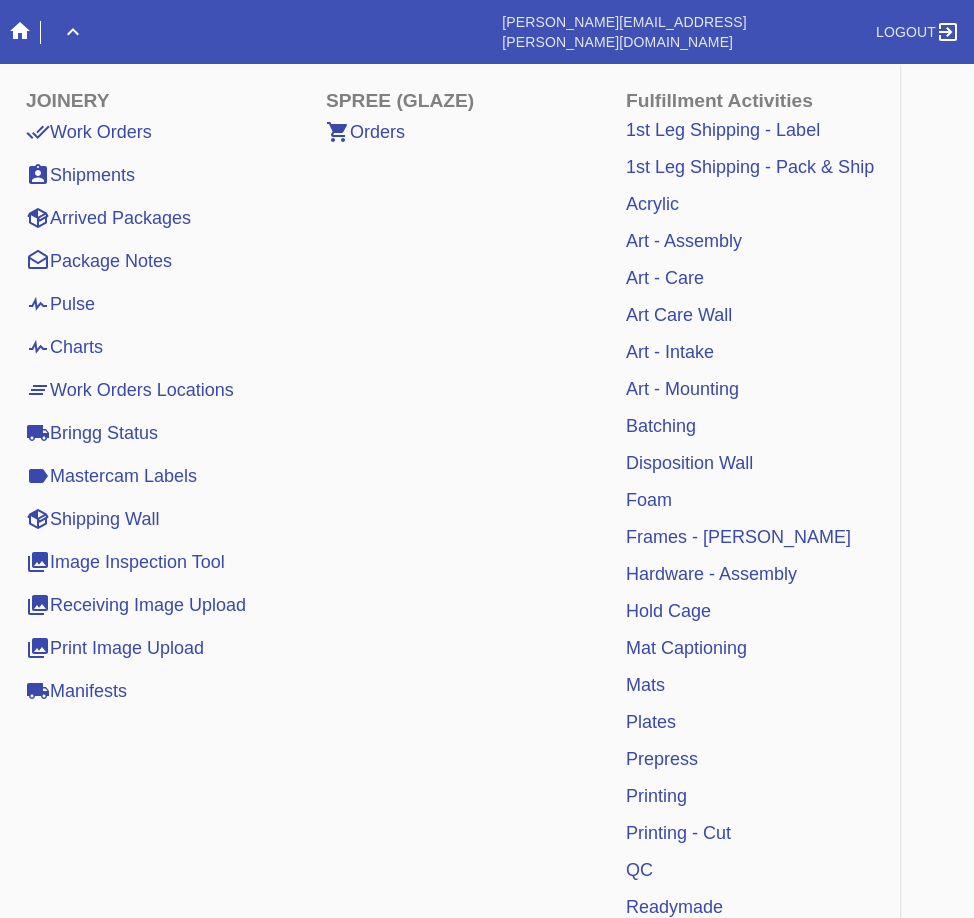 click 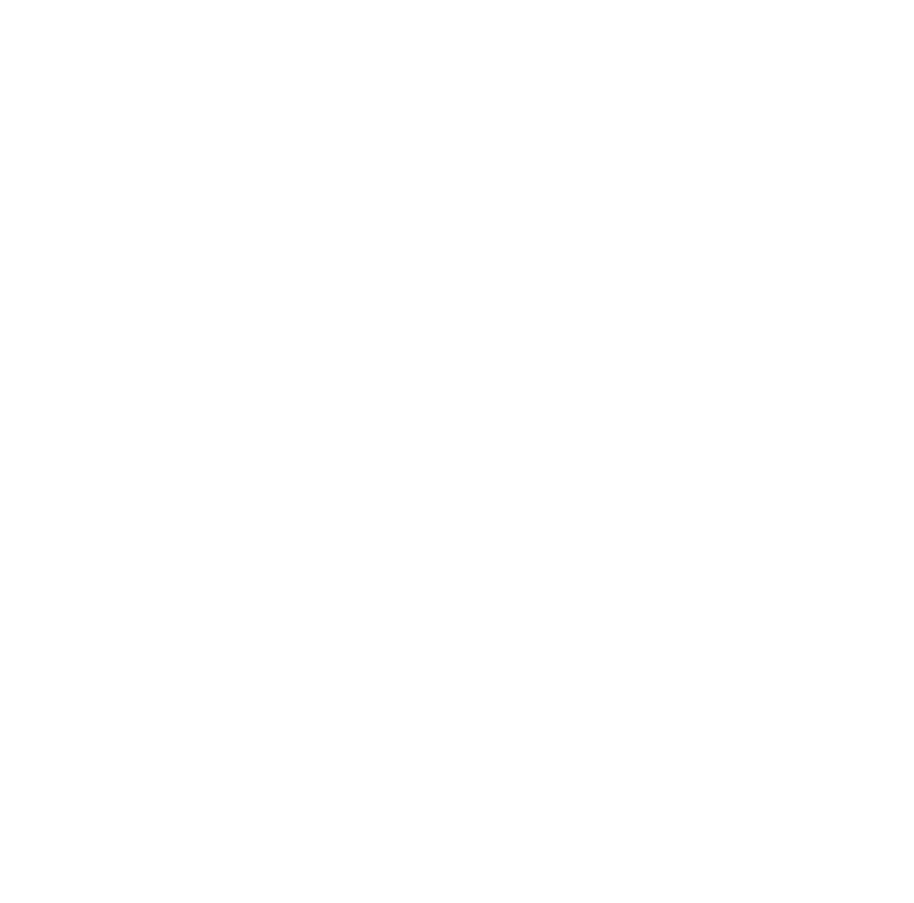 scroll, scrollTop: 0, scrollLeft: 0, axis: both 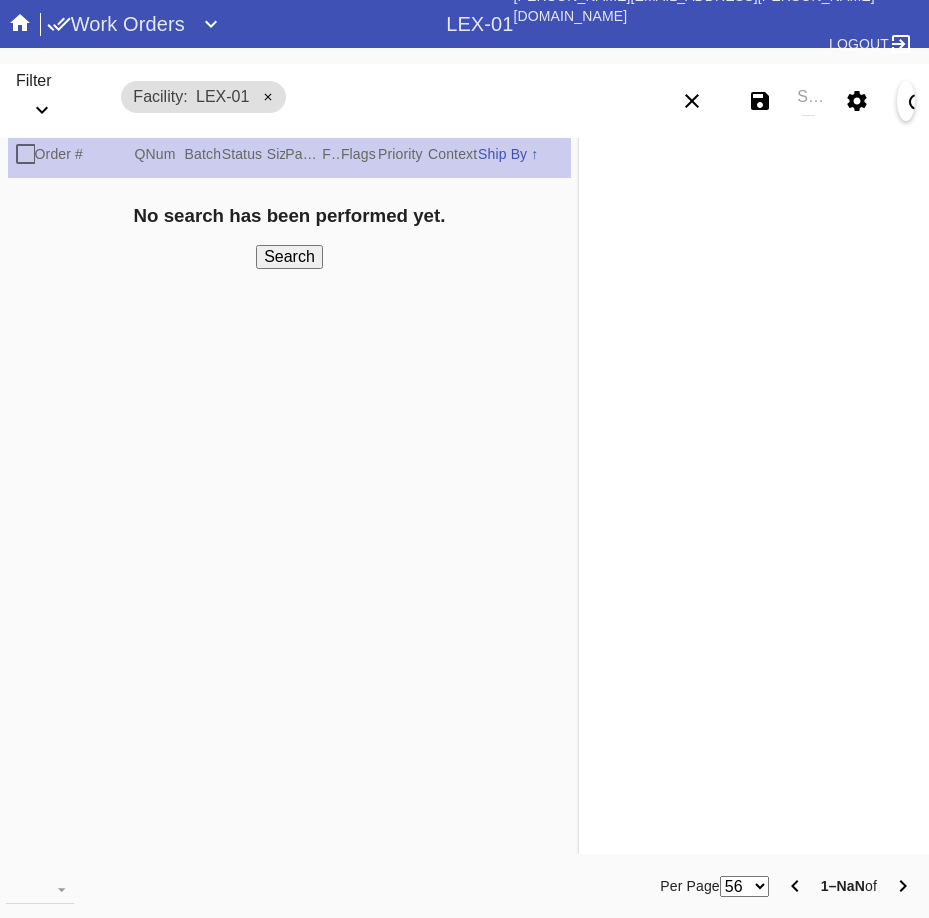 click on "Work Orders" at bounding box center [116, 24] 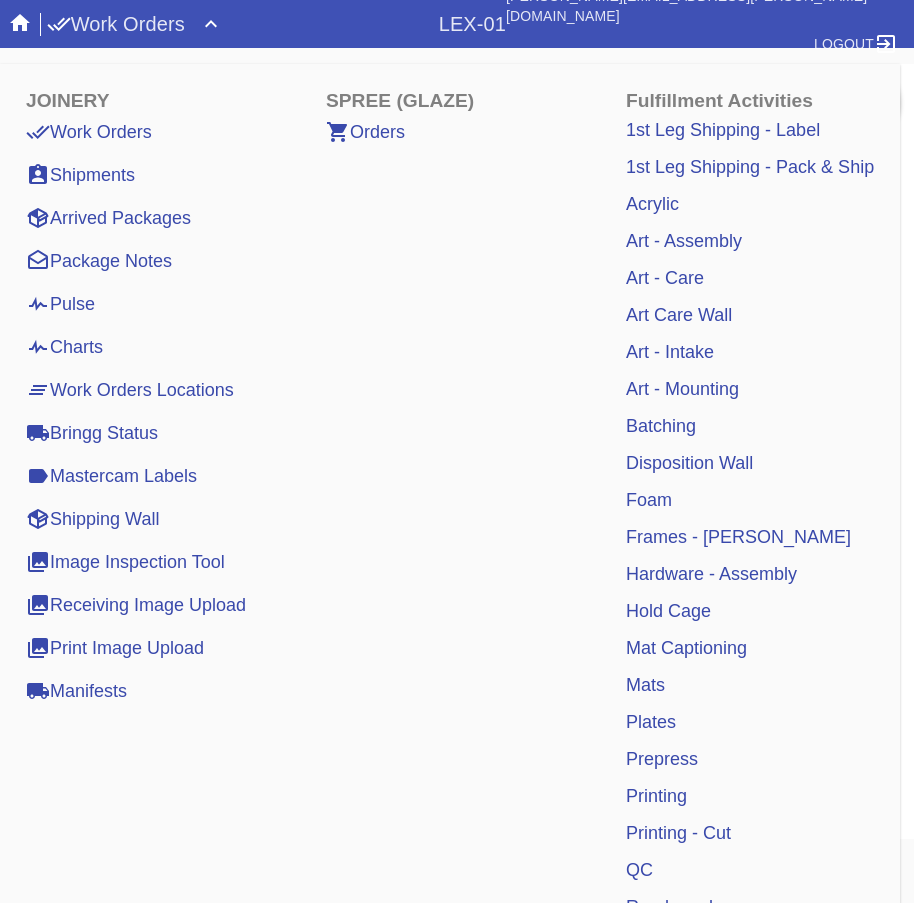 click on "Mastercam Labels" at bounding box center [111, 476] 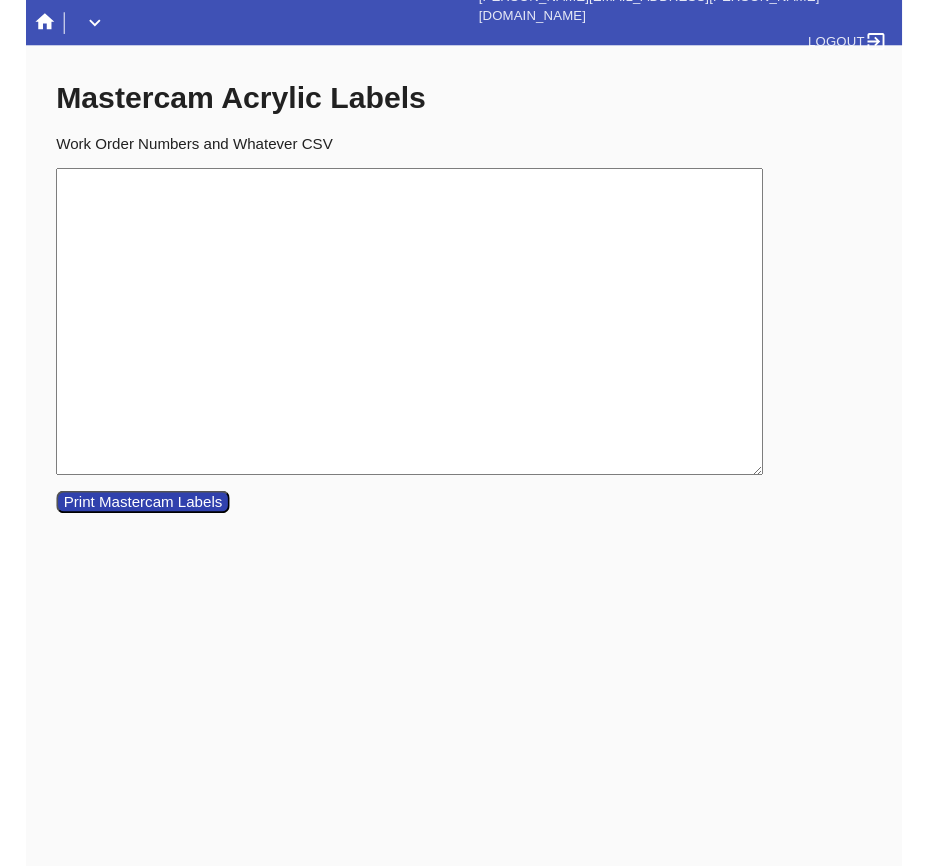 scroll, scrollTop: 0, scrollLeft: 0, axis: both 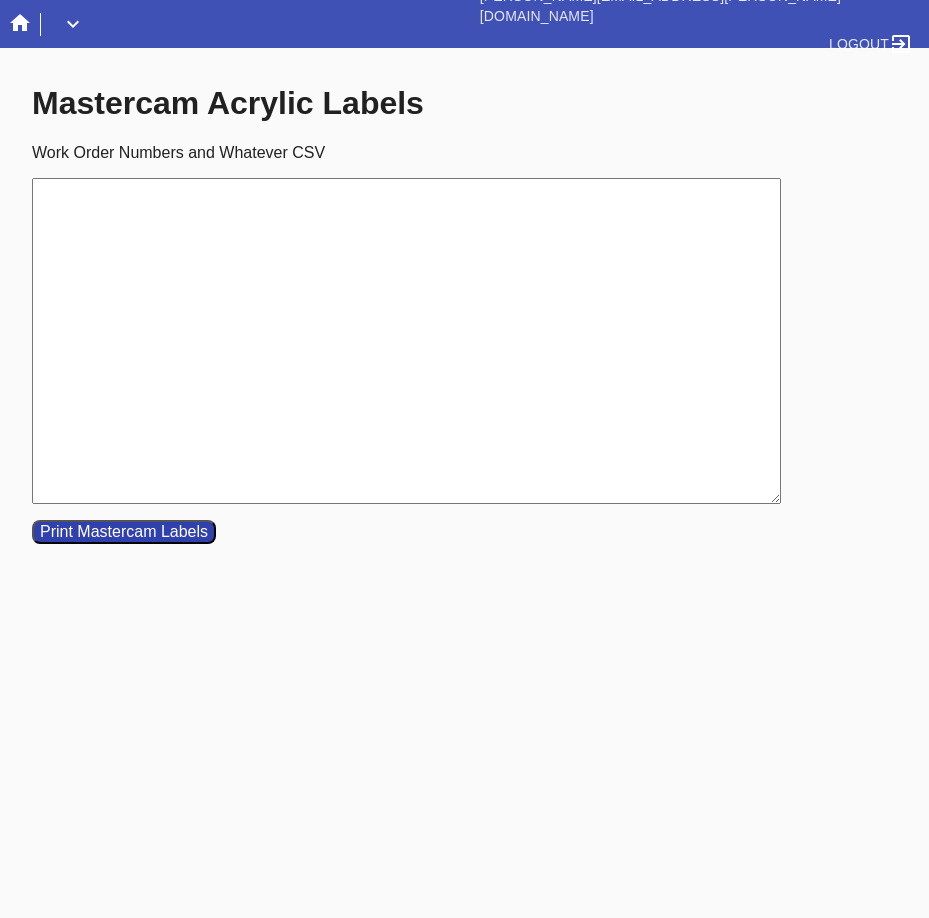 click on "Work Order Numbers and Whatever CSV" at bounding box center (406, 341) 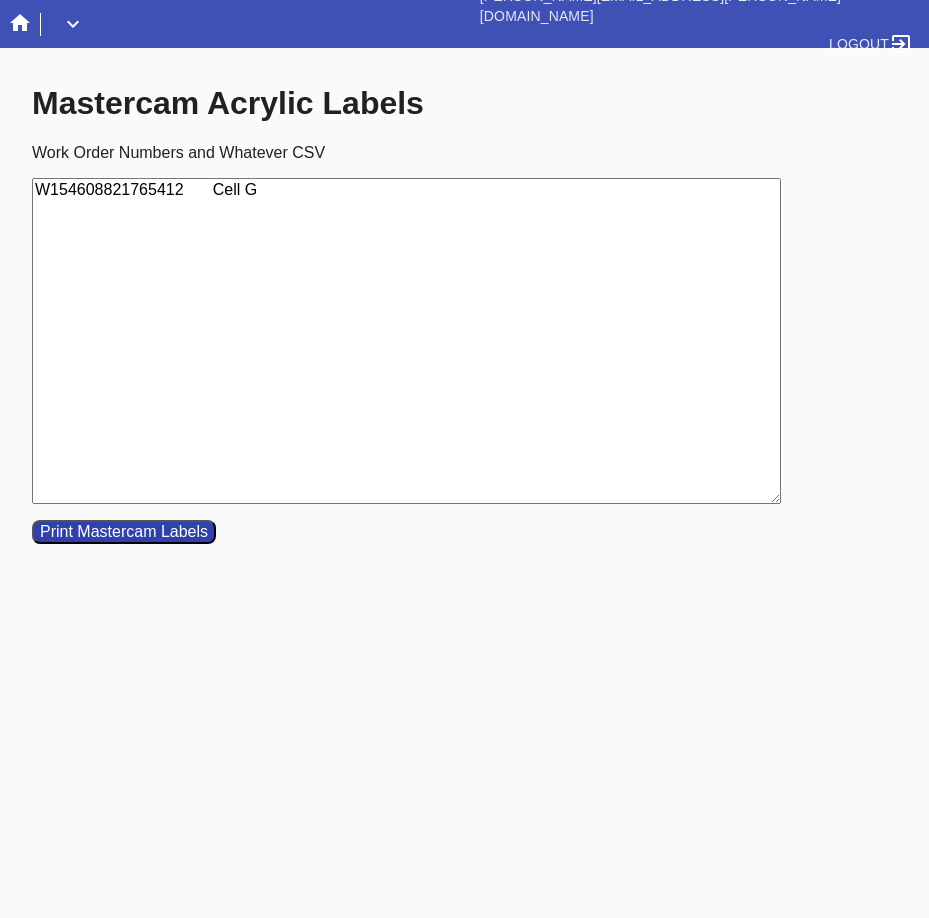 click on "W154608821765412	Cell G" at bounding box center (406, 341) 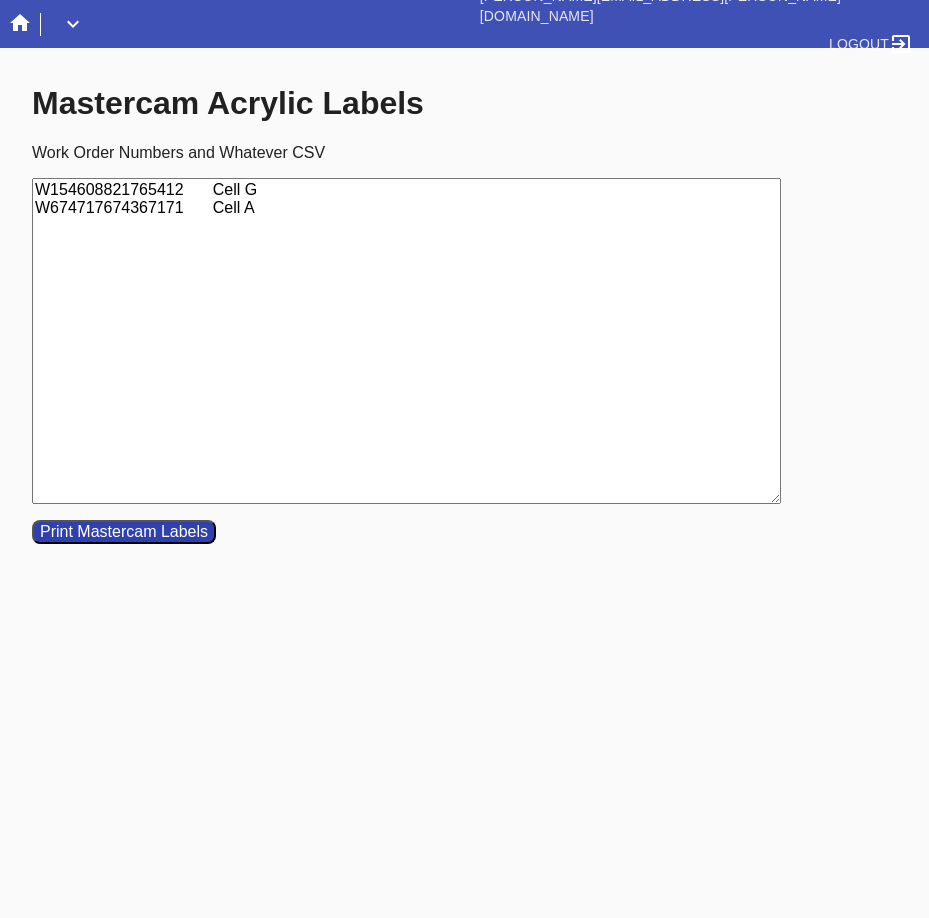 click on "W154608821765412	Cell G
W674717674367171	Cell A" at bounding box center (406, 341) 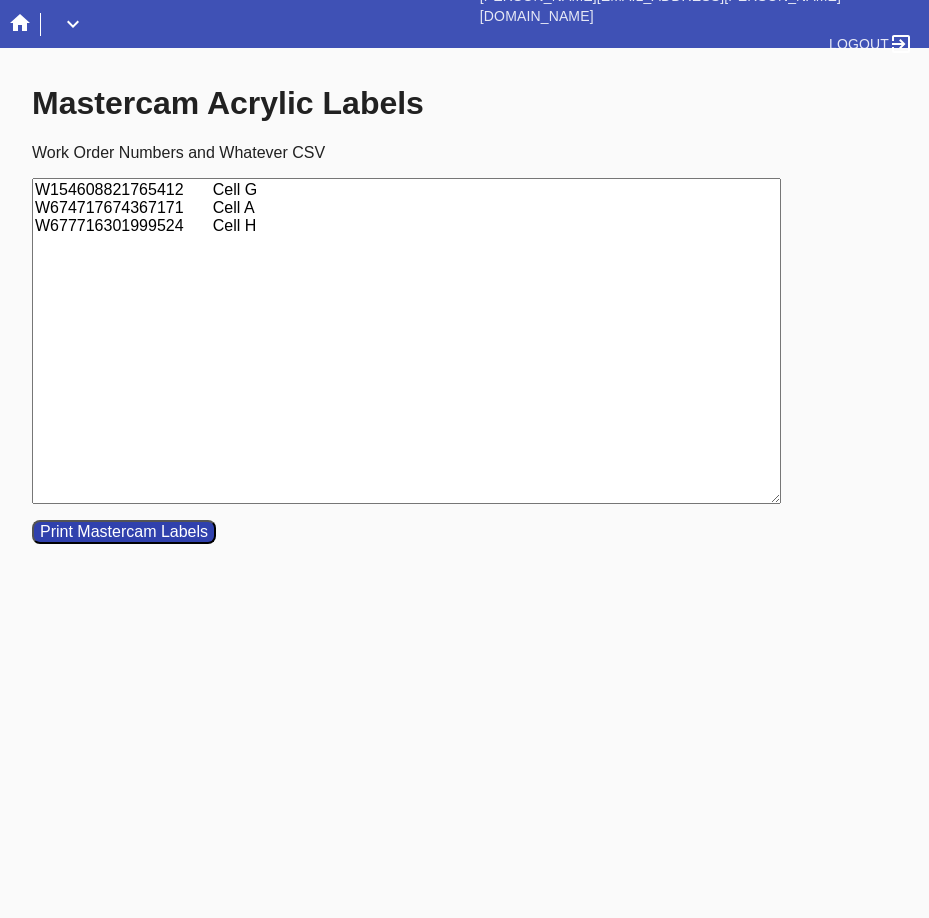 click on "W154608821765412	Cell G
W674717674367171	Cell A
W677716301999524	Cell H" at bounding box center [406, 341] 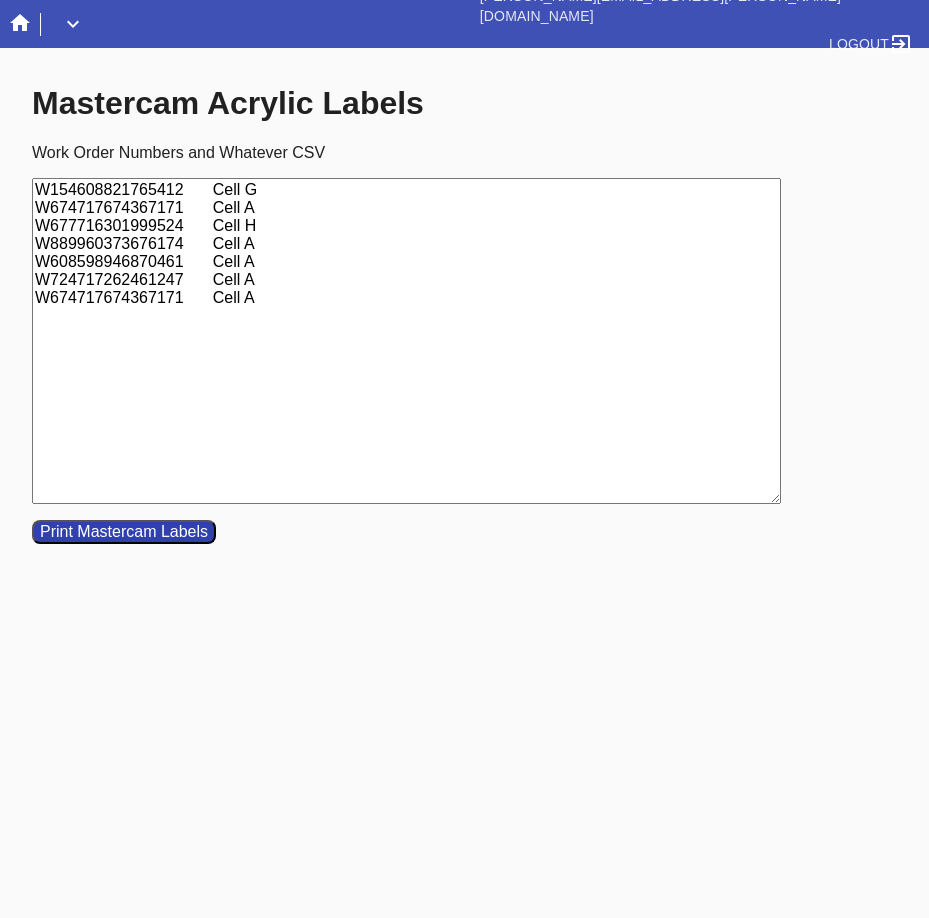 click on "W154608821765412	Cell G
W674717674367171	Cell A
W677716301999524	Cell H
W889960373676174	Cell A
W608598946870461	Cell A
W724717262461247	Cell A
W674717674367171	Cell A" at bounding box center [406, 341] 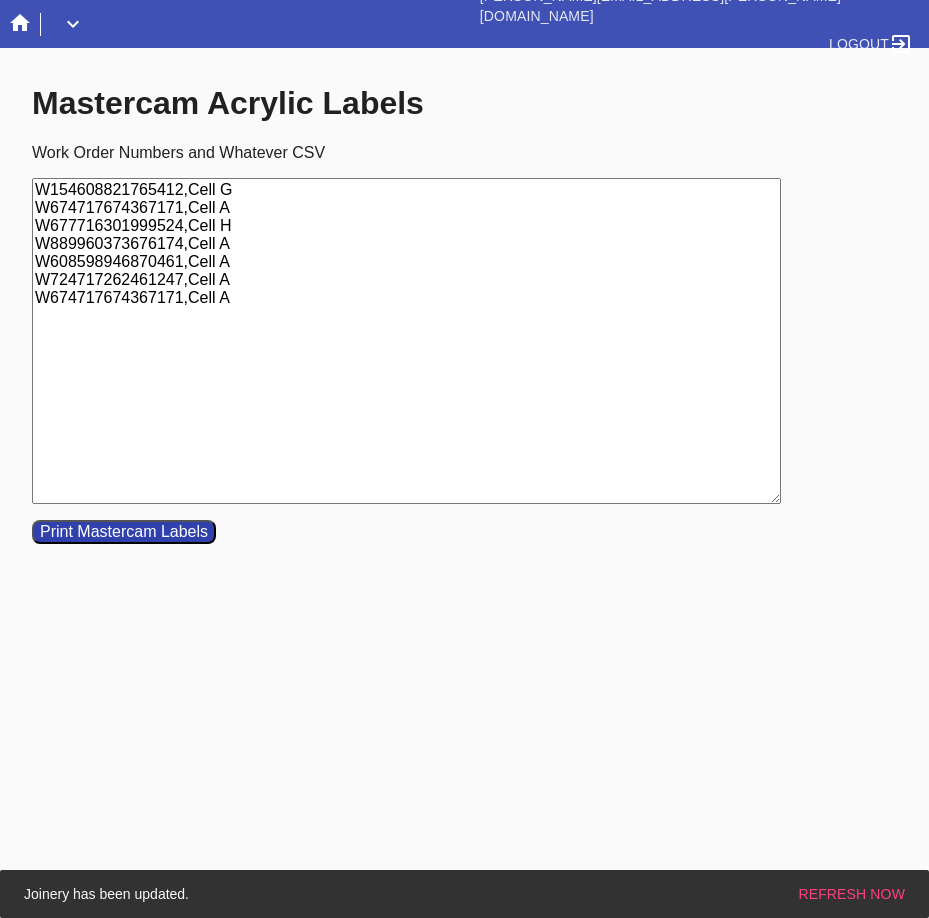 click on "Print Mastercam Labels" at bounding box center [124, 532] 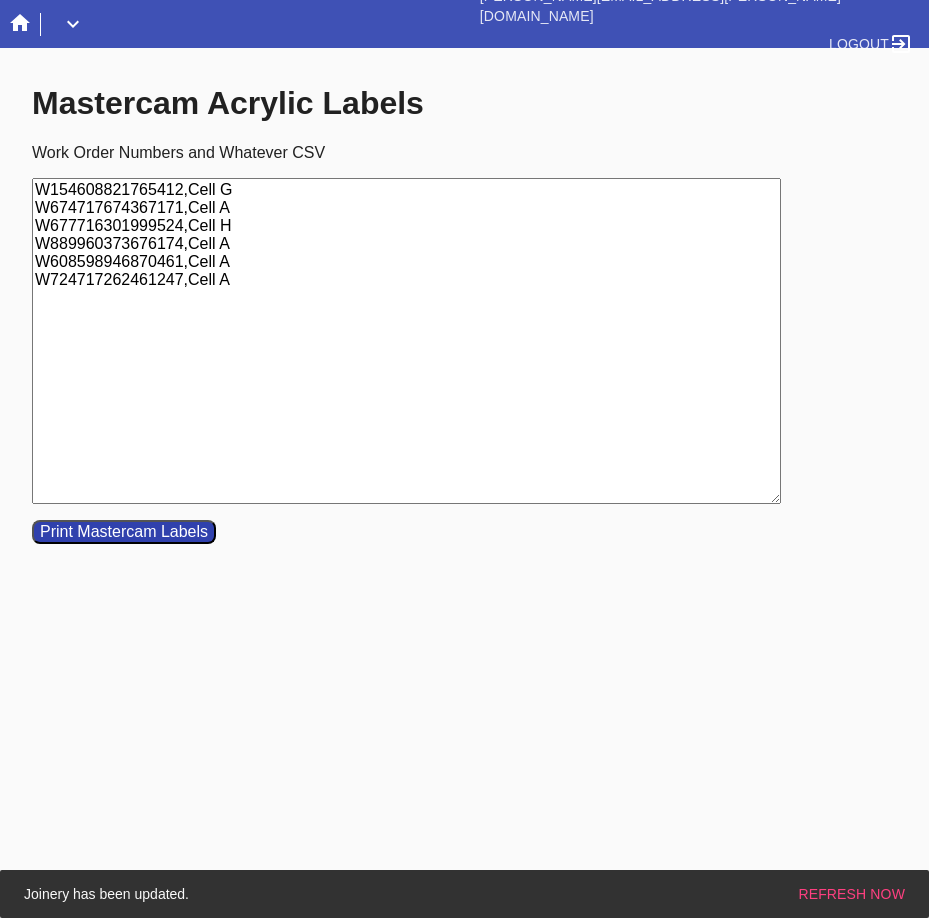 type on "W154608821765412,Cell G
W674717674367171,Cell A
W677716301999524,Cell H
W889960373676174,Cell A
W608598946870461,Cell A
W724717262461247,Cell A" 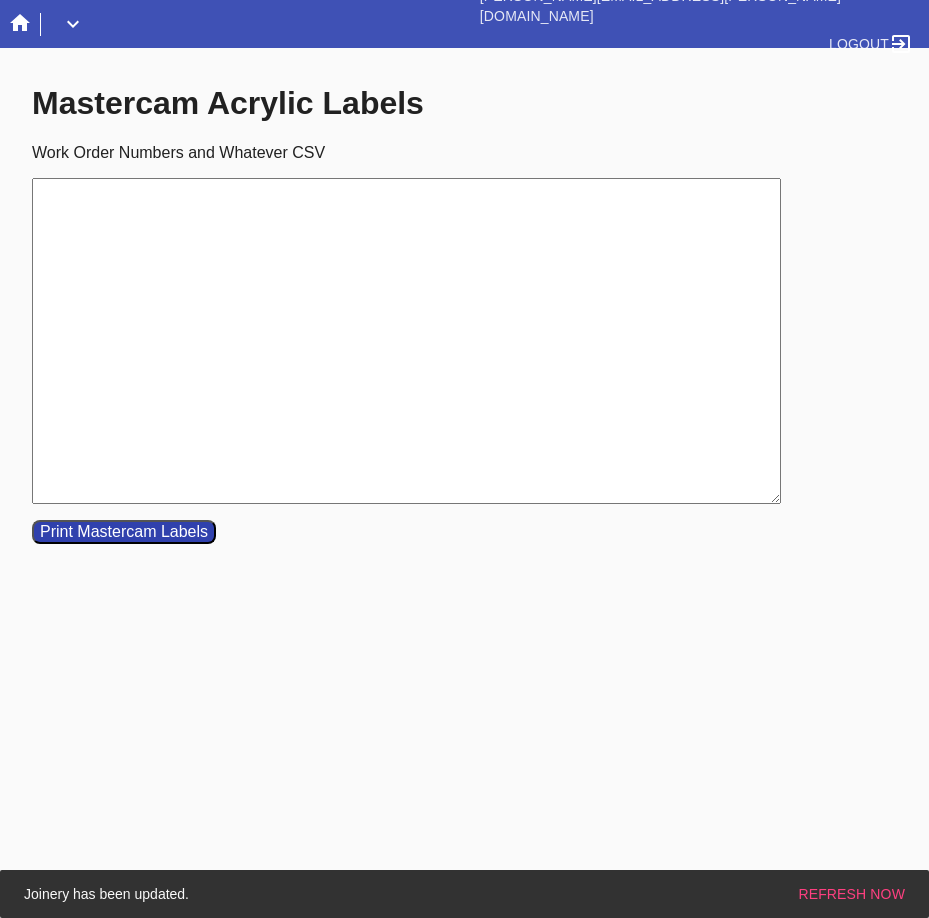 drag, startPoint x: 23, startPoint y: 193, endPoint x: 77, endPoint y: 187, distance: 54.33231 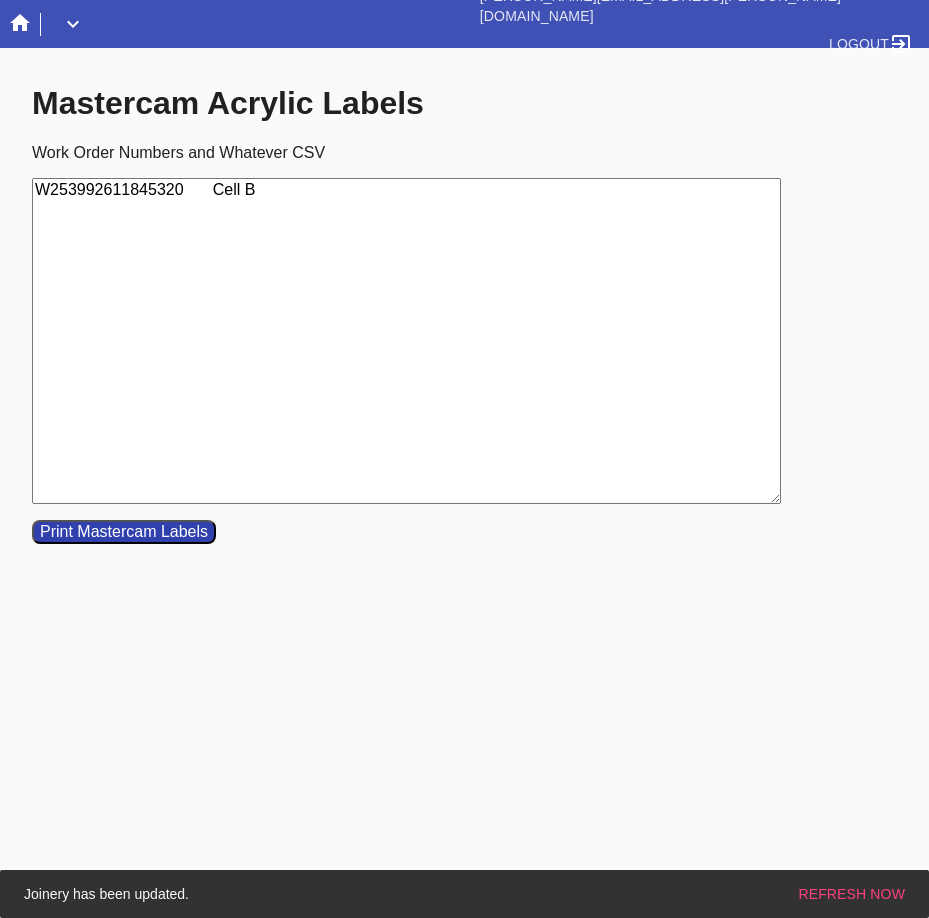 click on "W253992611845320	Cell B" at bounding box center (406, 341) 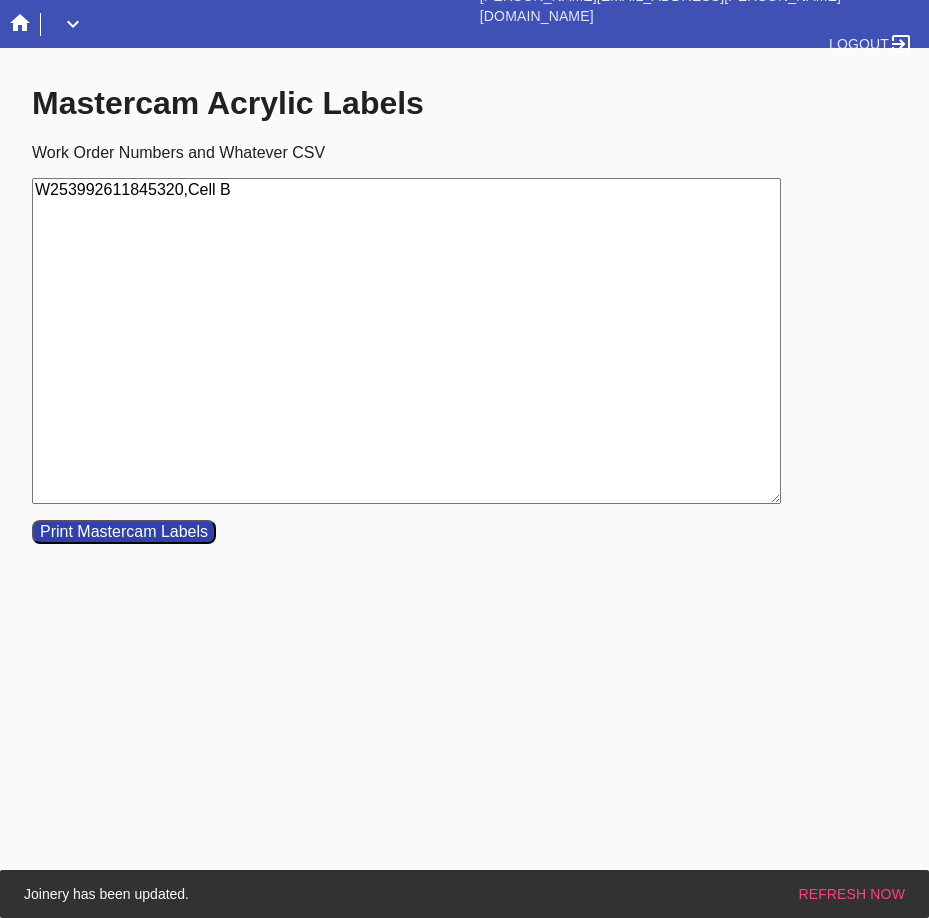 type on "W253992611845320,Cell B" 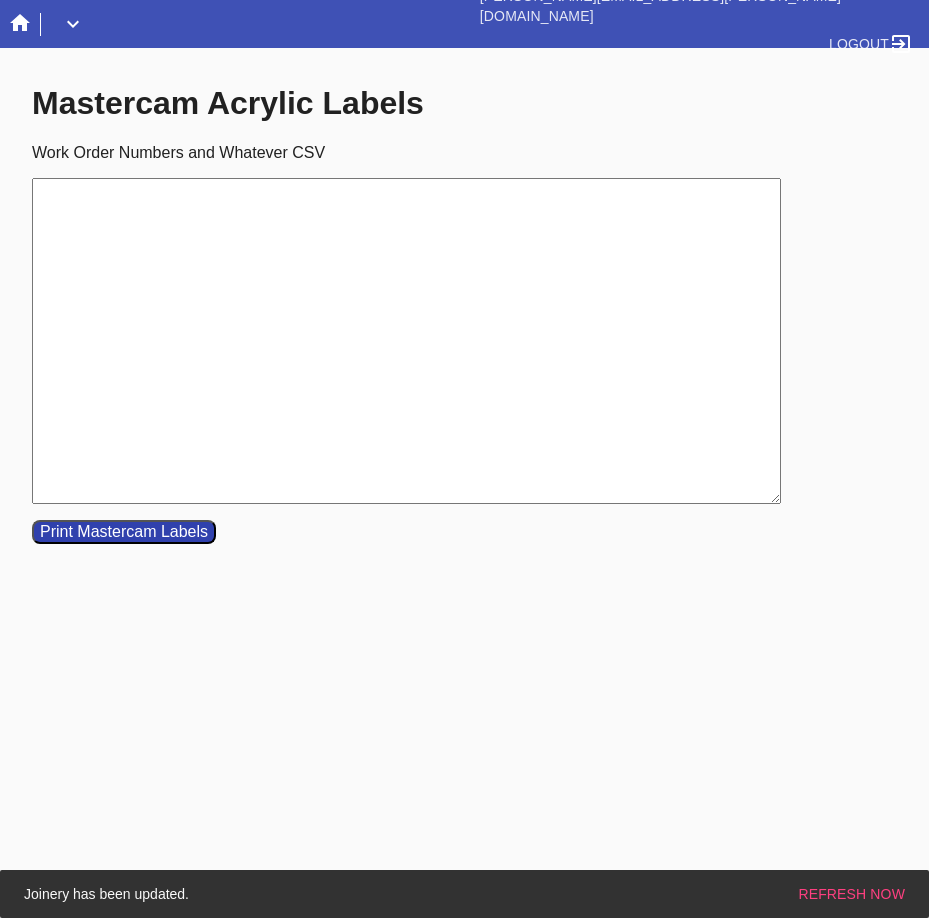 click on "Work Order Numbers and Whatever CSV" at bounding box center [406, 341] 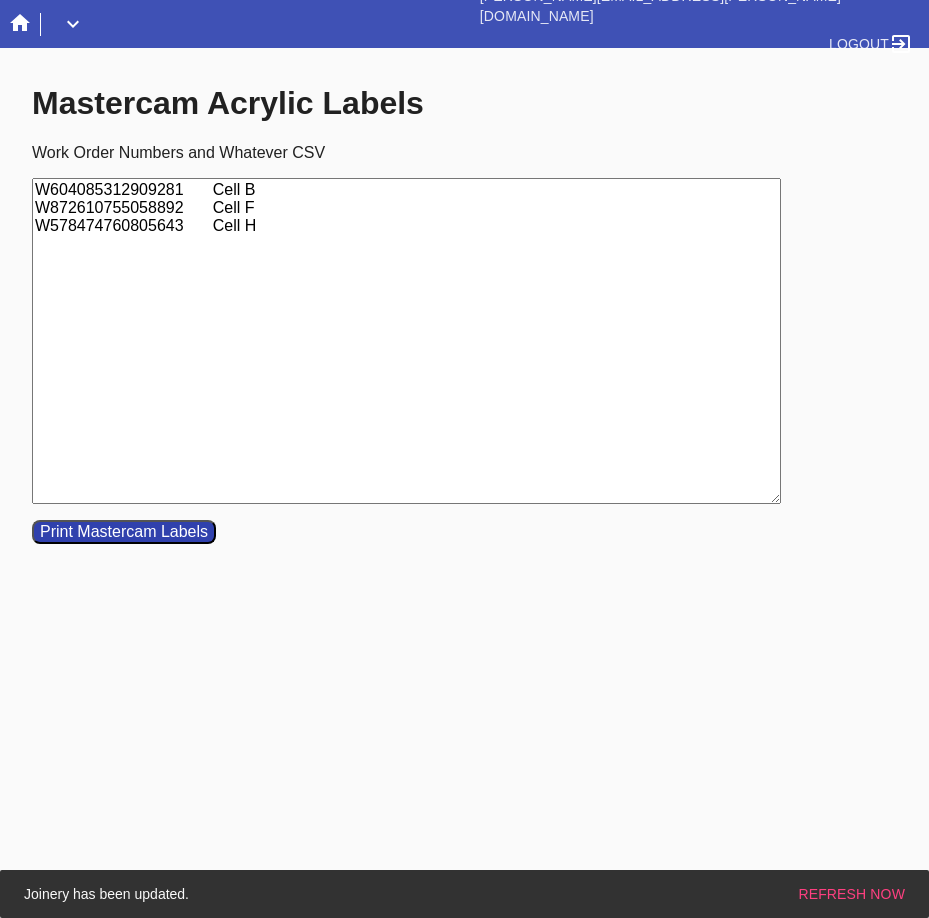 click on "W604085312909281	Cell B
W872610755058892	Cell F
W578474760805643	Cell H" at bounding box center [406, 341] 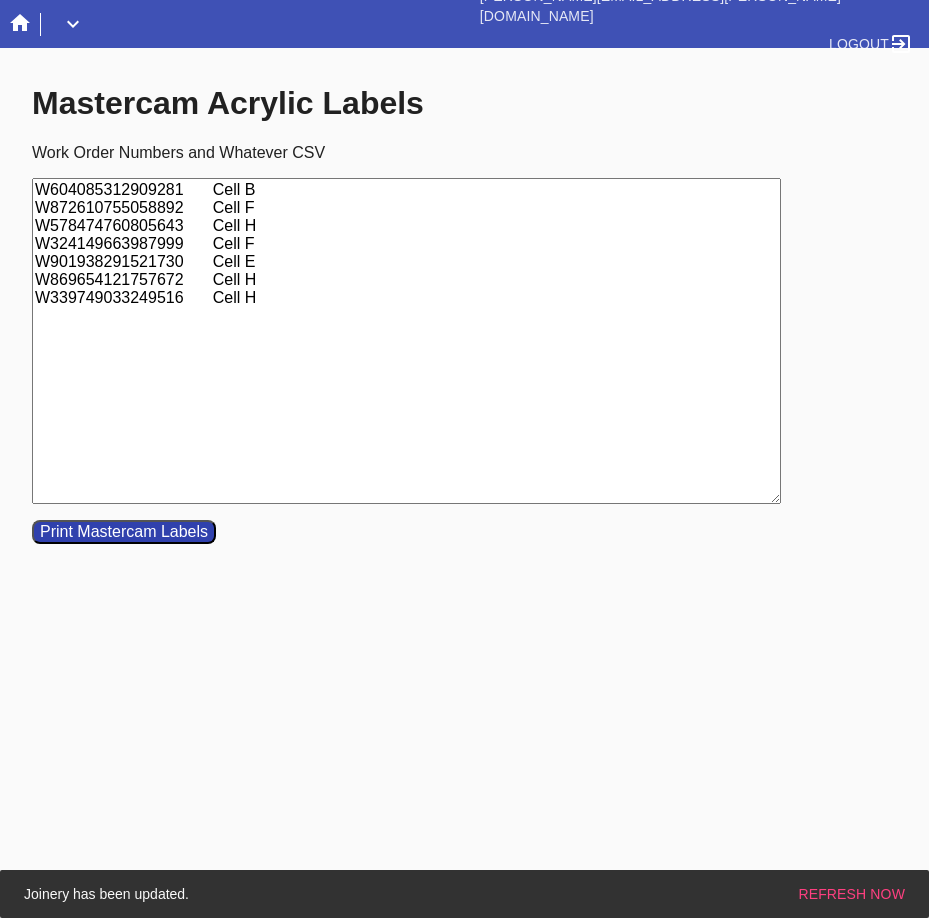 click on "W604085312909281	Cell B
W872610755058892	Cell F
W578474760805643	Cell H
W324149663987999	Cell F
W901938291521730	Cell E
W869654121757672	Cell H
W339749033249516	Cell H" at bounding box center [406, 341] 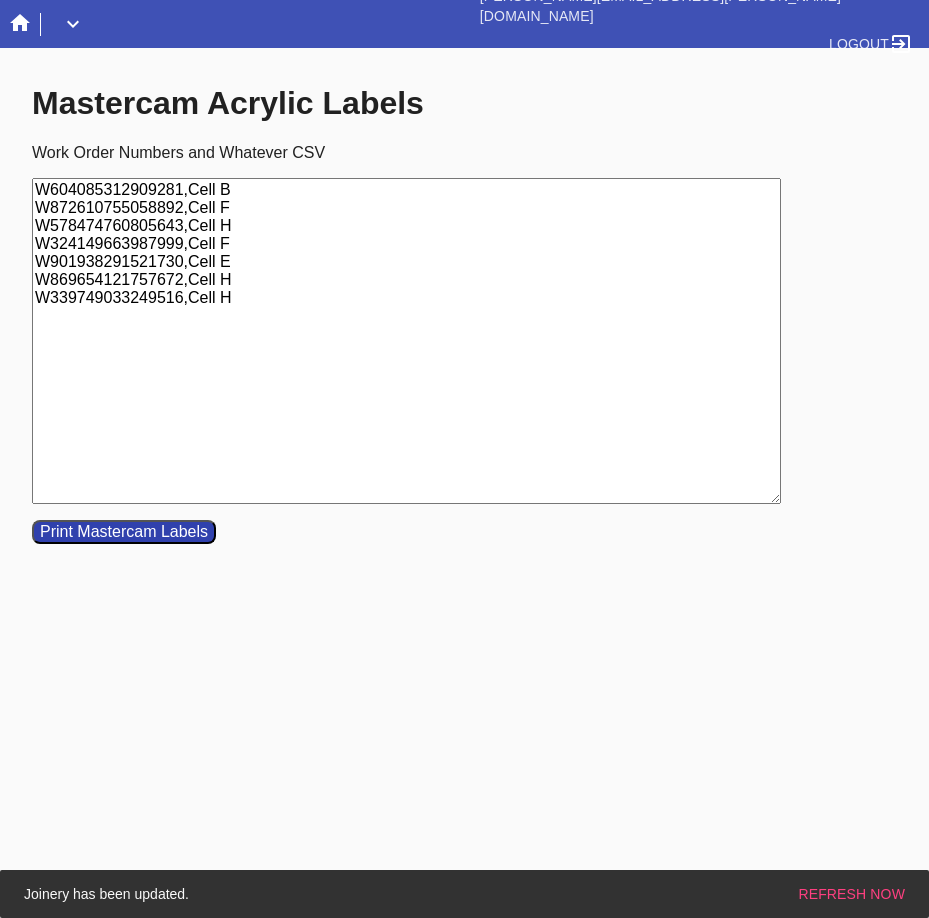 type on "W604085312909281,Cell B
W872610755058892,Cell F
W578474760805643,Cell H
W324149663987999,Cell F
W901938291521730,Cell E
W869654121757672,Cell H
W339749033249516,Cell H" 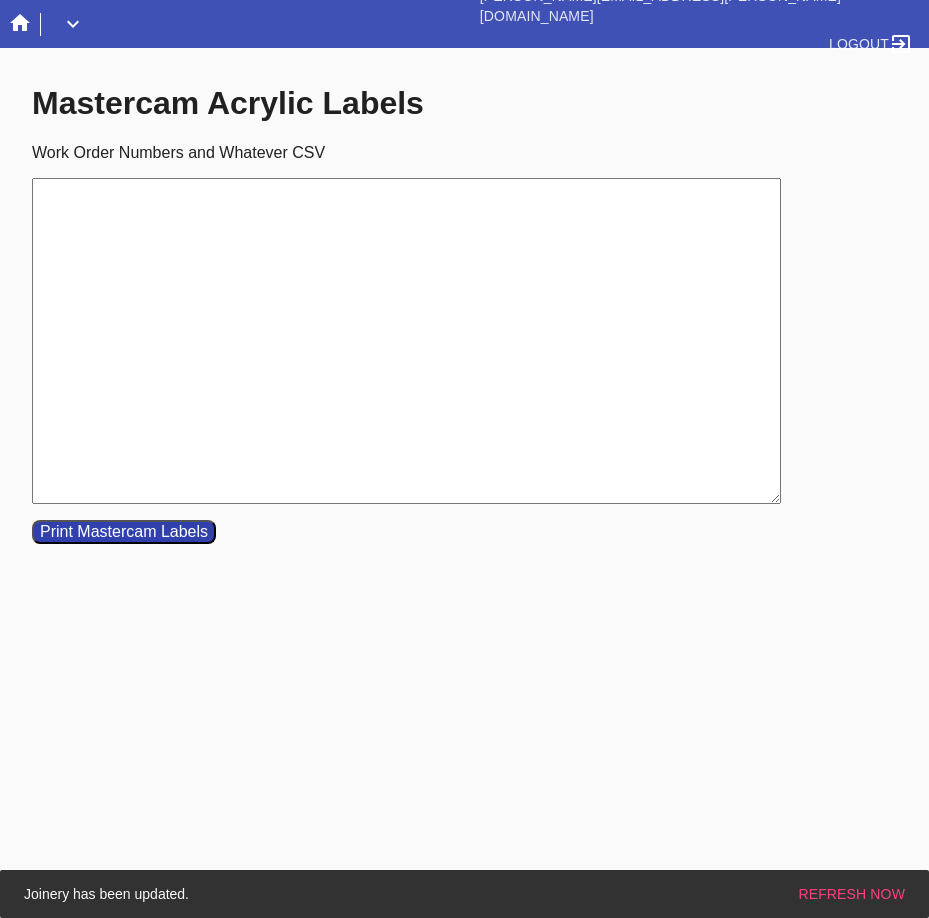 click on "Work Order Numbers and Whatever CSV" at bounding box center [406, 341] 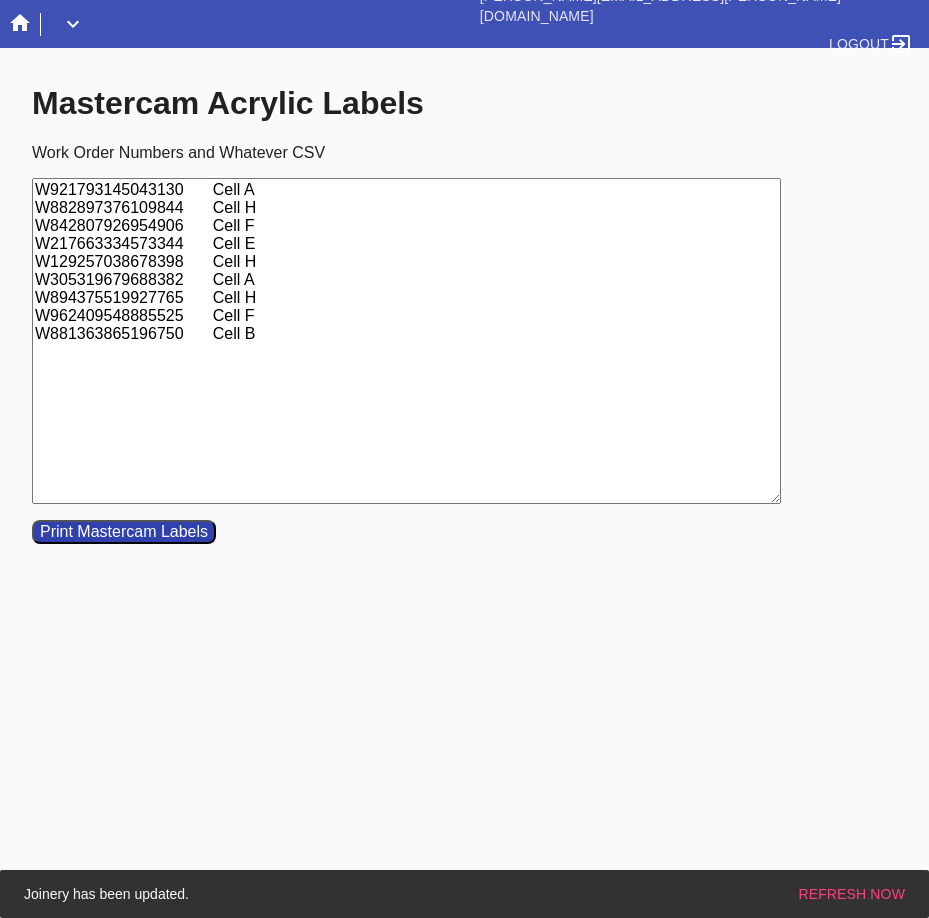 click on "W921793145043130	Cell A
W882897376109844	Cell H
W842807926954906	Cell F
W217663334573344	Cell E
W129257038678398	Cell H
W305319679688382	Cell A
W894375519927765	Cell H
W962409548885525	Cell F
W881363865196750	Cell B" at bounding box center (406, 341) 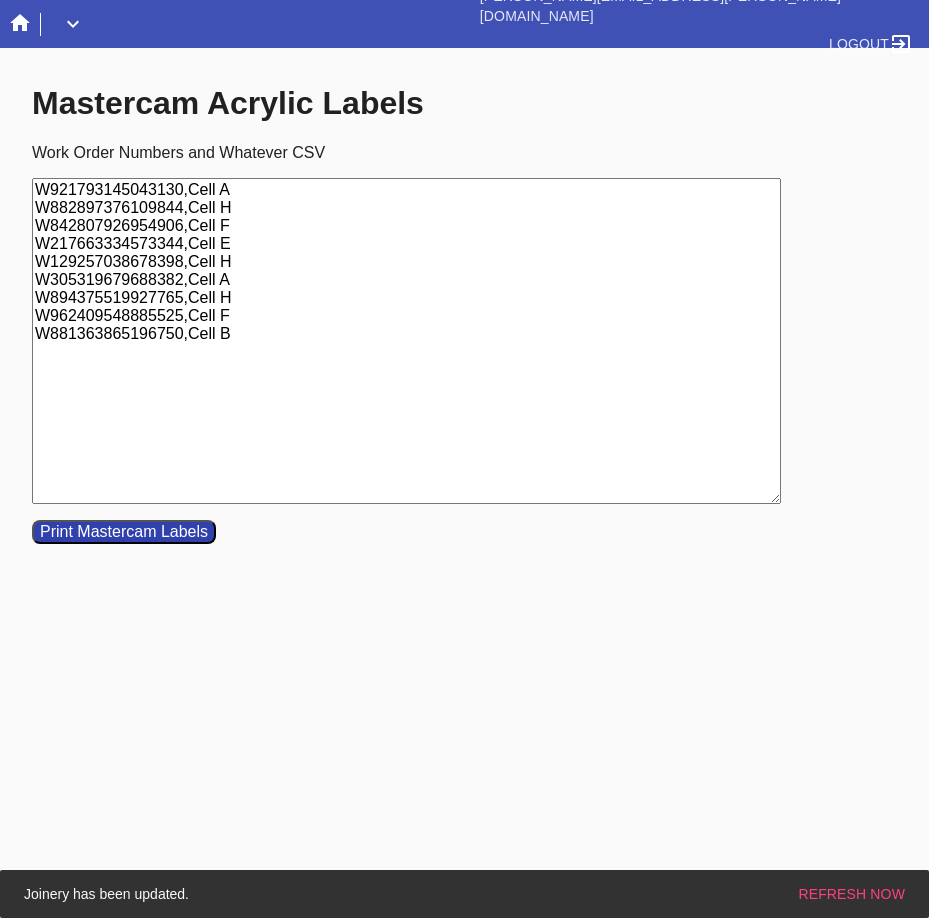 type on "W921793145043130,Cell A
W882897376109844,Cell H
W842807926954906,Cell F
W217663334573344,Cell E
W129257038678398,Cell H
W305319679688382,Cell A
W894375519927765,Cell H
W962409548885525,Cell F
W881363865196750,Cell B" 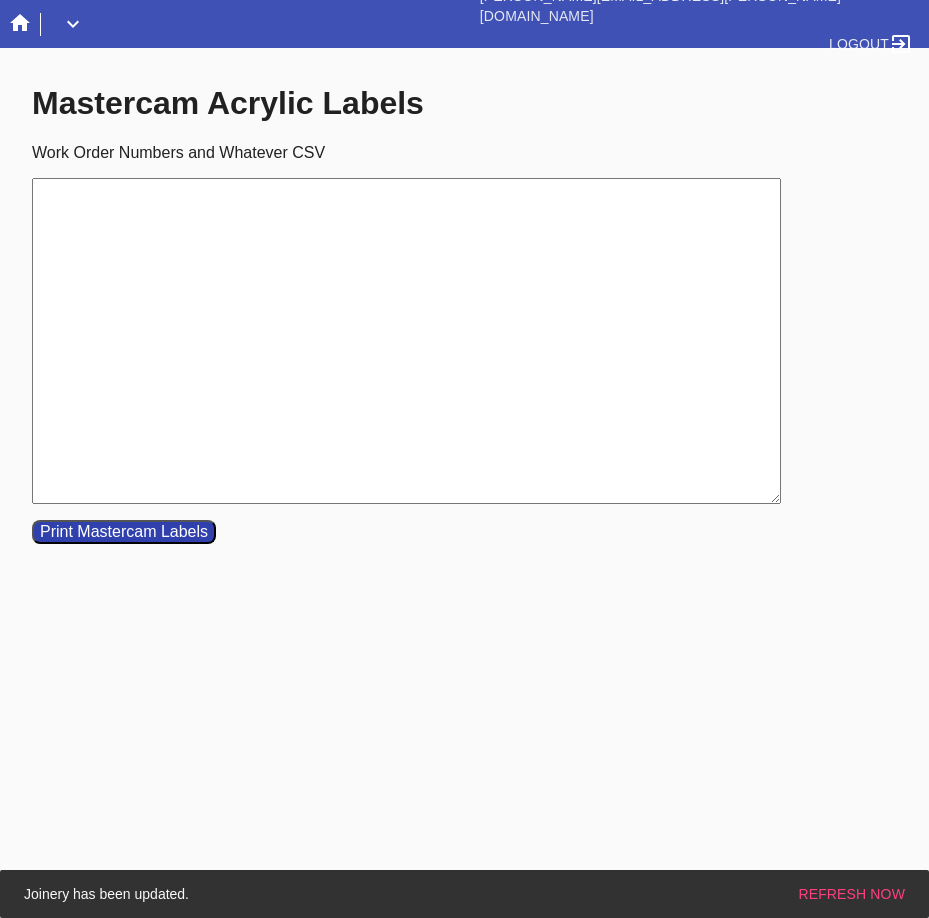 paste on "W440157083894621	Cell F
W305236617941208	Cell A
W789834300181041	Cell C
W692486345985929	Cell C
W952002235535023	Cell G
W521841646412720	Cell G
W421119269793991	Cell H
W229911131293228	Cell H
W132580391728548	Cell E
W468781119911821	Cell G
W461734125438909	Cell B" 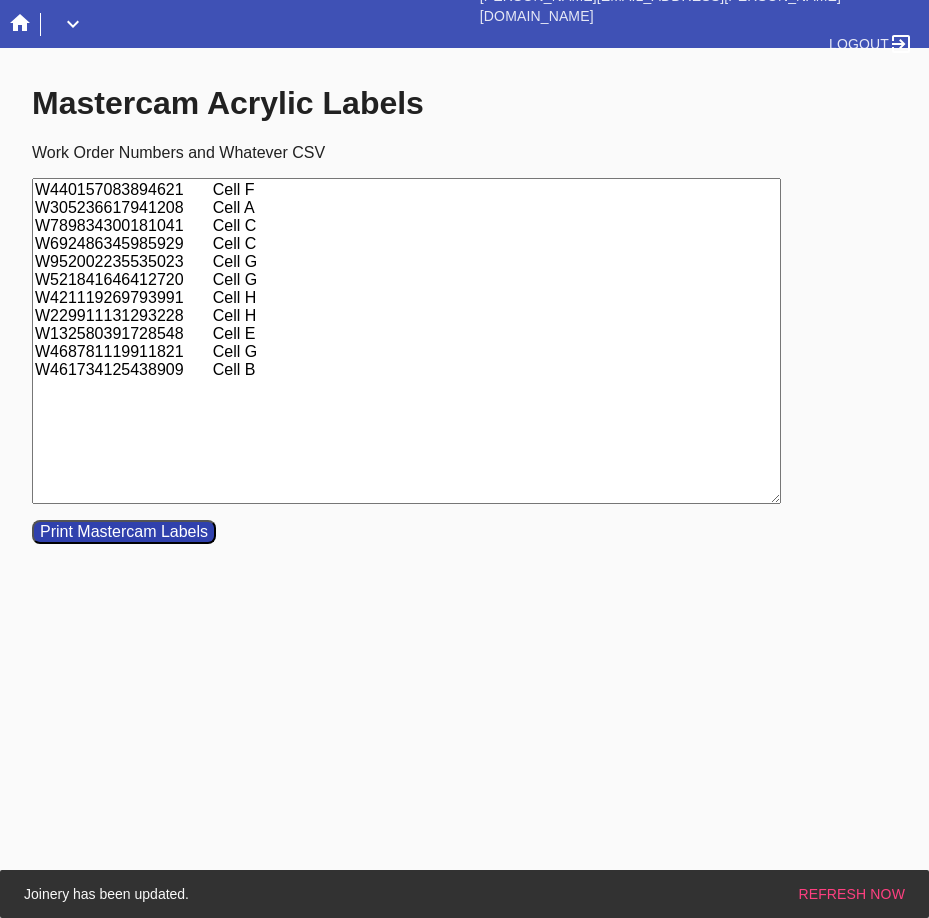 drag, startPoint x: 256, startPoint y: 274, endPoint x: 25, endPoint y: 276, distance: 231.00865 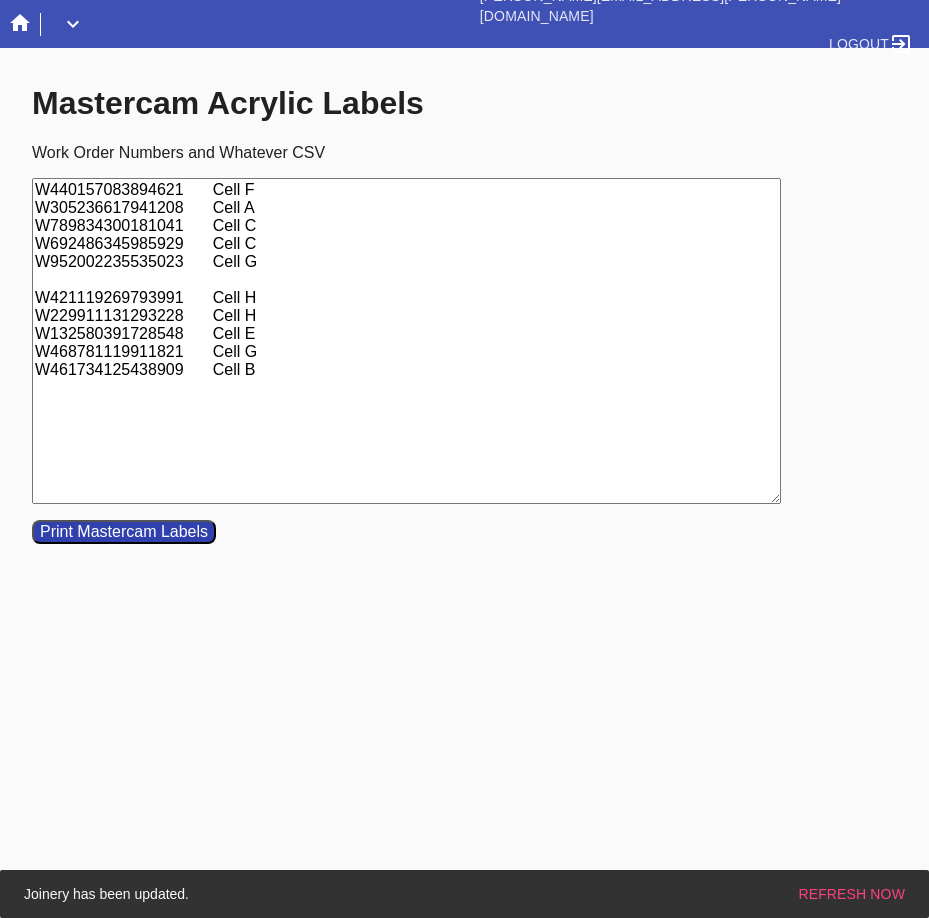 click on "W440157083894621	Cell F
W305236617941208	Cell A
W789834300181041	Cell C
W692486345985929	Cell C
W952002235535023	Cell G
W421119269793991	Cell H
W229911131293228	Cell H
W132580391728548	Cell E
W468781119911821	Cell G
W461734125438909	Cell B" at bounding box center (406, 341) 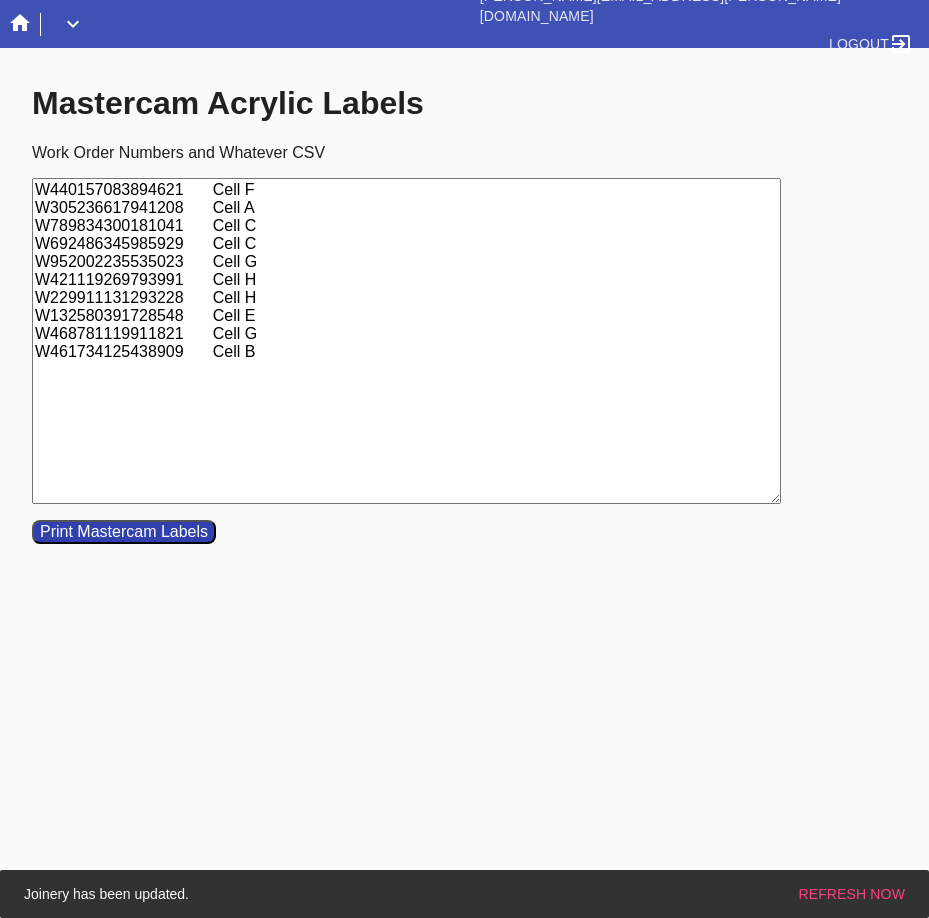 click on "W440157083894621	Cell F
W305236617941208	Cell A
W789834300181041	Cell C
W692486345985929	Cell C
W952002235535023	Cell G
W421119269793991	Cell H
W229911131293228	Cell H
W132580391728548	Cell E
W468781119911821	Cell G
W461734125438909	Cell B" at bounding box center (406, 341) 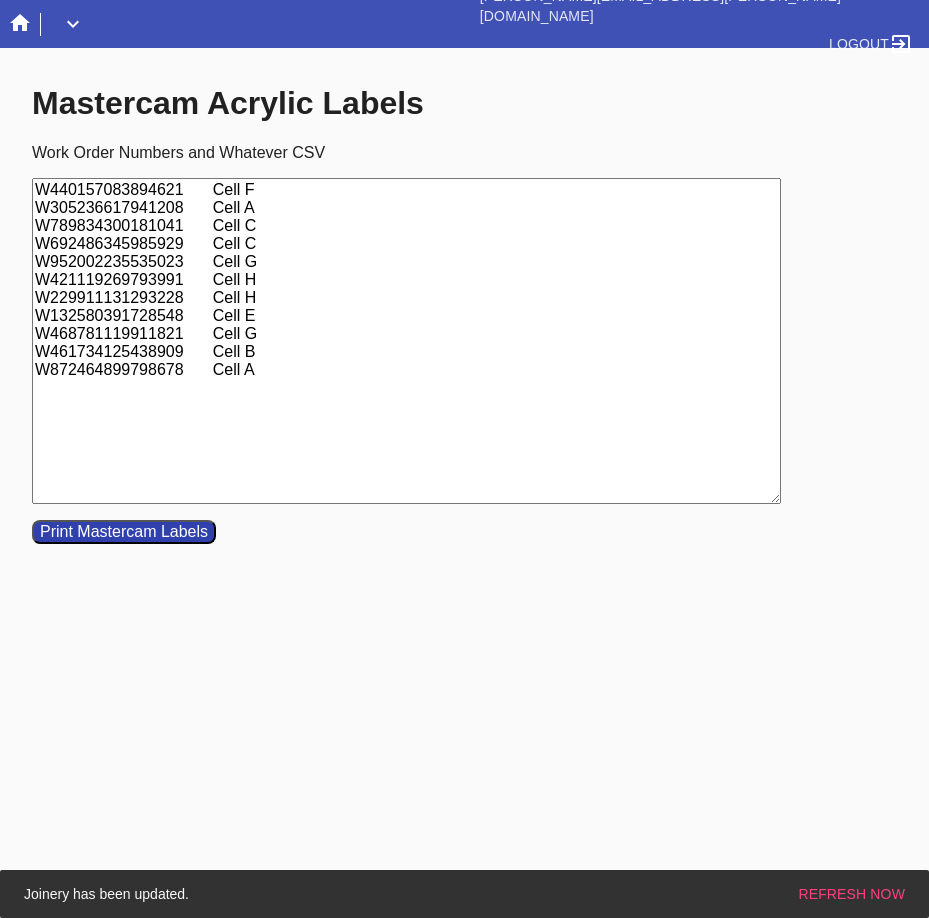 click on "W440157083894621	Cell F
W305236617941208	Cell A
W789834300181041	Cell C
W692486345985929	Cell C
W952002235535023	Cell G
W421119269793991	Cell H
W229911131293228	Cell H
W132580391728548	Cell E
W468781119911821	Cell G
W461734125438909	Cell B
W872464899798678	Cell A" at bounding box center [406, 341] 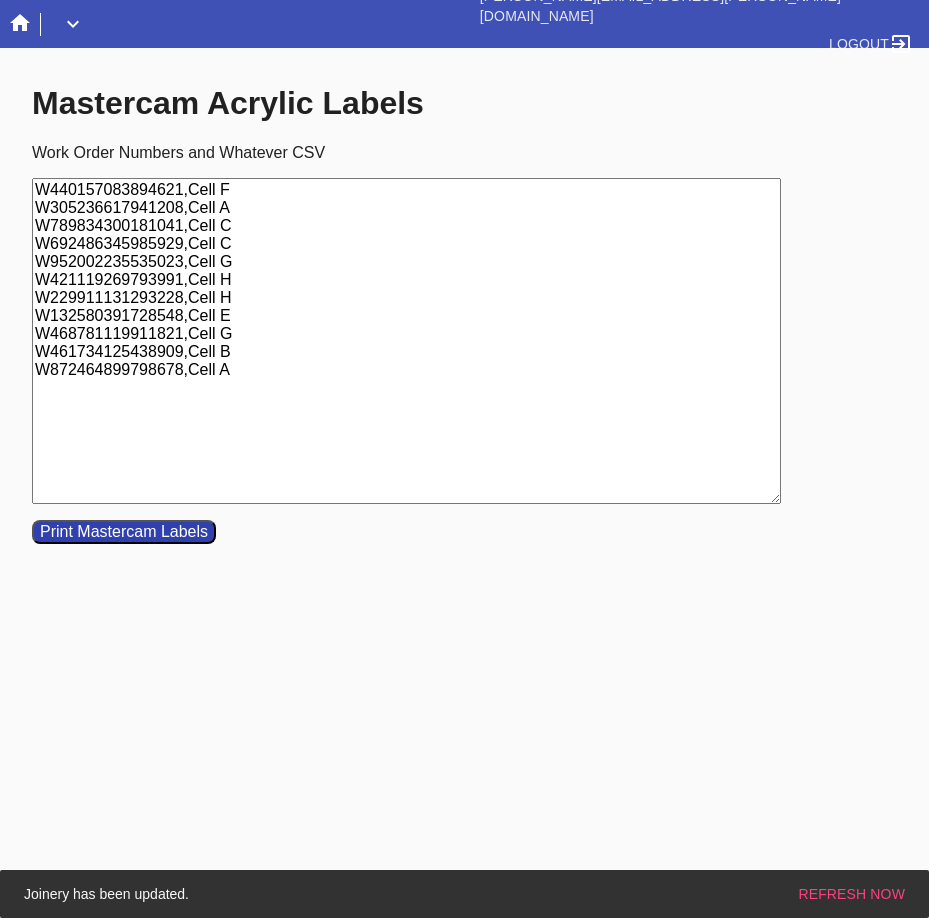 type on "W440157083894621,Cell F
W305236617941208,Cell A
W789834300181041,Cell C
W692486345985929,Cell C
W952002235535023,Cell G
W421119269793991,Cell H
W229911131293228,Cell H
W132580391728548,Cell E
W468781119911821,Cell G
W461734125438909,Cell B
W872464899798678,Cell A" 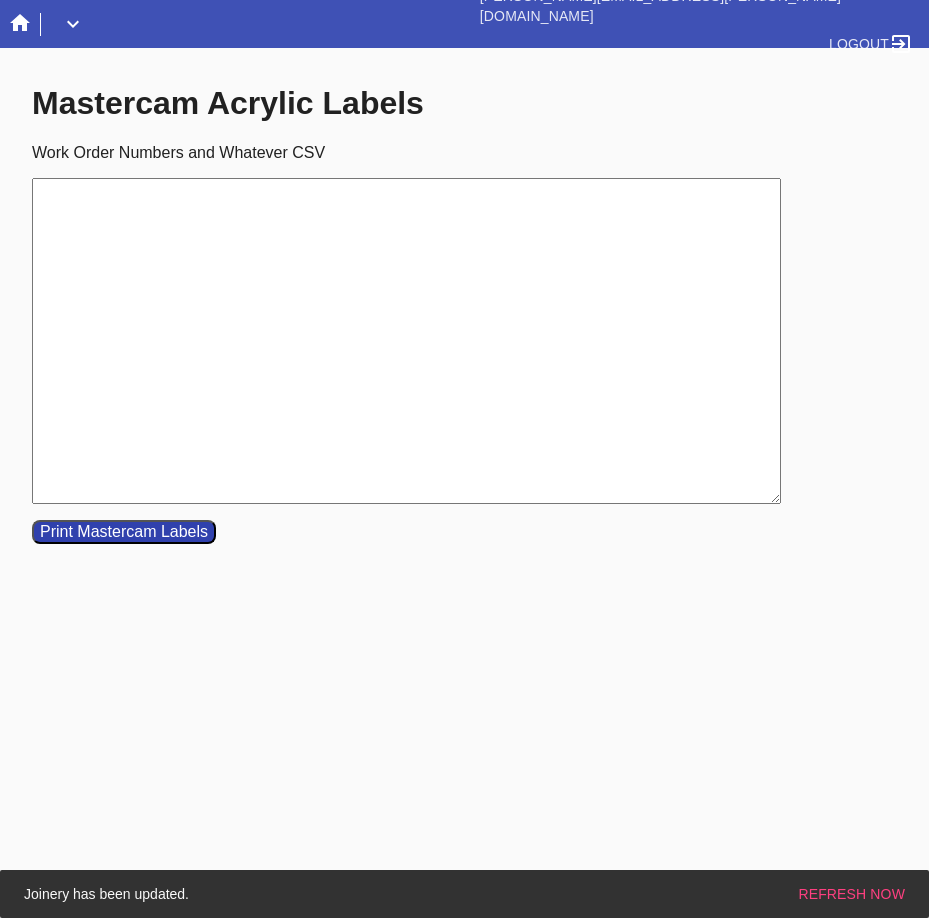 click on "Work Order Numbers and Whatever CSV Print Mastercam Labels" at bounding box center (480, 344) 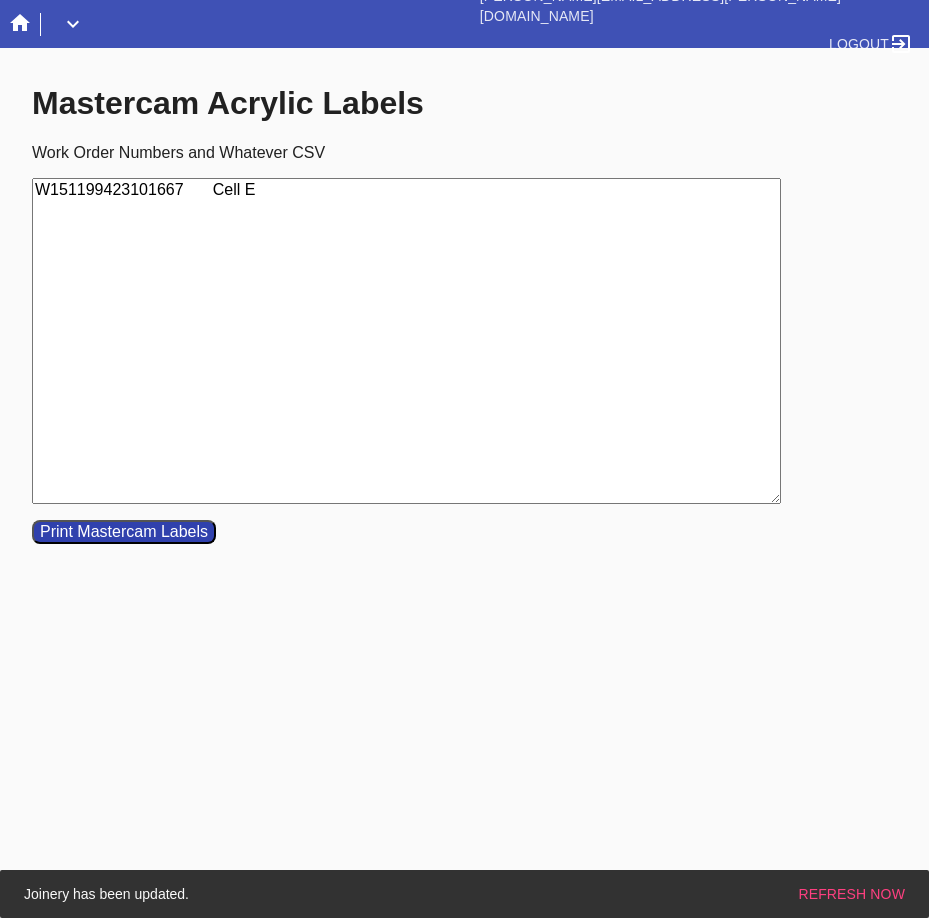 click on "W151199423101667	Cell E" at bounding box center [406, 341] 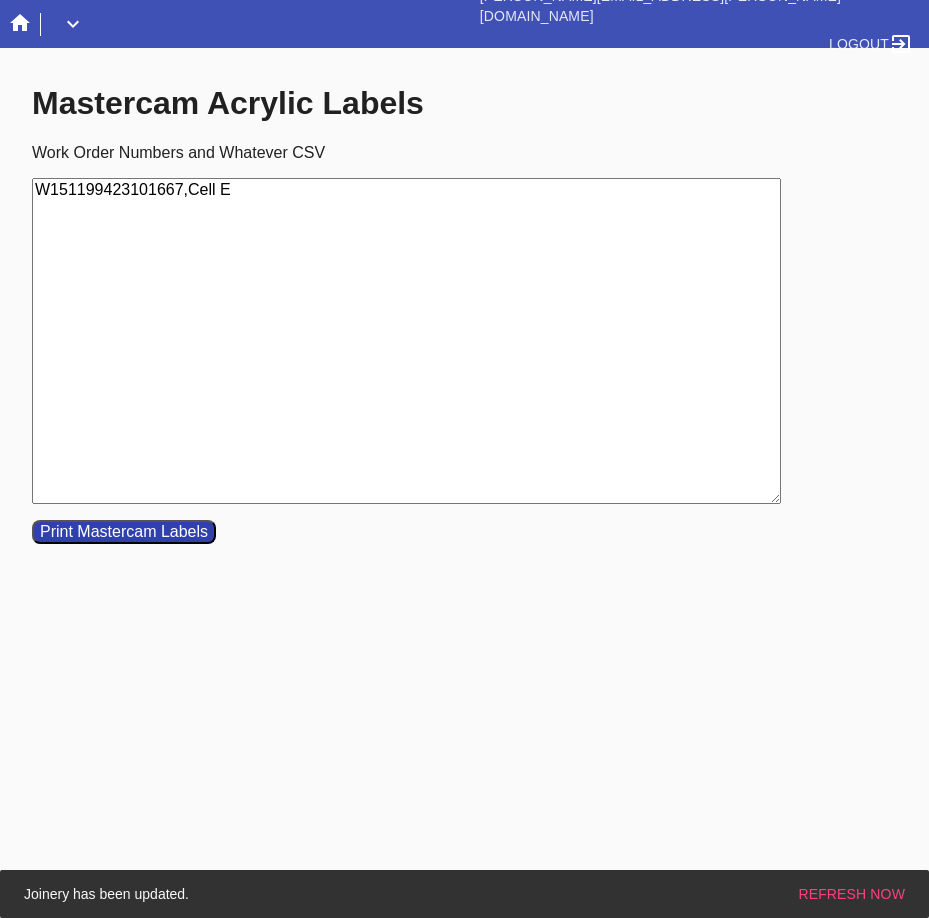 type on "W151199423101667,Cell E" 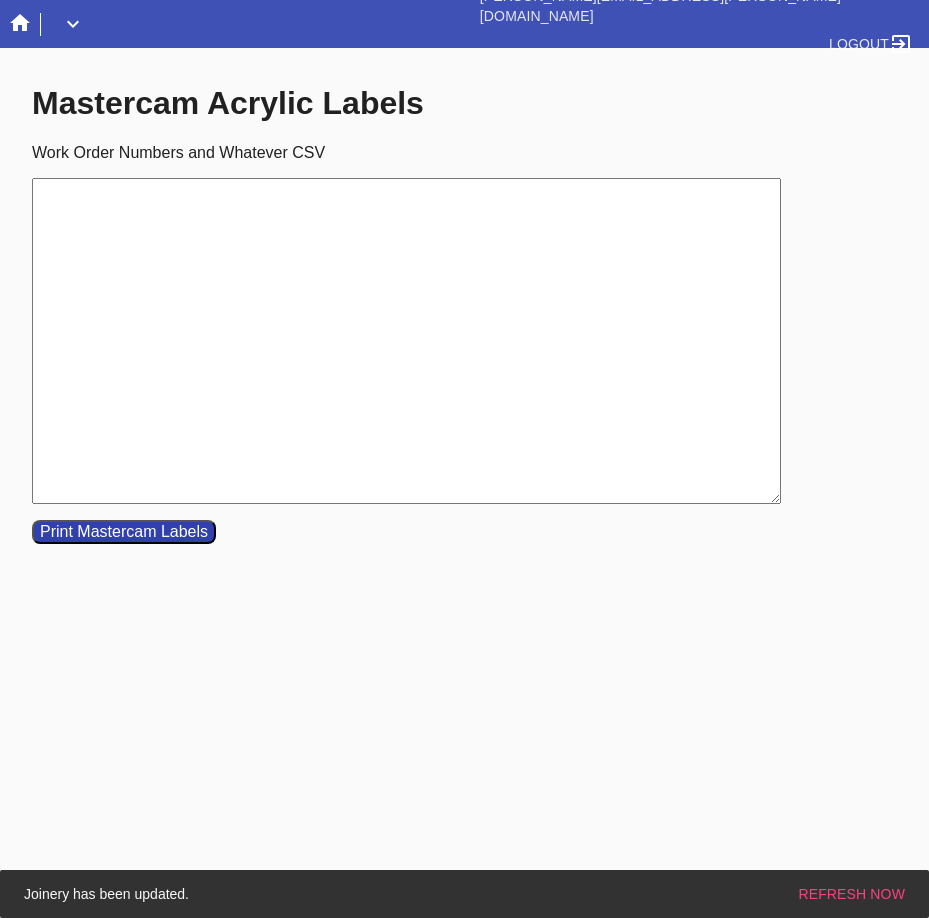 paste on "W779197605319142	Cell A" 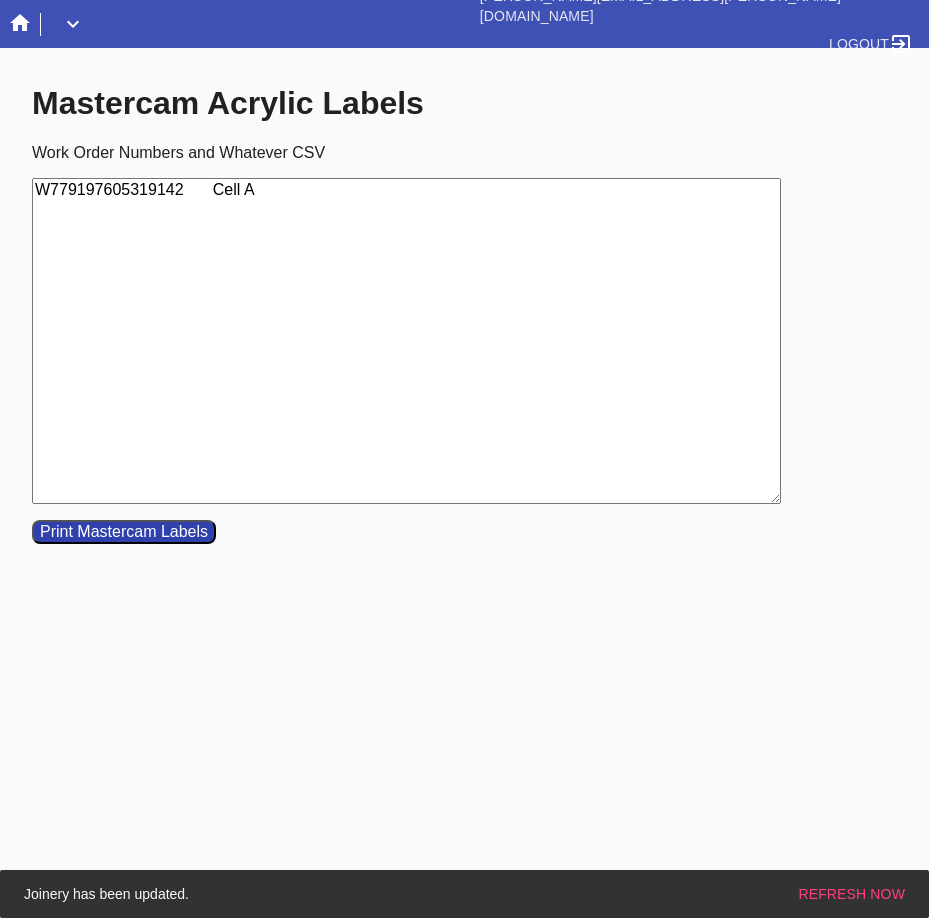 click on "W779197605319142	Cell A" at bounding box center (406, 341) 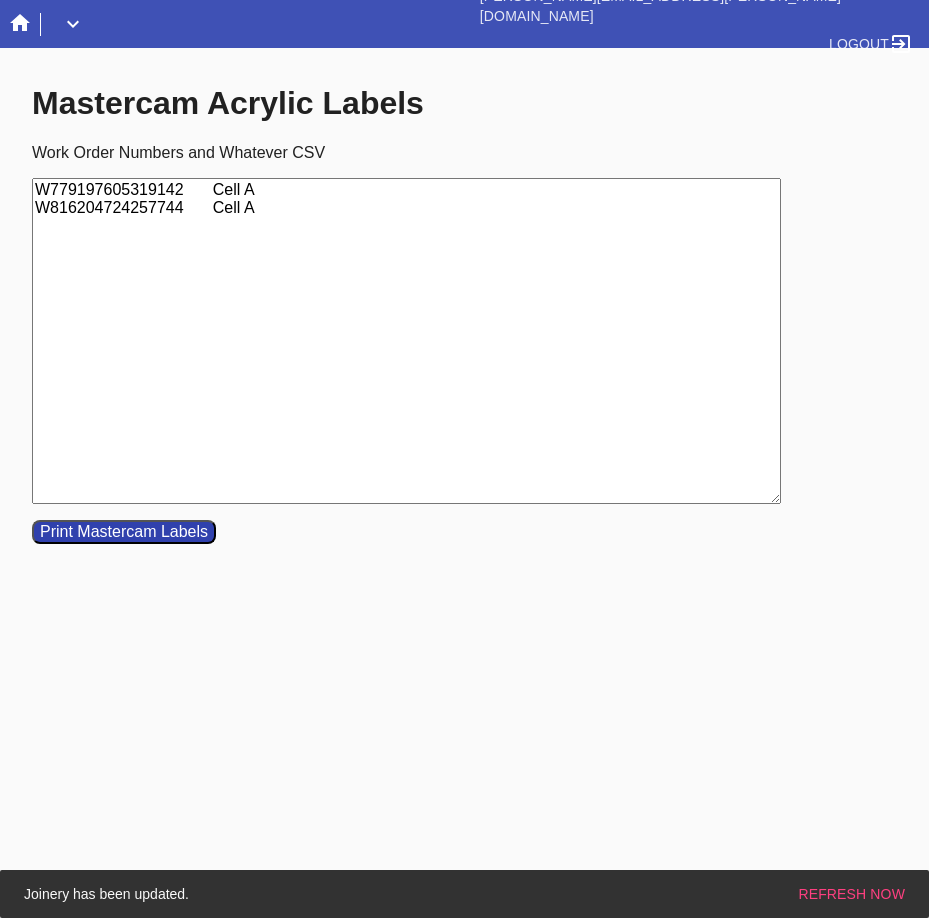 click on "W779197605319142	Cell A
W816204724257744	Cell A" at bounding box center (406, 341) 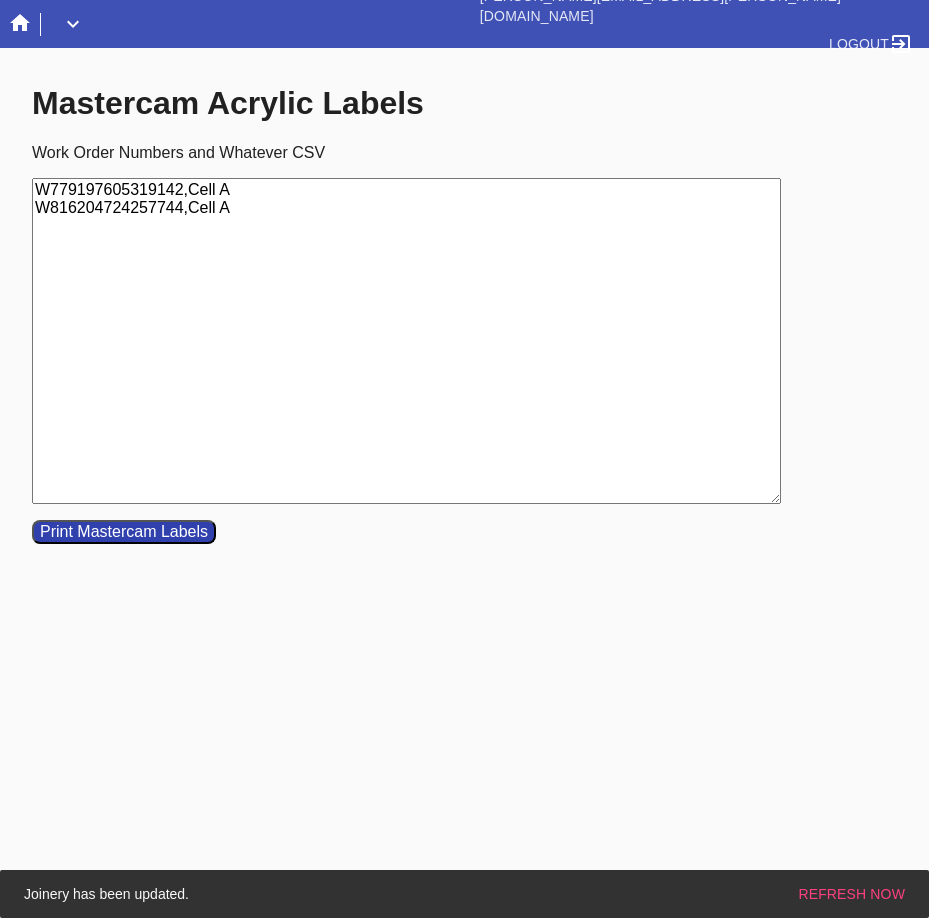 click on "Print Mastercam Labels" at bounding box center [124, 532] 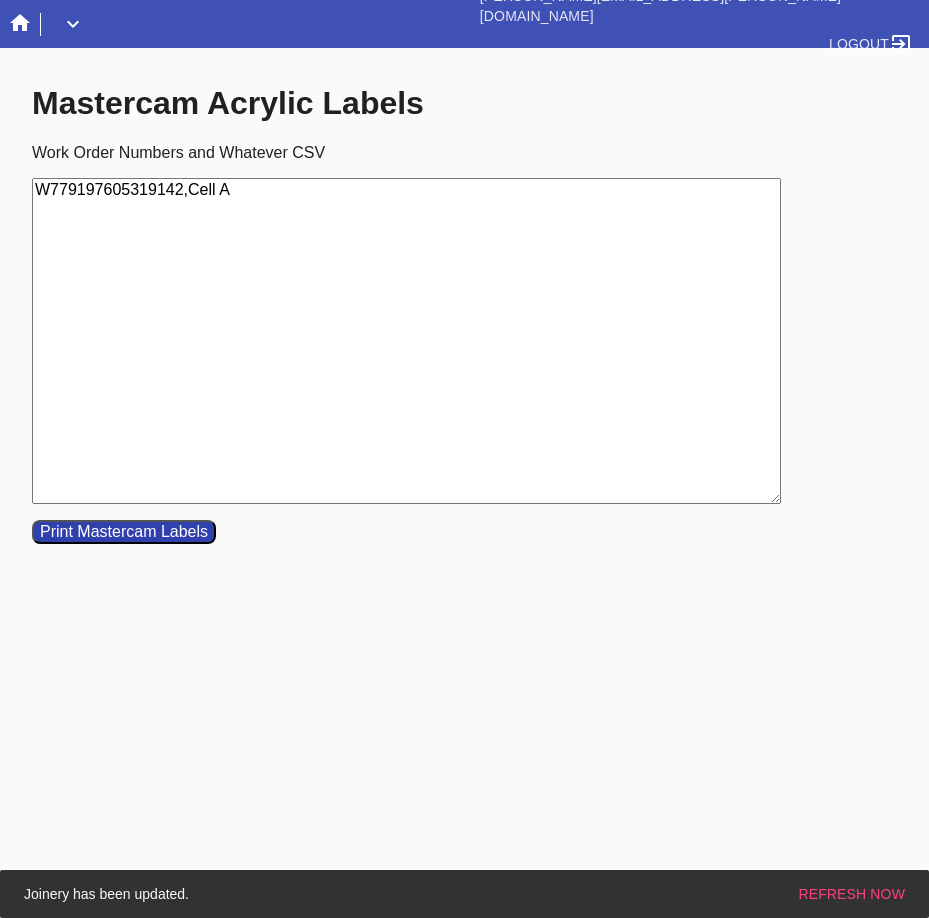 click on "Print Mastercam Labels" at bounding box center (124, 532) 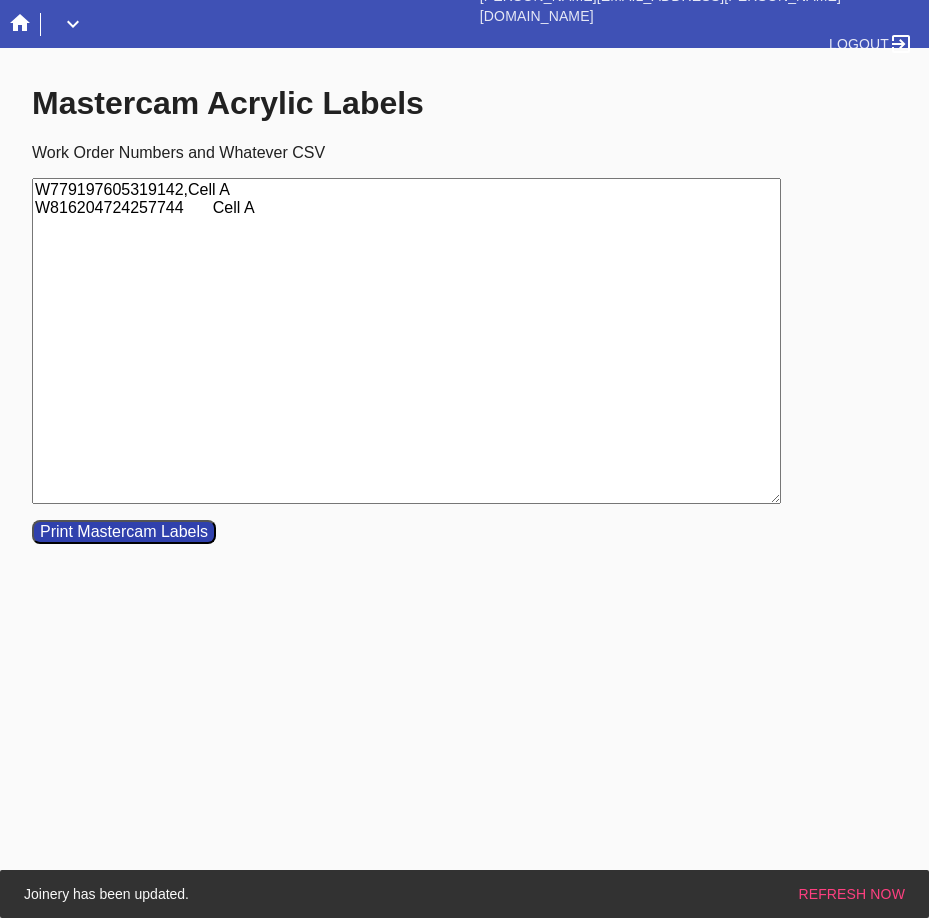 click on "W779197605319142,Cell A
W816204724257744	Cell A" at bounding box center (406, 341) 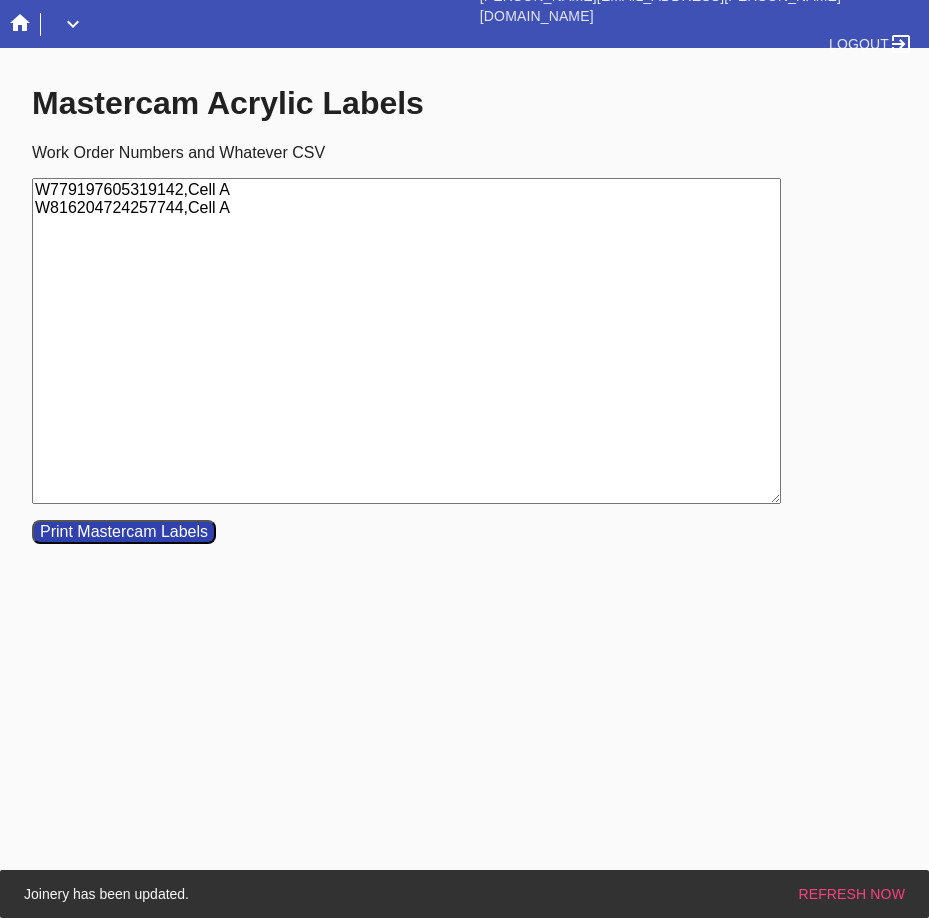 type on "W779197605319142,Cell A
W816204724257744,Cell A" 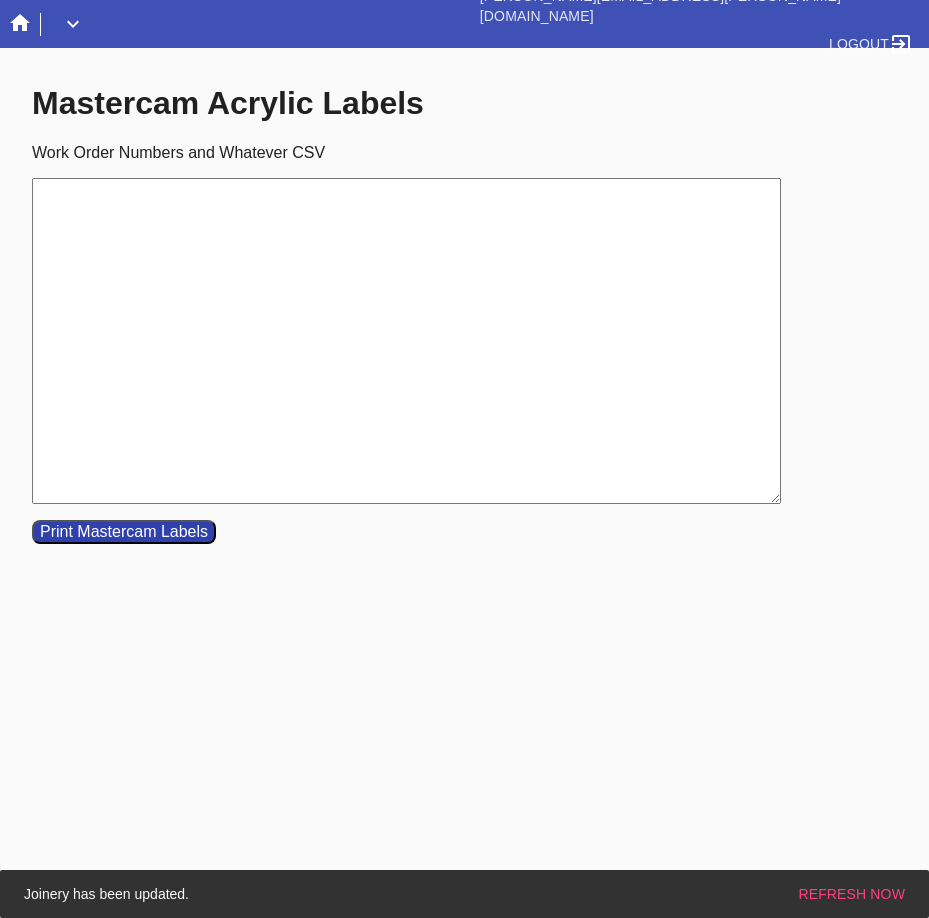 click on "Work Order Numbers and Whatever CSV" at bounding box center (406, 341) 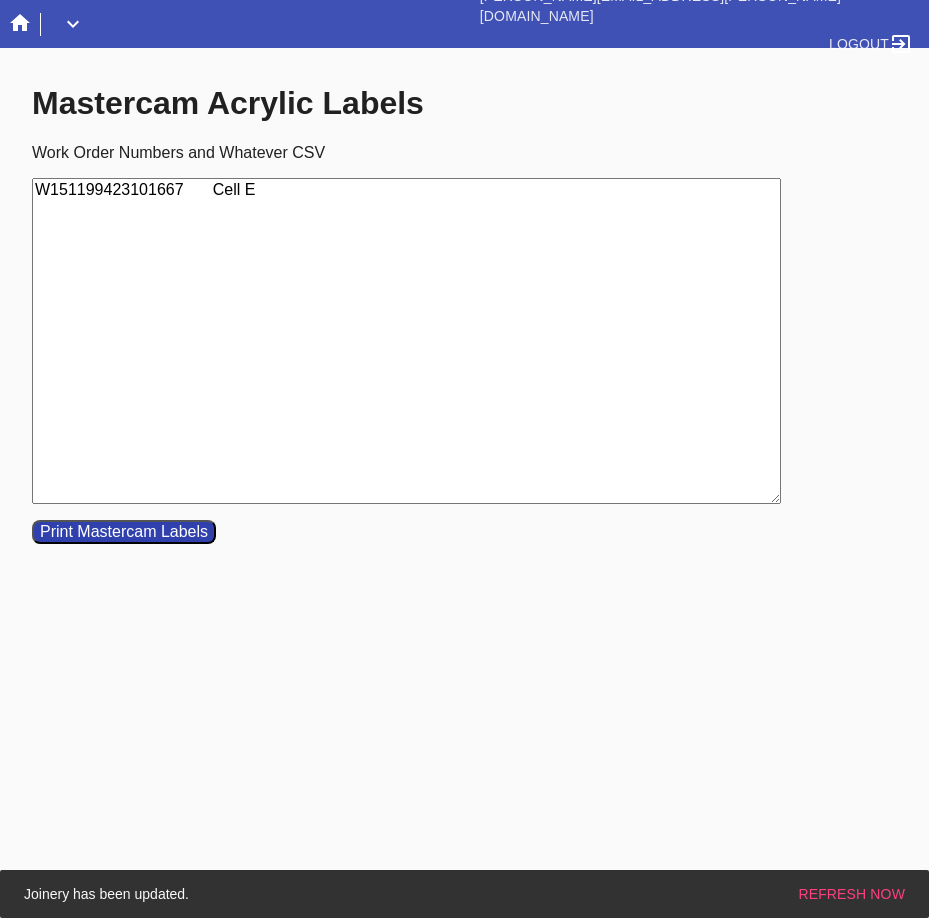click on "W151199423101667	Cell E" at bounding box center (406, 341) 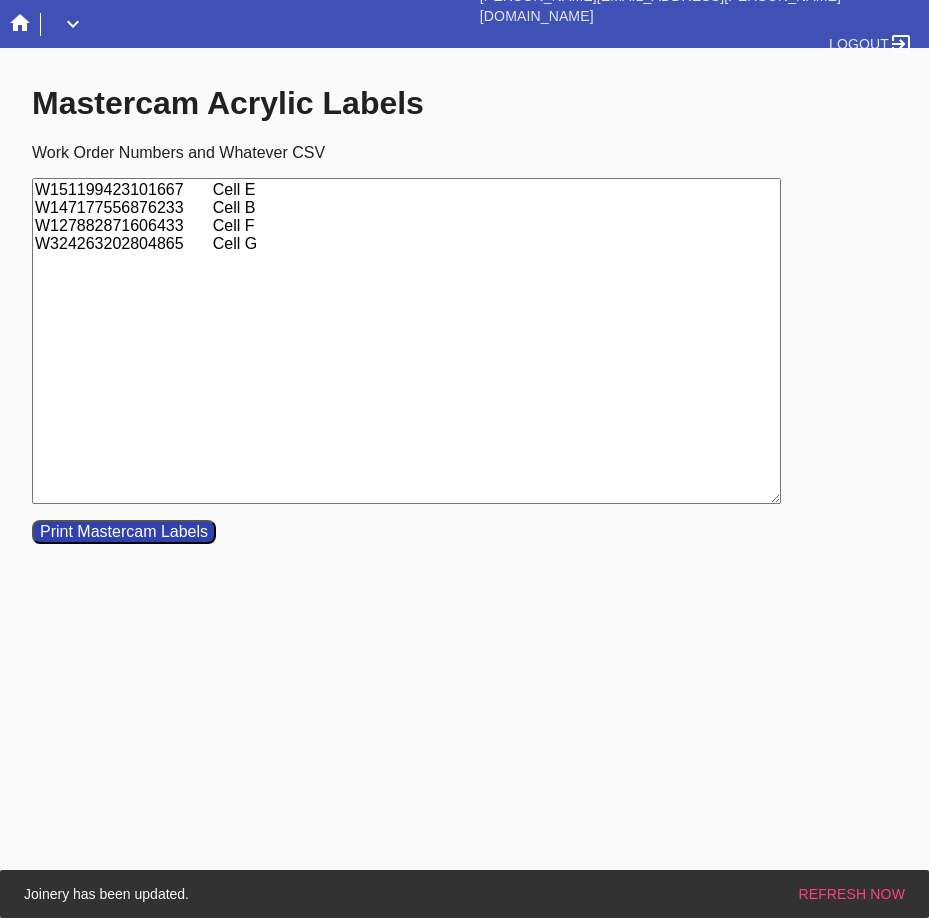 click on "W151199423101667	Cell E
W147177556876233	Cell B
W127882871606433	Cell F
W324263202804865	Cell G" at bounding box center [406, 341] 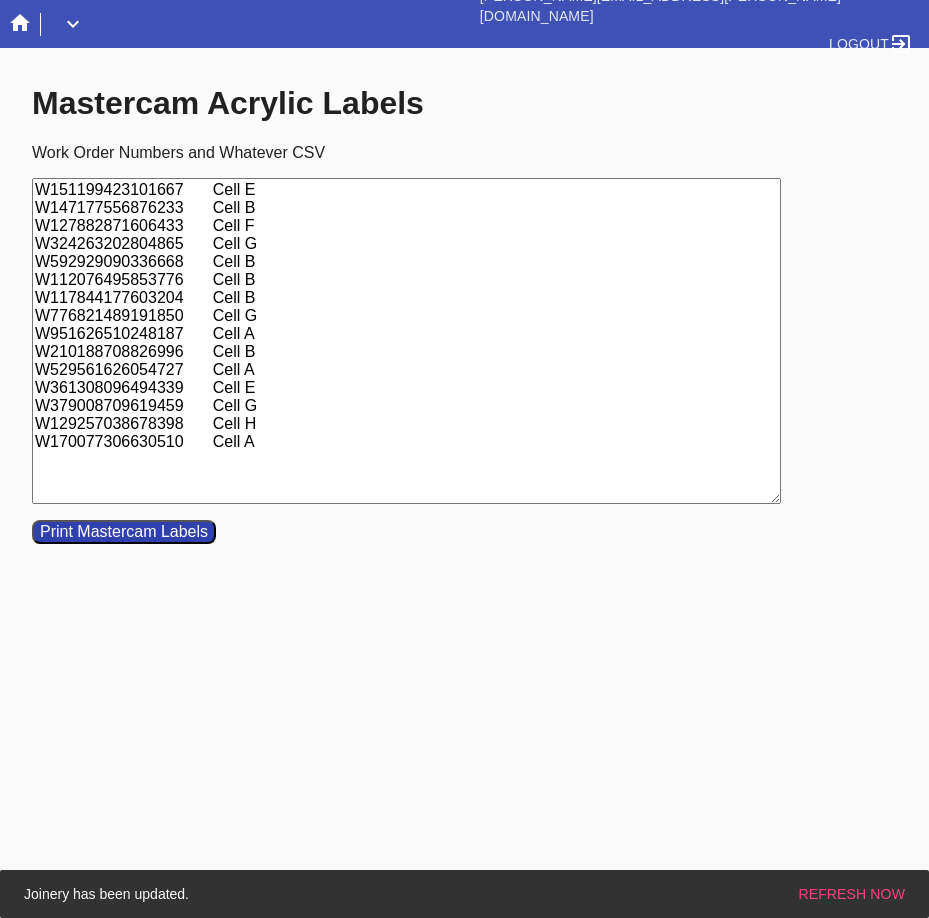 click on "W151199423101667	Cell E
W147177556876233	Cell B
W127882871606433	Cell F
W324263202804865	Cell G
W592929090336668	Cell B
W112076495853776	Cell B
W117844177603204	Cell B
W776821489191850	Cell G
W951626510248187	Cell A
W210188708826996	Cell B
W529561626054727	Cell A
W361308096494339	Cell E
W379008709619459	Cell G
W129257038678398	Cell H
W170077306630510	Cell A" at bounding box center (406, 341) 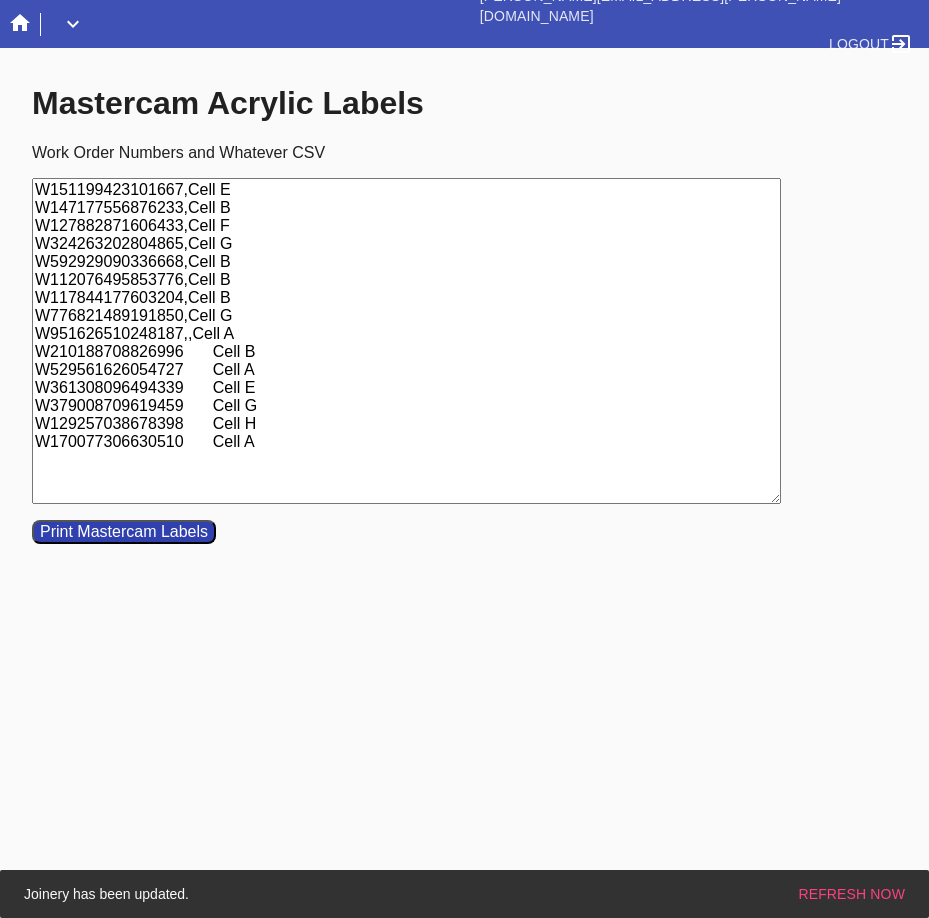 click on "W151199423101667,Cell E
W147177556876233,Cell B
W127882871606433,Cell F
W324263202804865,Cell G
W592929090336668,Cell B
W112076495853776,Cell B
W117844177603204,Cell B
W776821489191850,Cell G
W951626510248187,,Cell A
W210188708826996	Cell B
W529561626054727	Cell A
W361308096494339	Cell E
W379008709619459	Cell G
W129257038678398	Cell H
W170077306630510	Cell A" at bounding box center [406, 341] 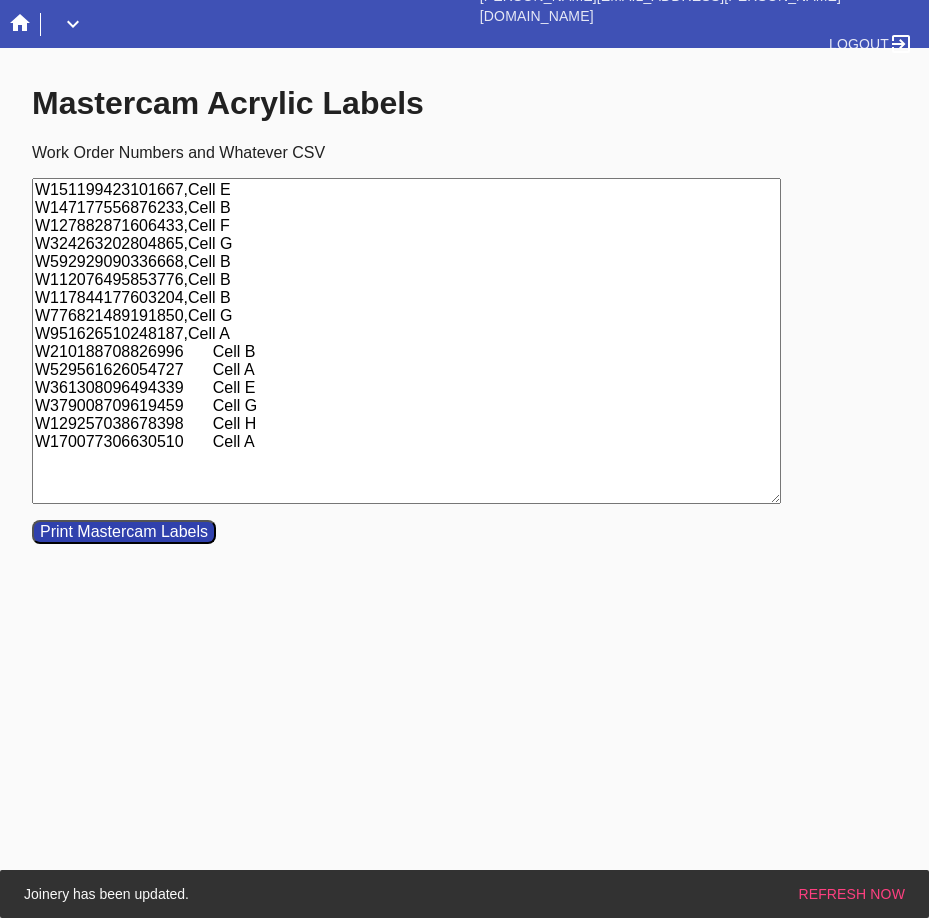click on "W151199423101667,Cell E
W147177556876233,Cell B
W127882871606433,Cell F
W324263202804865,Cell G
W592929090336668,Cell B
W112076495853776,Cell B
W117844177603204,Cell B
W776821489191850,Cell G
W951626510248187,Cell A
W210188708826996	Cell B
W529561626054727	Cell A
W361308096494339	Cell E
W379008709619459	Cell G
W129257038678398	Cell H
W170077306630510	Cell A" at bounding box center (406, 341) 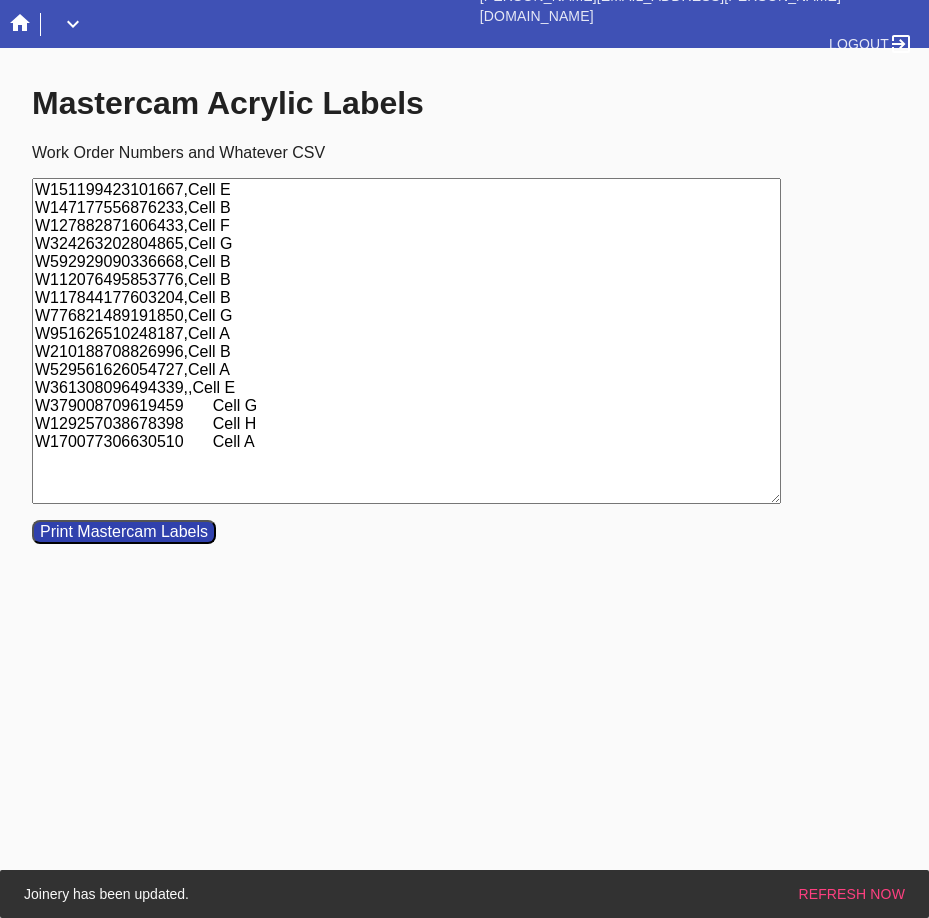 click on "W151199423101667,Cell E
W147177556876233,Cell B
W127882871606433,Cell F
W324263202804865,Cell G
W592929090336668,Cell B
W112076495853776,Cell B
W117844177603204,Cell B
W776821489191850,Cell G
W951626510248187,Cell A
W210188708826996,Cell B
W529561626054727,Cell A
W361308096494339,,Cell E
W379008709619459	Cell G
W129257038678398	Cell H
W170077306630510	Cell A" at bounding box center (406, 341) 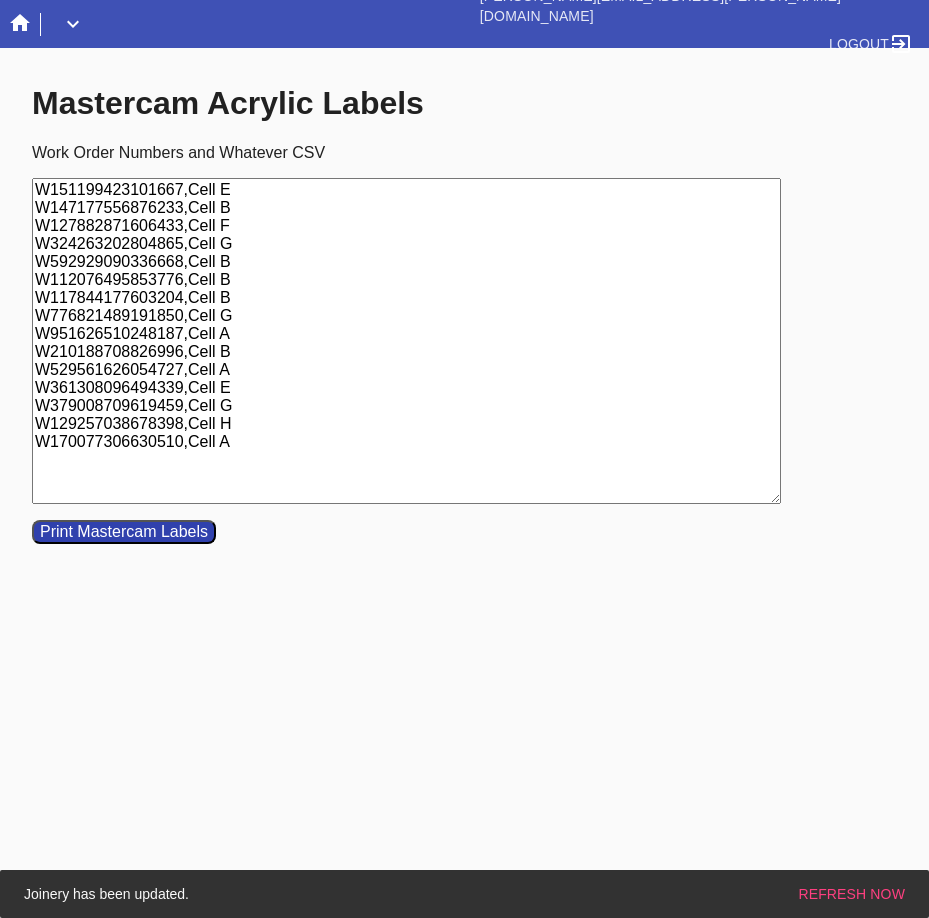 click on "W151199423101667,Cell E
W147177556876233,Cell B
W127882871606433,Cell F
W324263202804865,Cell G
W592929090336668,Cell B
W112076495853776,Cell B
W117844177603204,Cell B
W776821489191850,Cell G
W951626510248187,Cell A
W210188708826996,Cell B
W529561626054727,Cell A
W361308096494339,Cell E
W379008709619459,Cell G
W129257038678398,Cell H
W170077306630510,Cell A" at bounding box center (406, 341) 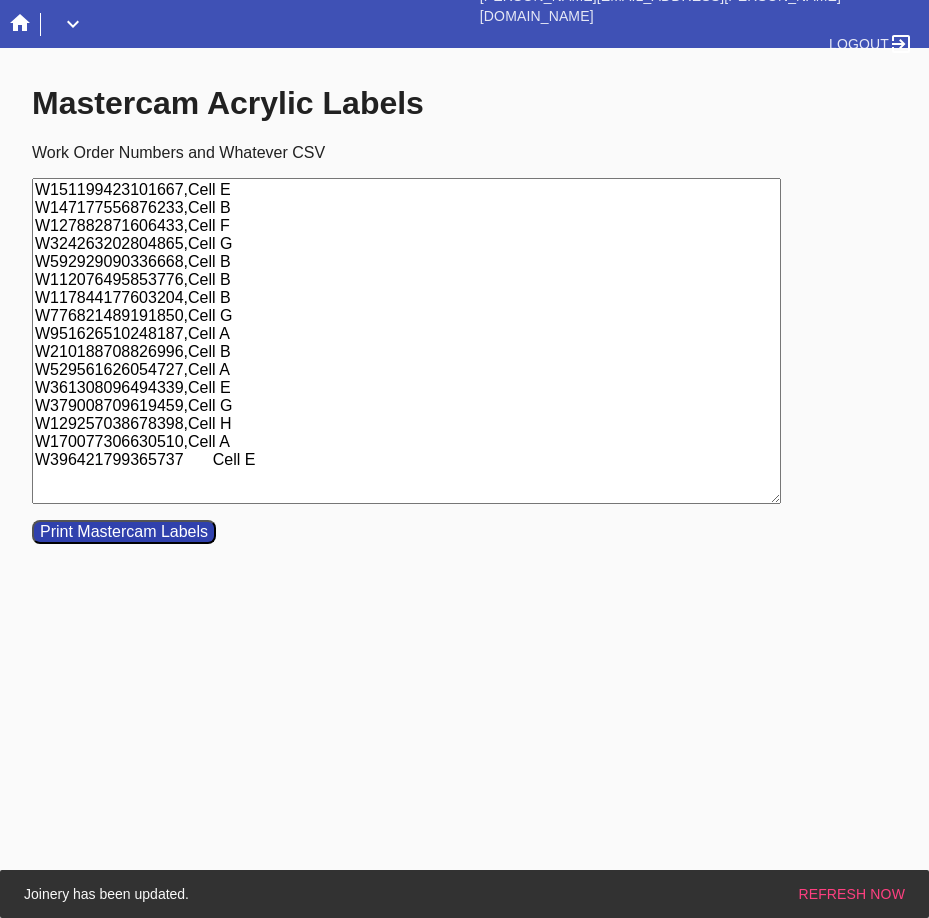click on "W151199423101667,Cell E
W147177556876233,Cell B
W127882871606433,Cell F
W324263202804865,Cell G
W592929090336668,Cell B
W112076495853776,Cell B
W117844177603204,Cell B
W776821489191850,Cell G
W951626510248187,Cell A
W210188708826996,Cell B
W529561626054727,Cell A
W361308096494339,Cell E
W379008709619459,Cell G
W129257038678398,Cell H
W170077306630510,Cell A
W396421799365737	Cell E" at bounding box center [406, 341] 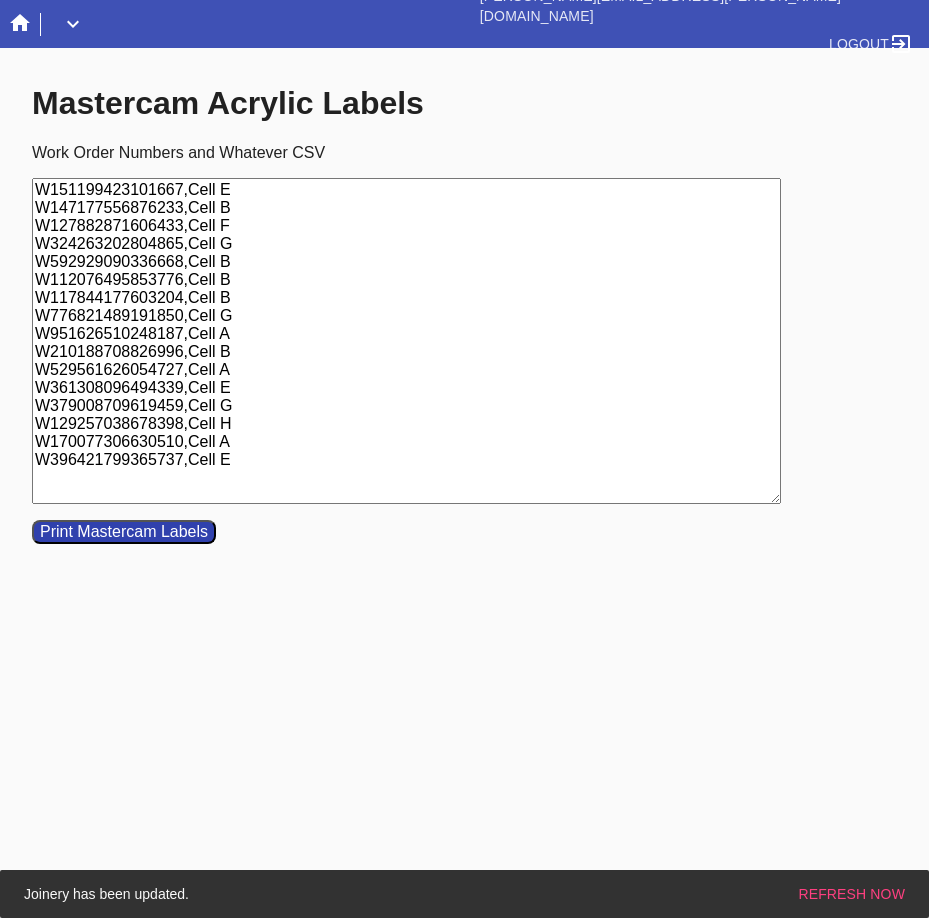 type on "W151199423101667,Cell E
W147177556876233,Cell B
W127882871606433,Cell F
W324263202804865,Cell G
W592929090336668,Cell B
W112076495853776,Cell B
W117844177603204,Cell B
W776821489191850,Cell G
W951626510248187,Cell A
W210188708826996,Cell B
W529561626054727,Cell A
W361308096494339,Cell E
W379008709619459,Cell G
W129257038678398,Cell H
W170077306630510,Cell A
W396421799365737,Cell E" 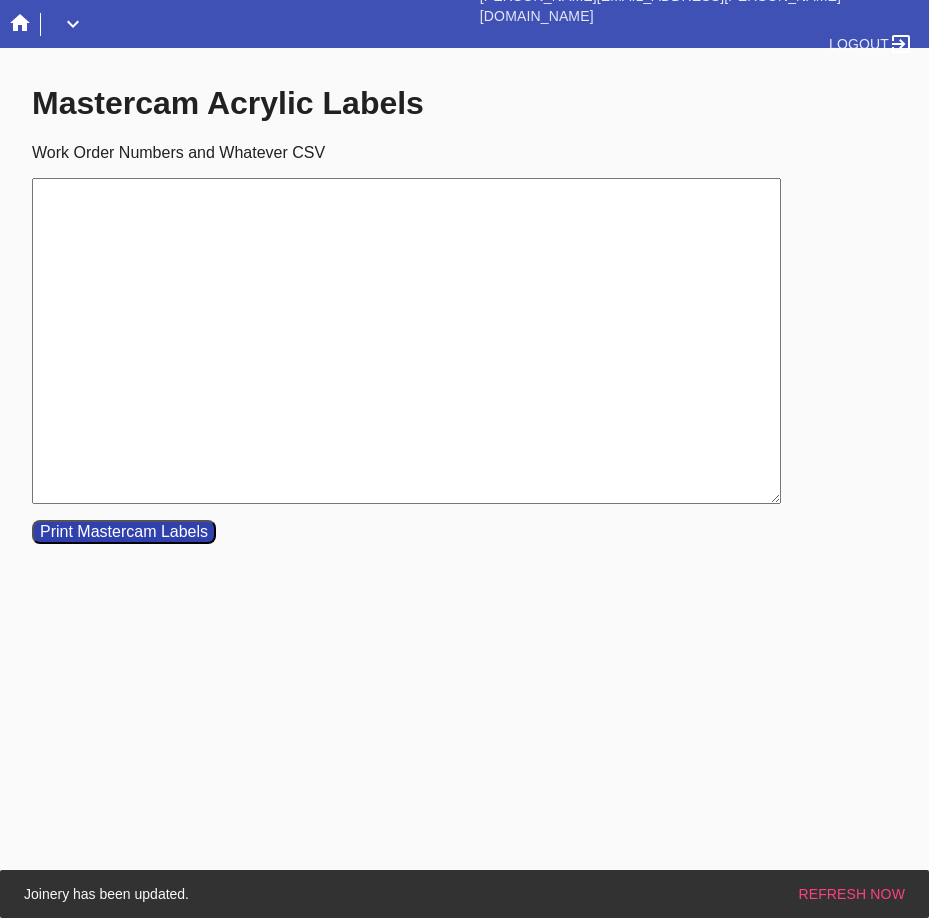 click on "Work Order Numbers and Whatever CSV" at bounding box center (406, 341) 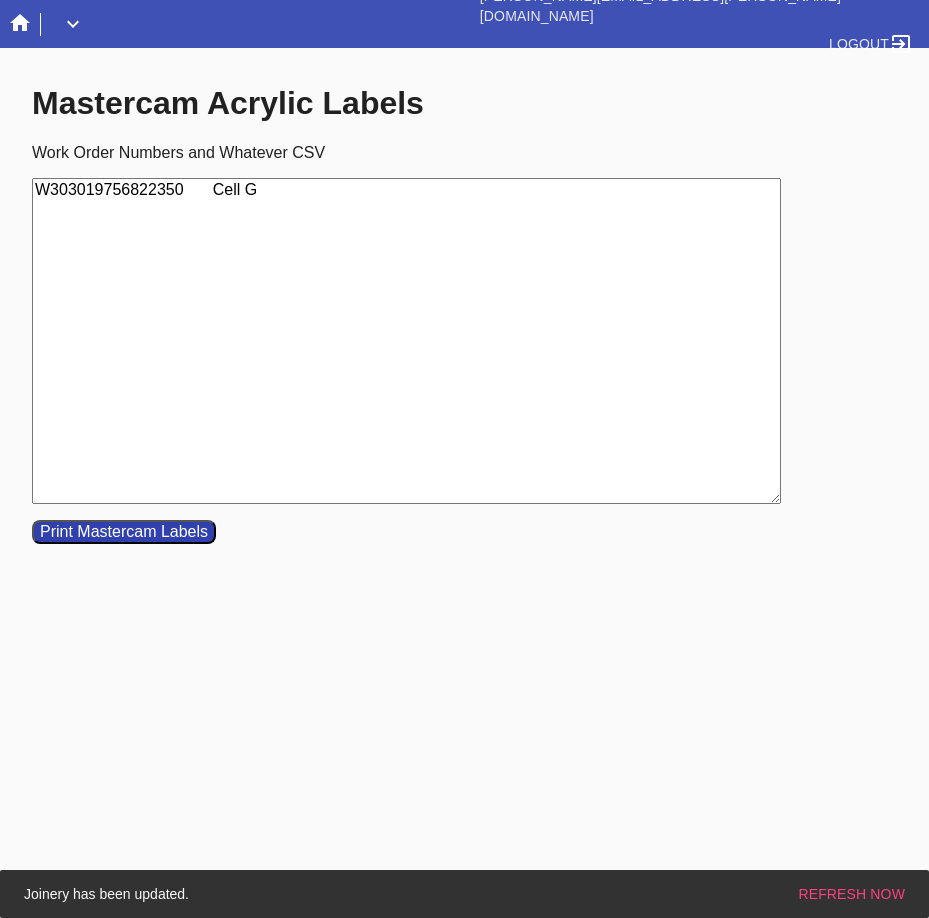 click on "W303019756822350	Cell G" at bounding box center [406, 341] 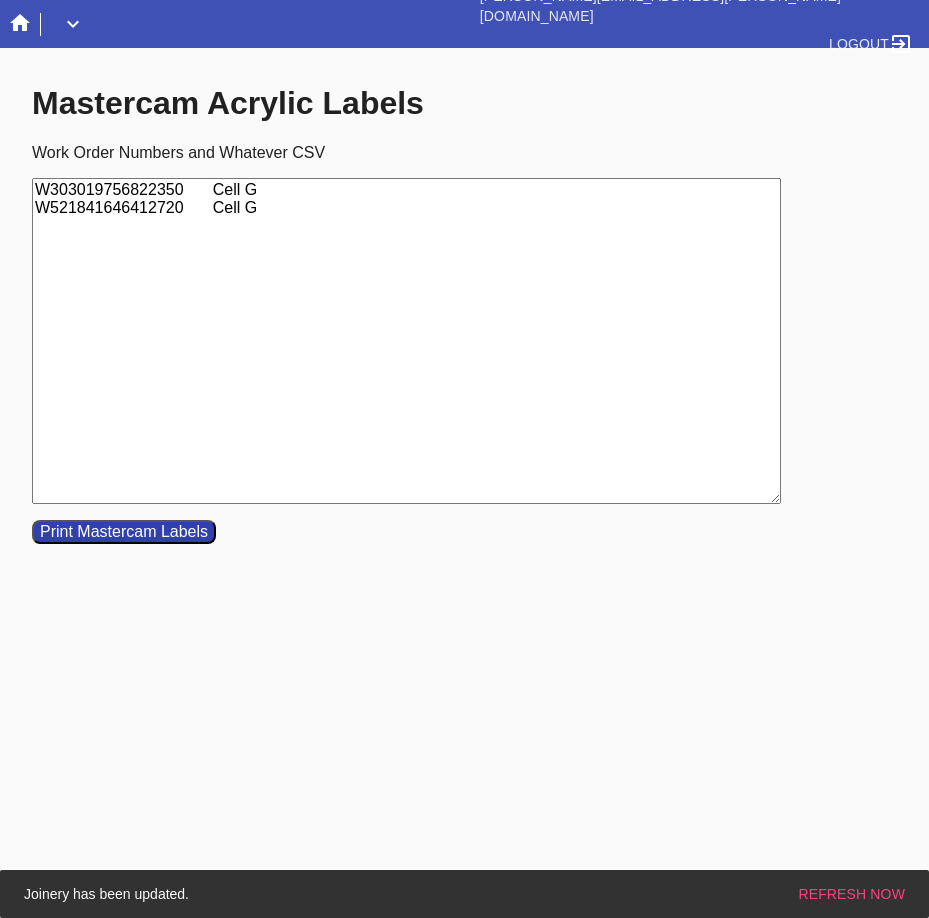 click on "W303019756822350	Cell G
W521841646412720	Cell G" at bounding box center [406, 341] 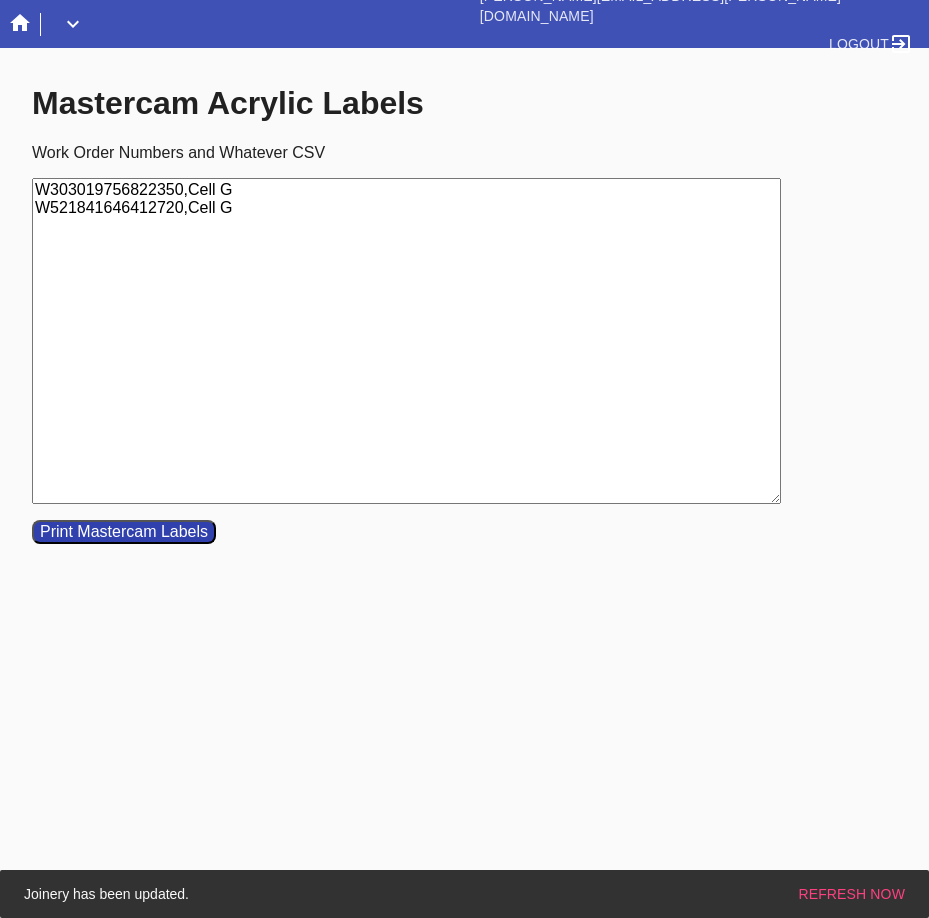 click on "Print Mastercam Labels" at bounding box center (124, 532) 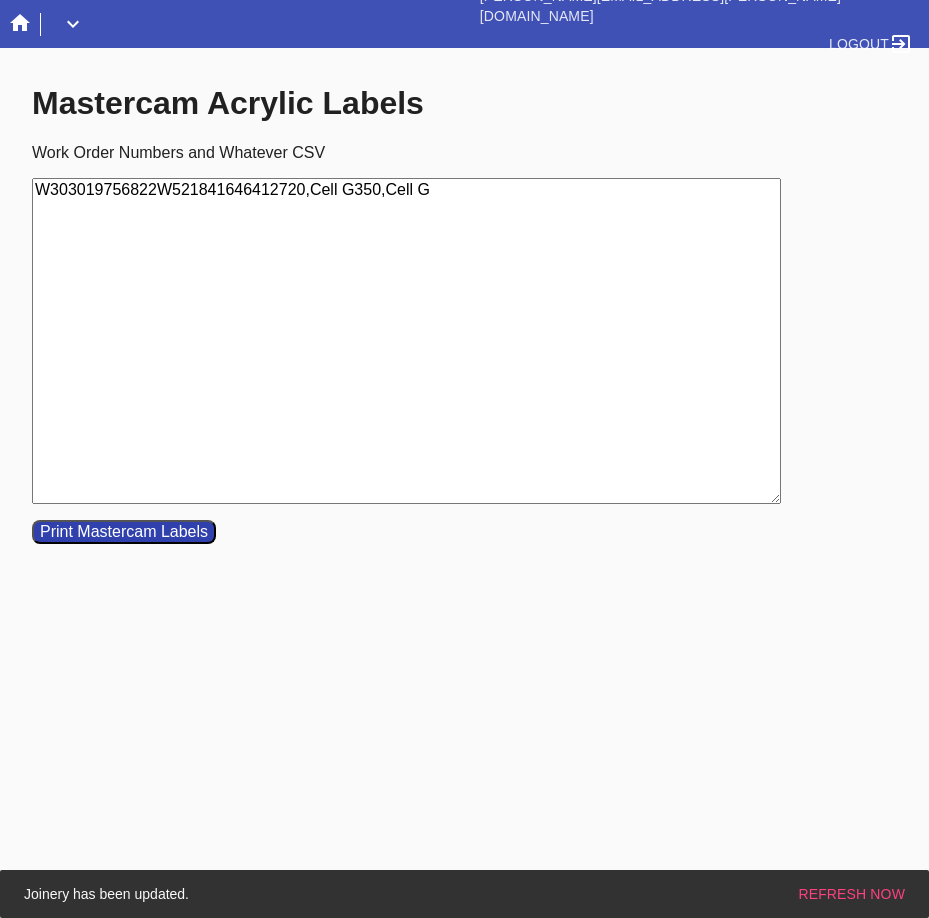 drag, startPoint x: 491, startPoint y: 195, endPoint x: 33, endPoint y: 208, distance: 458.18445 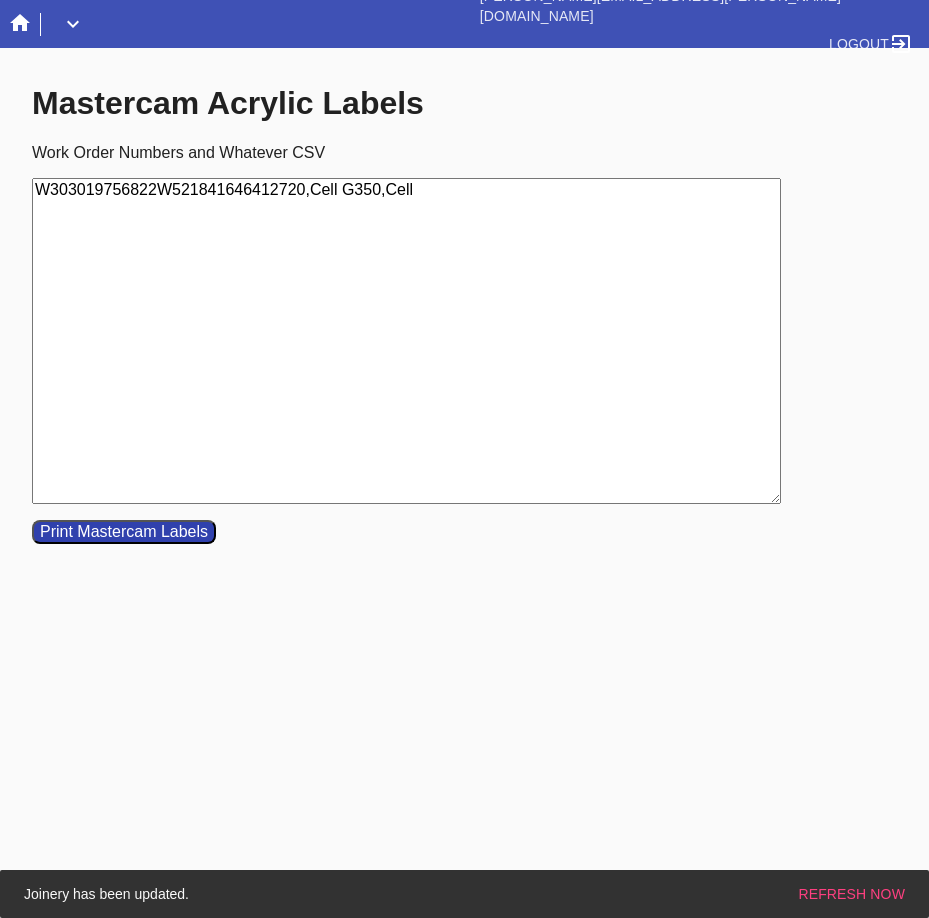 type on "W303019756822W521841646412720,Cell G350,Cell" 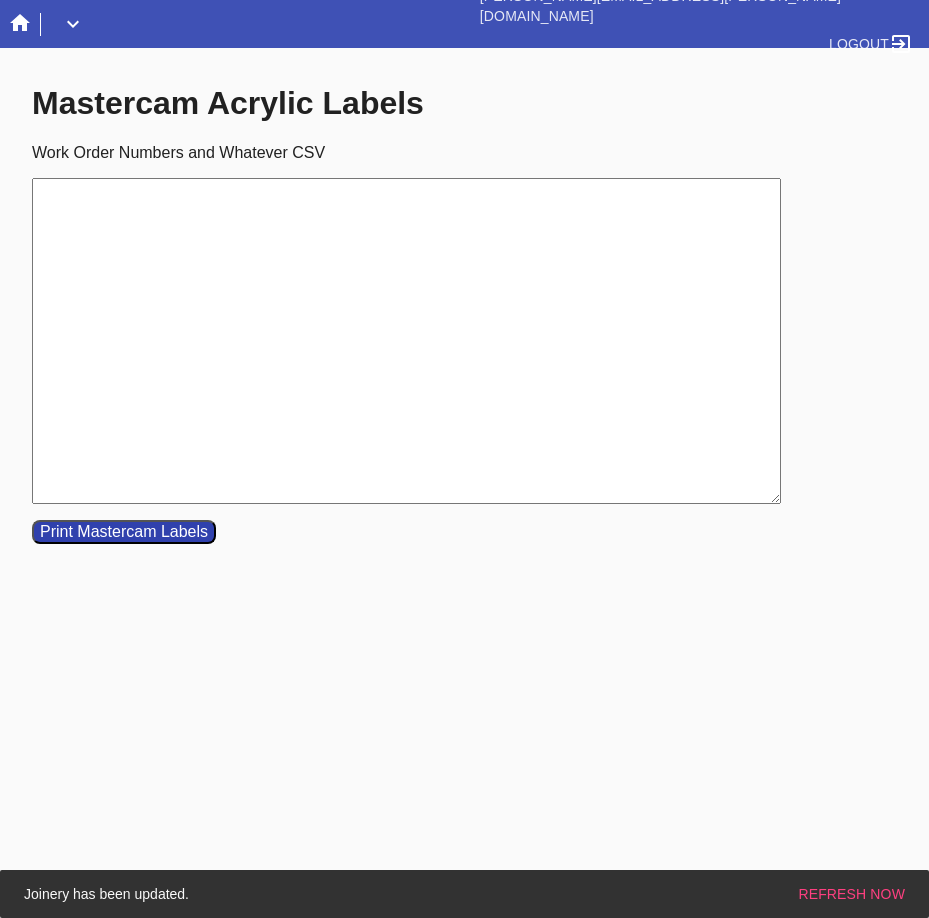 paste on "W303019756822350	Cell G" 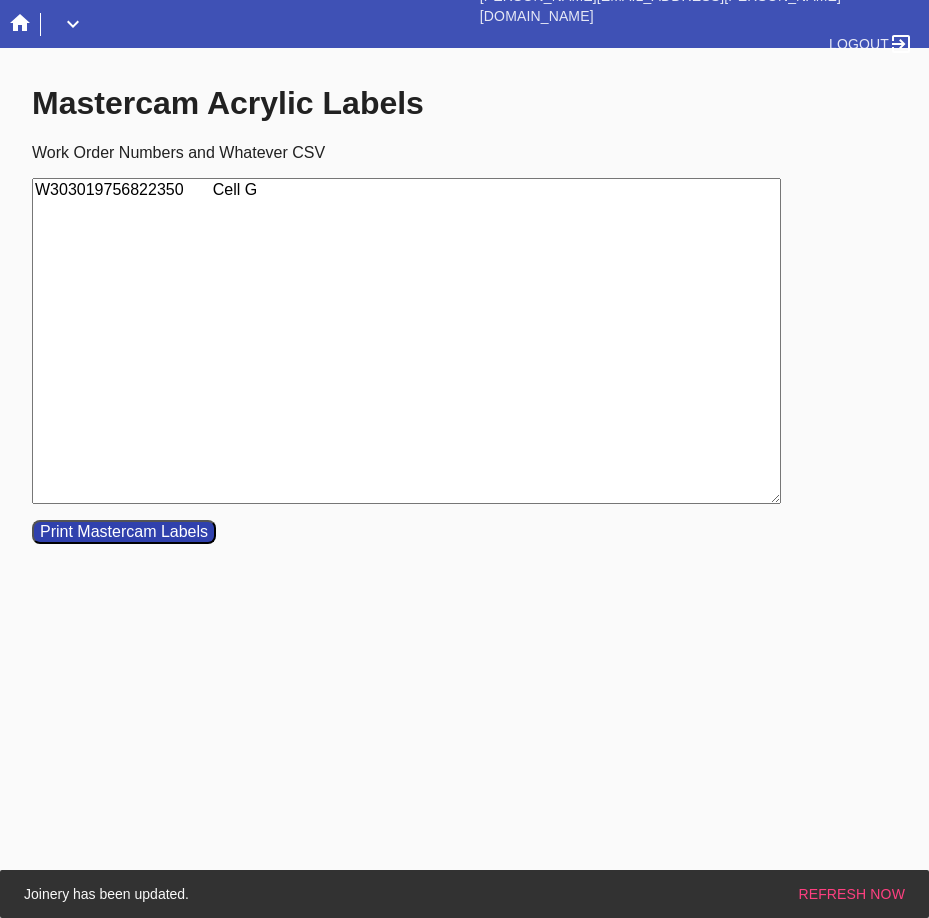 click on "W303019756822350	Cell G" at bounding box center [406, 341] 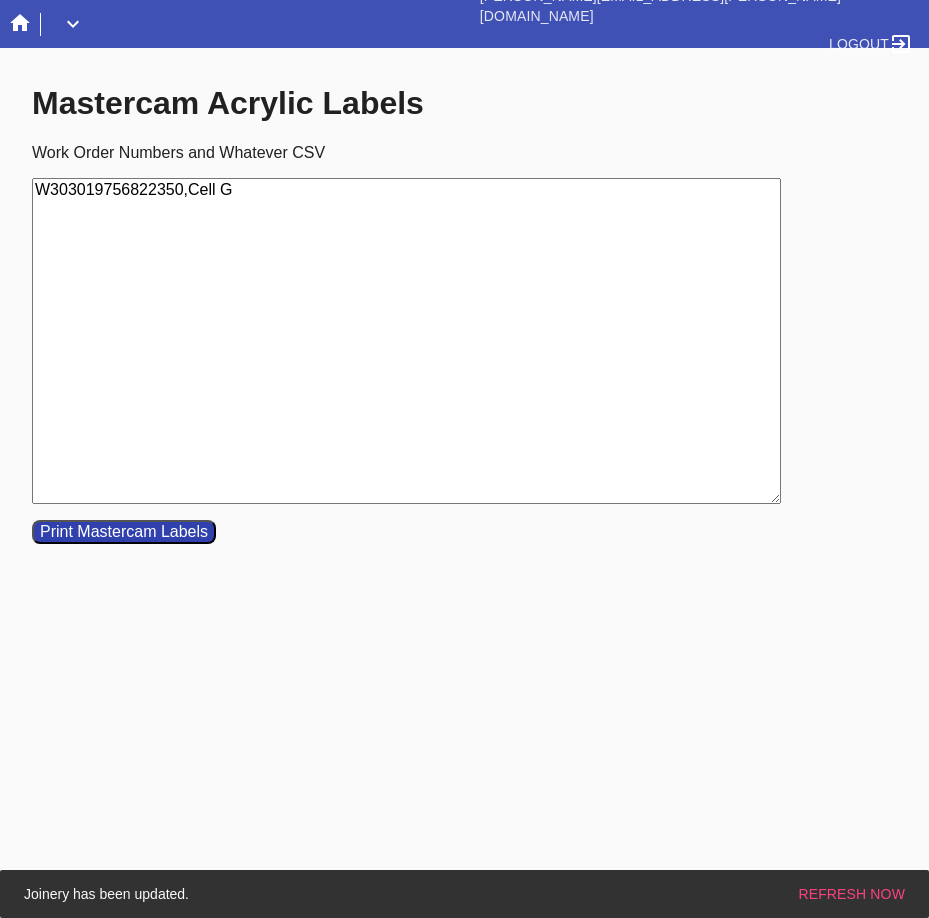 type on "W303019756822350,Cell G" 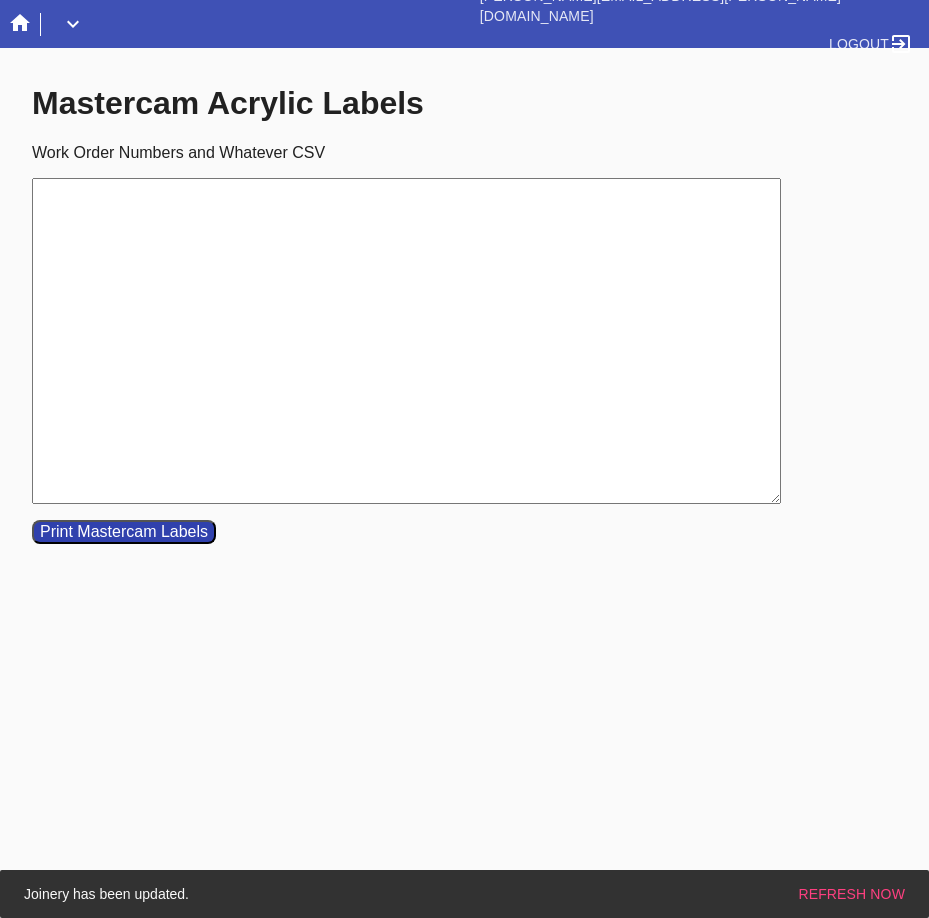 paste on "W471905087717782	Cell G
W411329091253883	Cell A
W248303299615539	Cell E" 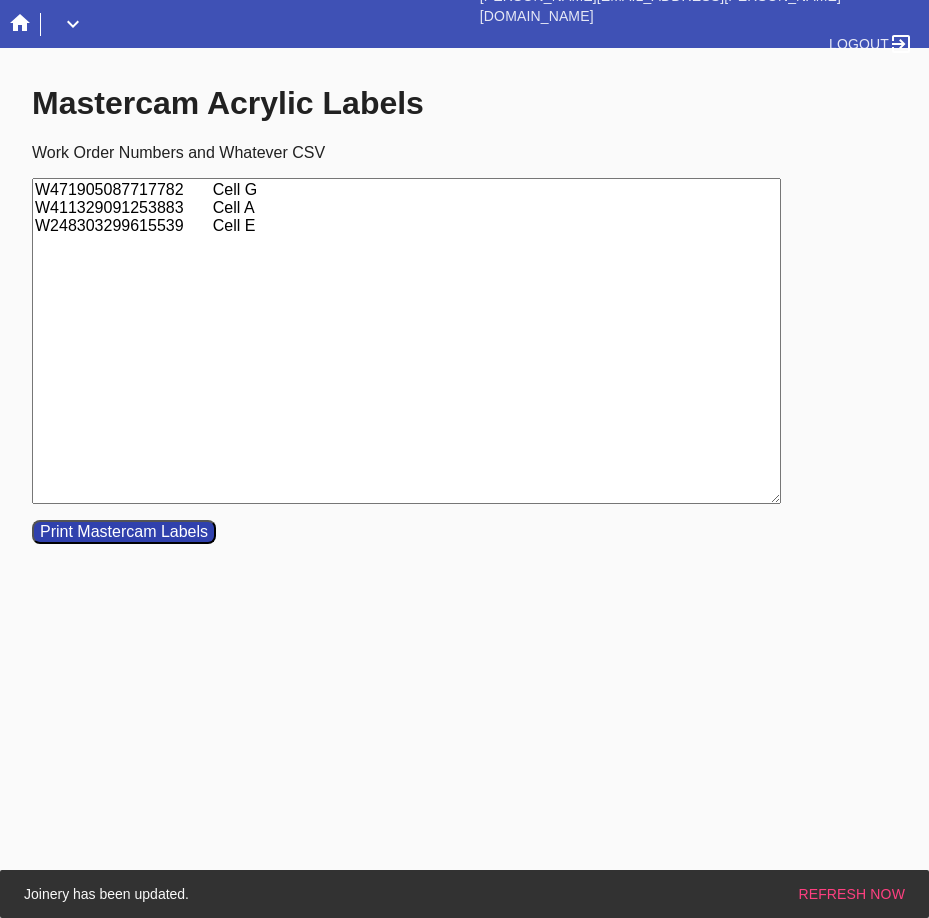click on "W471905087717782	Cell G
W411329091253883	Cell A
W248303299615539	Cell E" at bounding box center [406, 341] 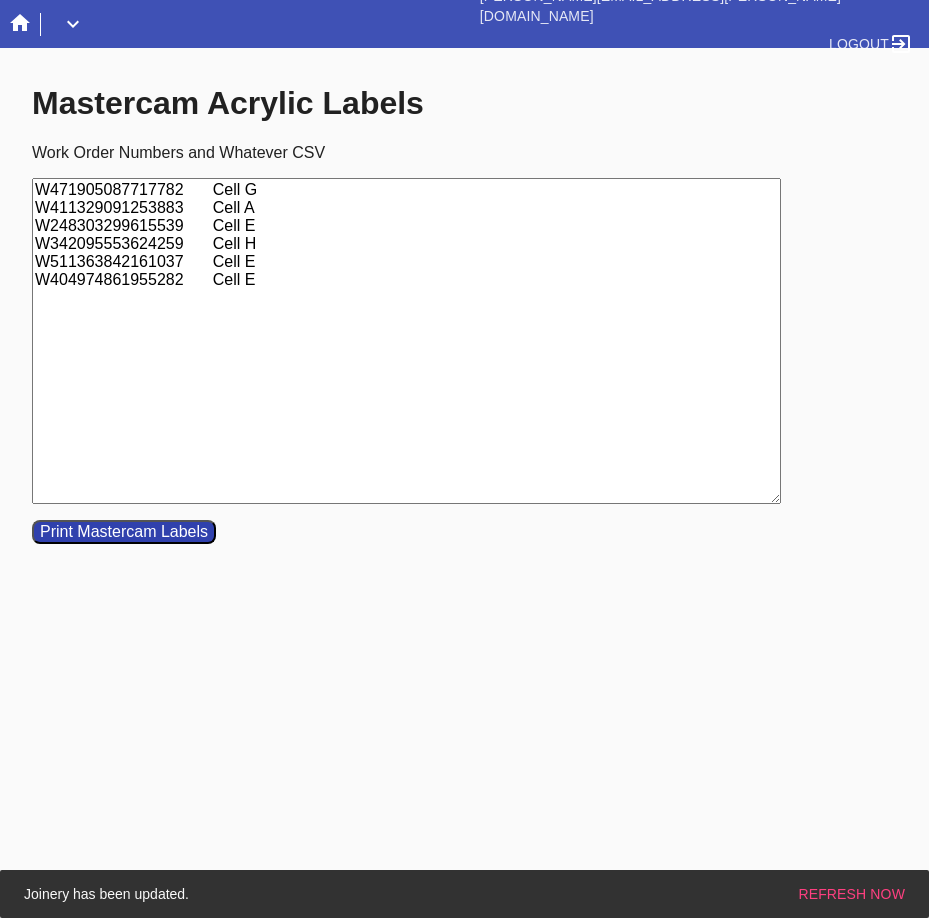 click on "W471905087717782	Cell G
W411329091253883	Cell A
W248303299615539	Cell E
W342095553624259	Cell H
W511363842161037	Cell E
W404974861955282	Cell E" at bounding box center (406, 341) 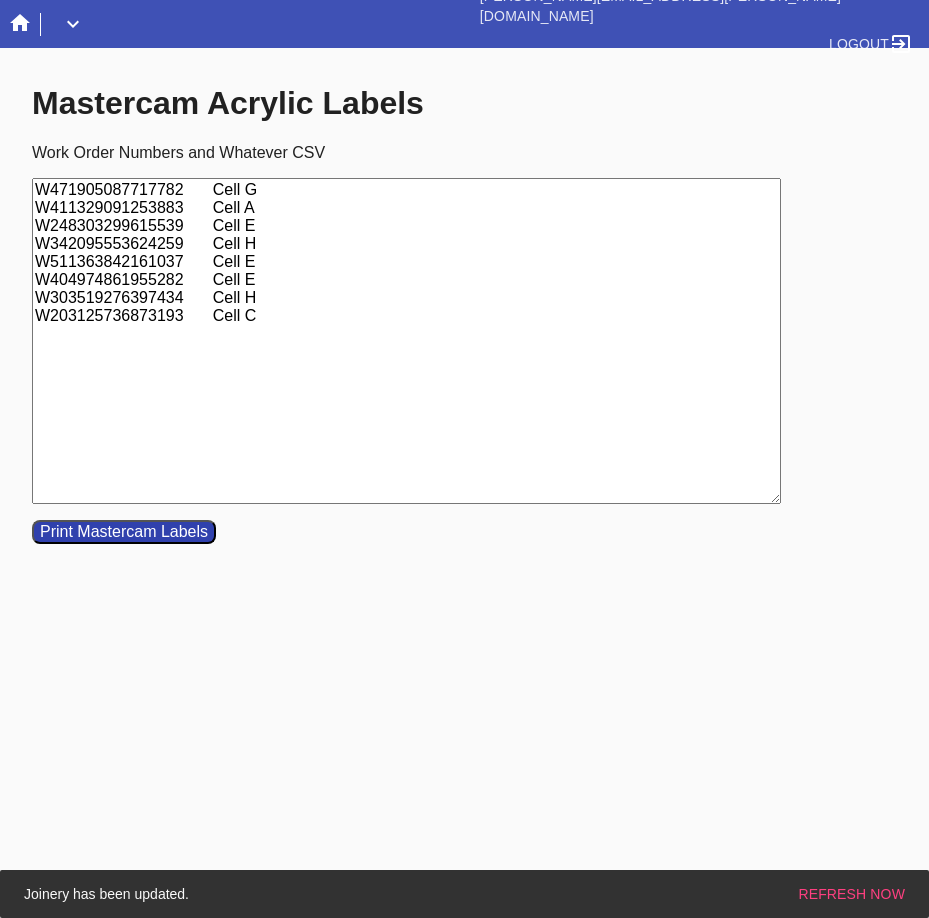 click on "W471905087717782	Cell G
W411329091253883	Cell A
W248303299615539	Cell E
W342095553624259	Cell H
W511363842161037	Cell E
W404974861955282	Cell E
W303519276397434	Cell H
W203125736873193	Cell C" at bounding box center [406, 341] 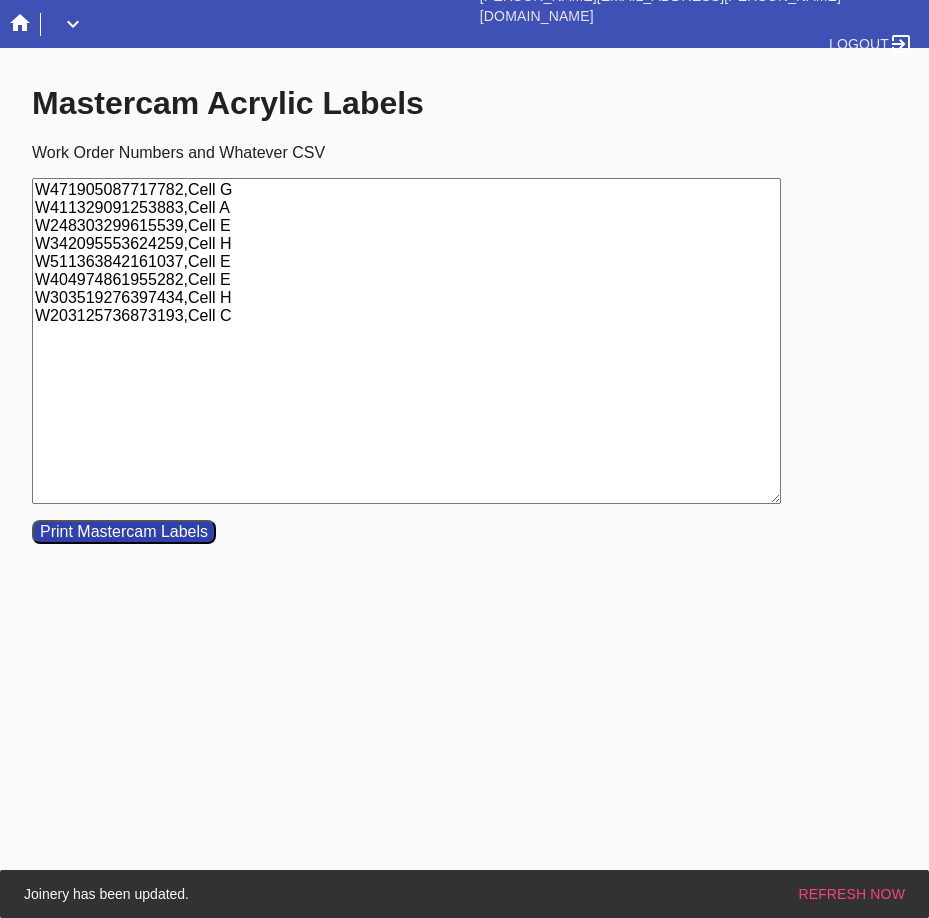 type on "W471905087717782,Cell G
W411329091253883,Cell A
W248303299615539,Cell E
W342095553624259,Cell H
W511363842161037,Cell E
W404974861955282,Cell E
W303519276397434,Cell H
W203125736873193,Cell C" 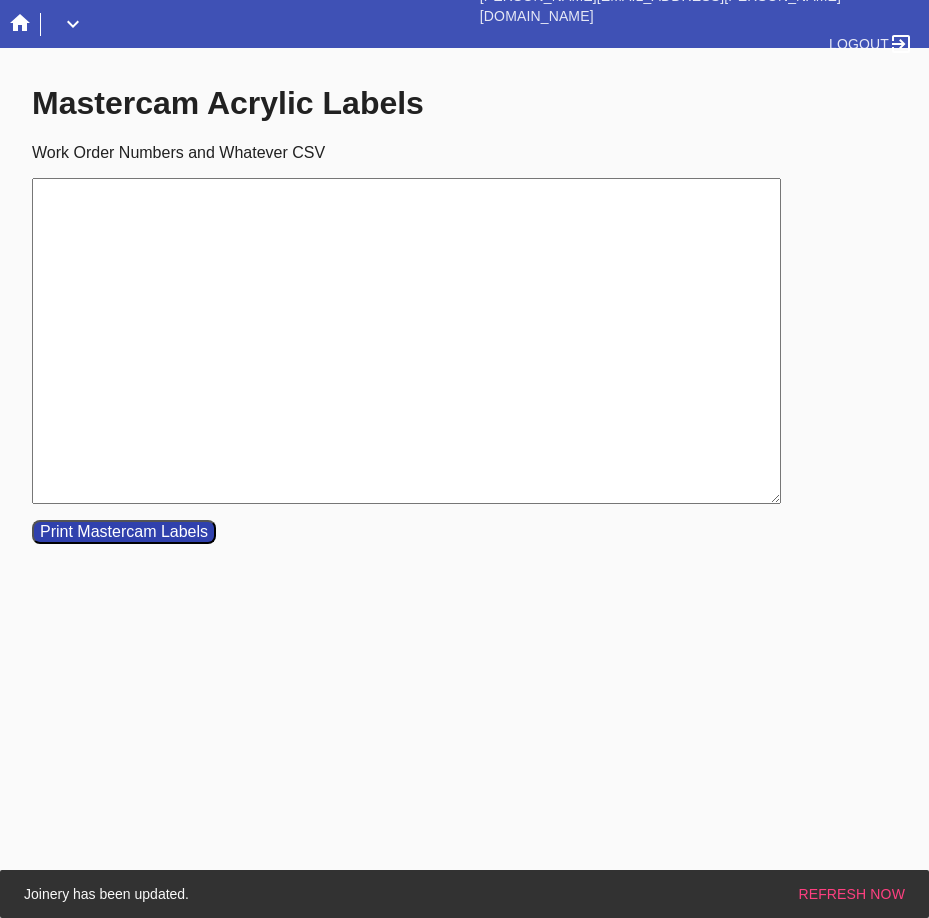 click on "Work Order Numbers and Whatever CSV" at bounding box center (406, 341) 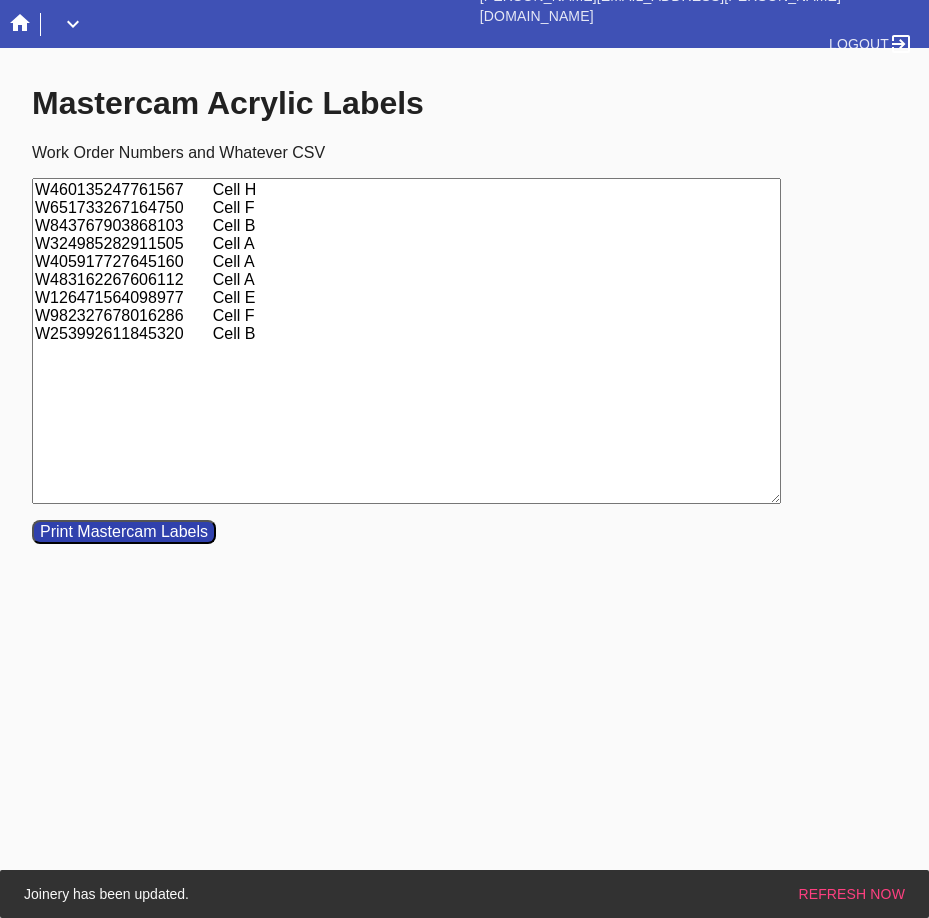 click on "W460135247761567	Cell H
W651733267164750	Cell F
W843767903868103	Cell B
W324985282911505	Cell A
W405917727645160	Cell A
W483162267606112	Cell A
W126471564098977	Cell E
W982327678016286	Cell F
W253992611845320	Cell B" at bounding box center [406, 341] 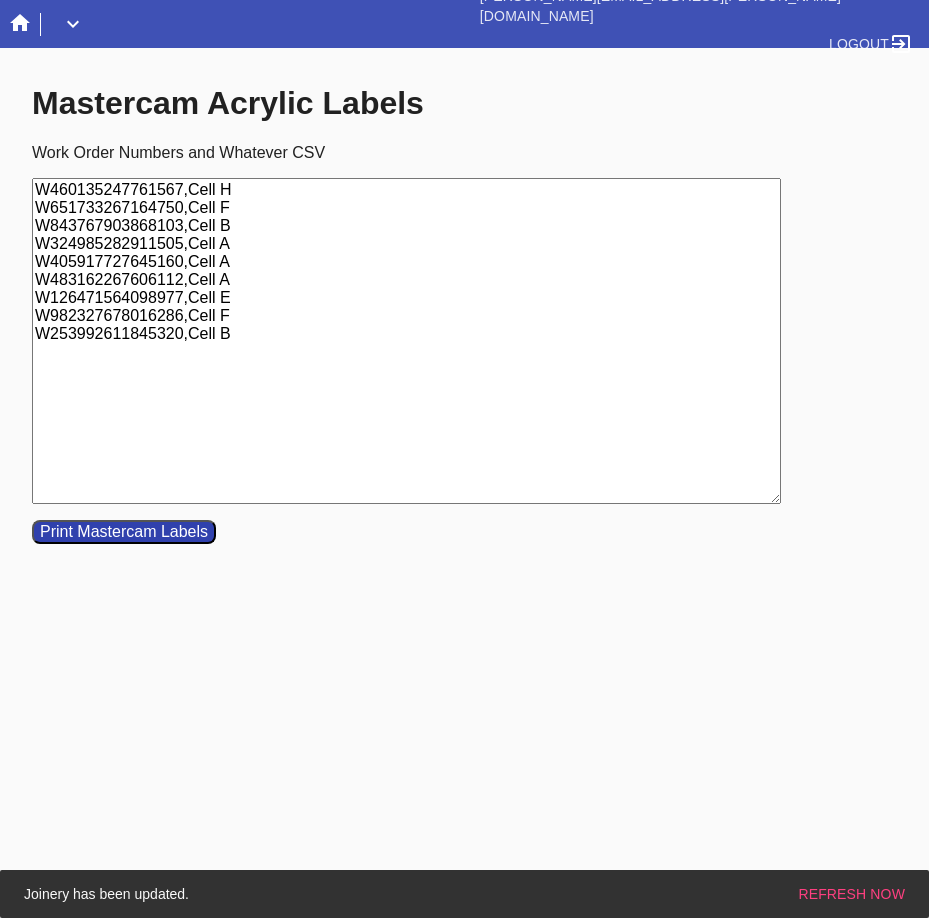 drag, startPoint x: 235, startPoint y: 344, endPoint x: -78, endPoint y: 351, distance: 313.07828 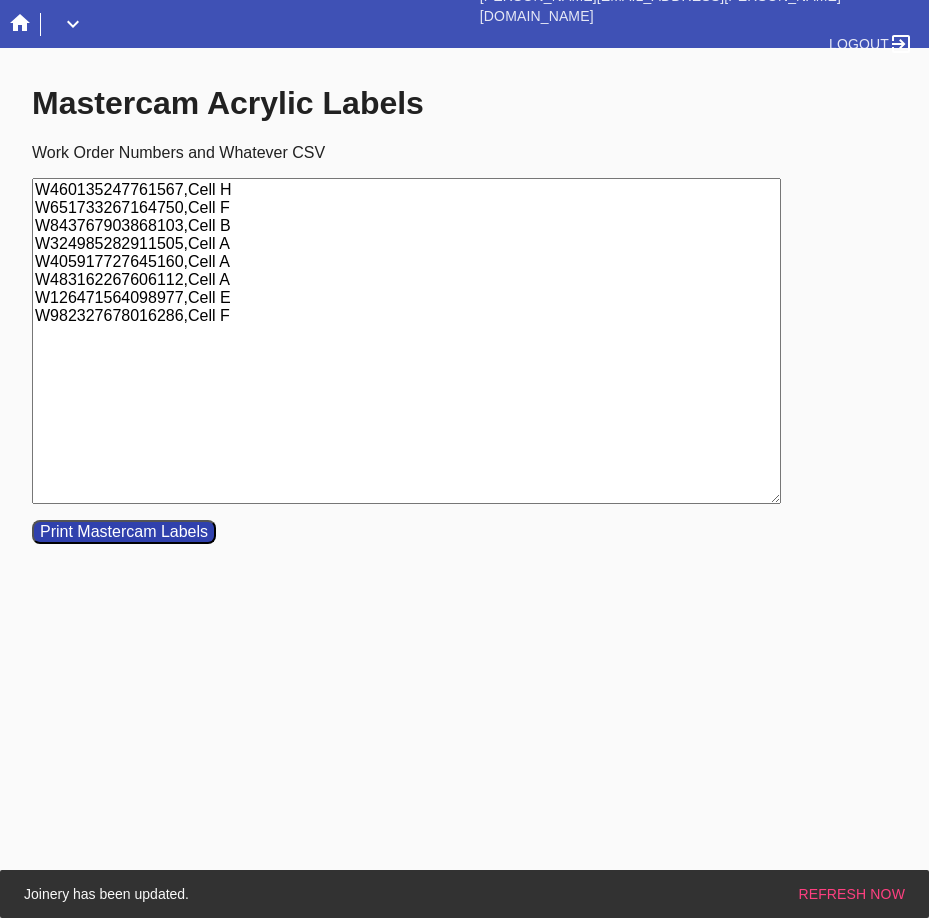 drag, startPoint x: 232, startPoint y: 298, endPoint x: -42, endPoint y: 298, distance: 274 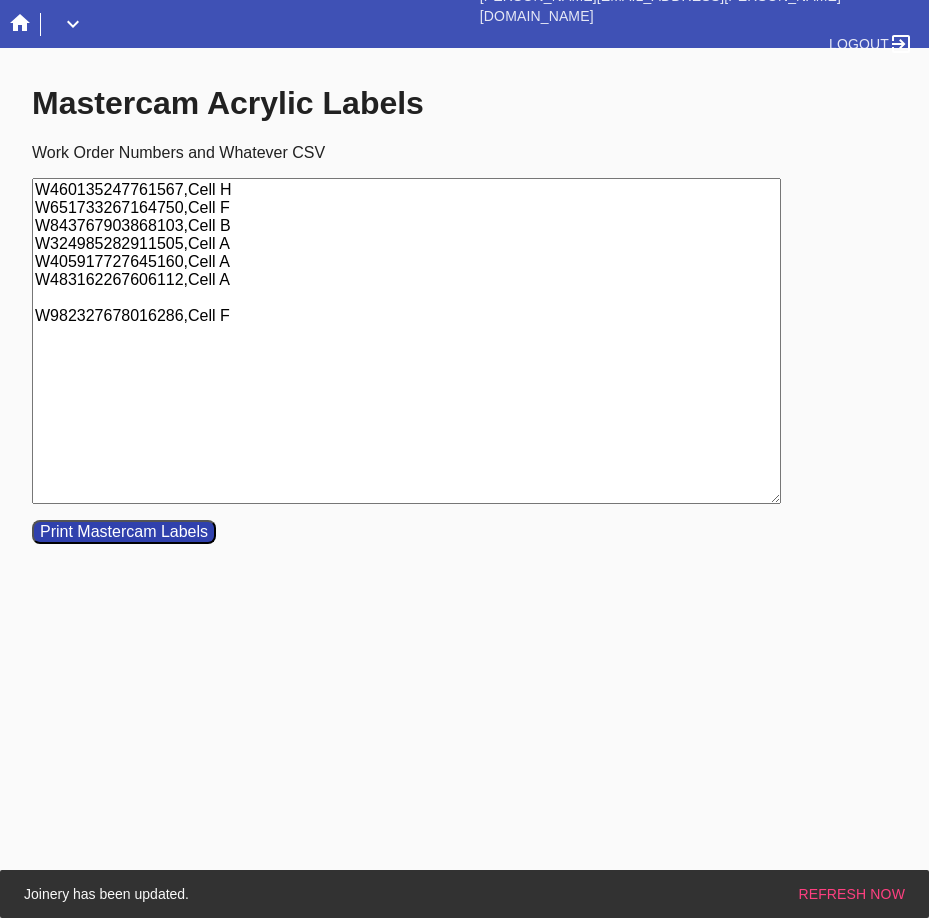 click on "W460135247761567,Cell H
W651733267164750,Cell F
W843767903868103,Cell B
W324985282911505,Cell A
W405917727645160,Cell A
W483162267606112,Cell A
W982327678016286,Cell F" at bounding box center [406, 341] 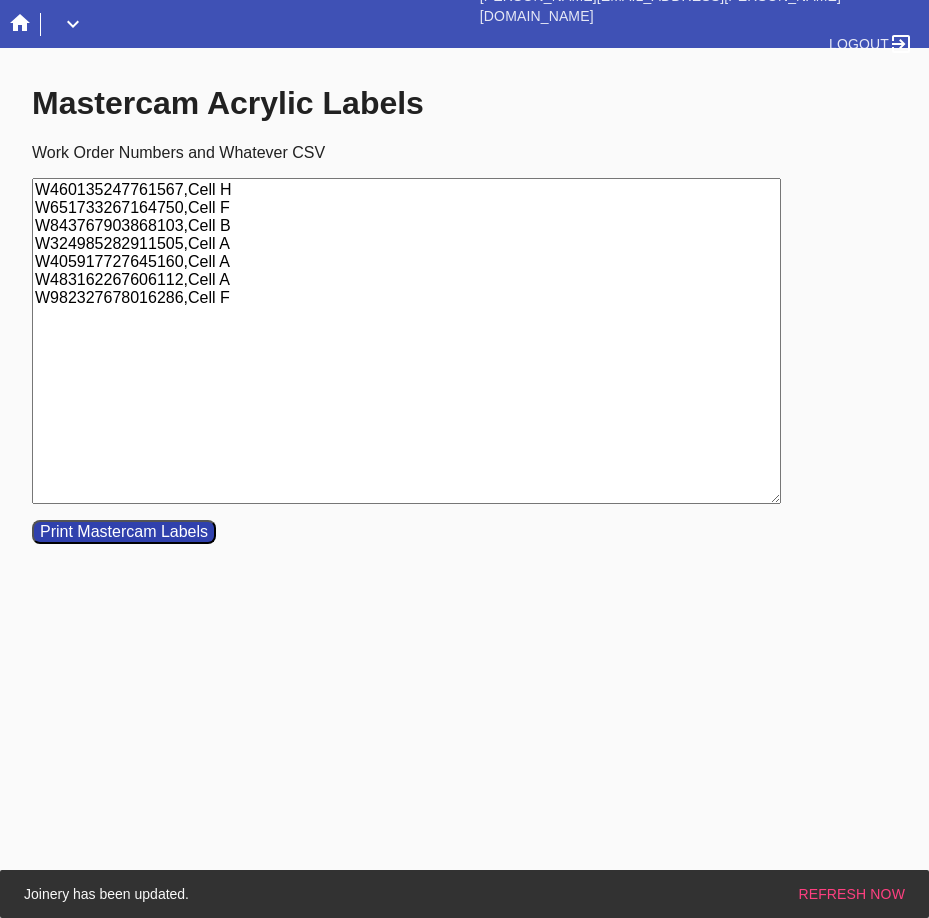 type on "W460135247761567,Cell H
W651733267164750,Cell F
W843767903868103,Cell B
W324985282911505,Cell A
W405917727645160,Cell A
W483162267606112,Cell A
W982327678016286,Cell F" 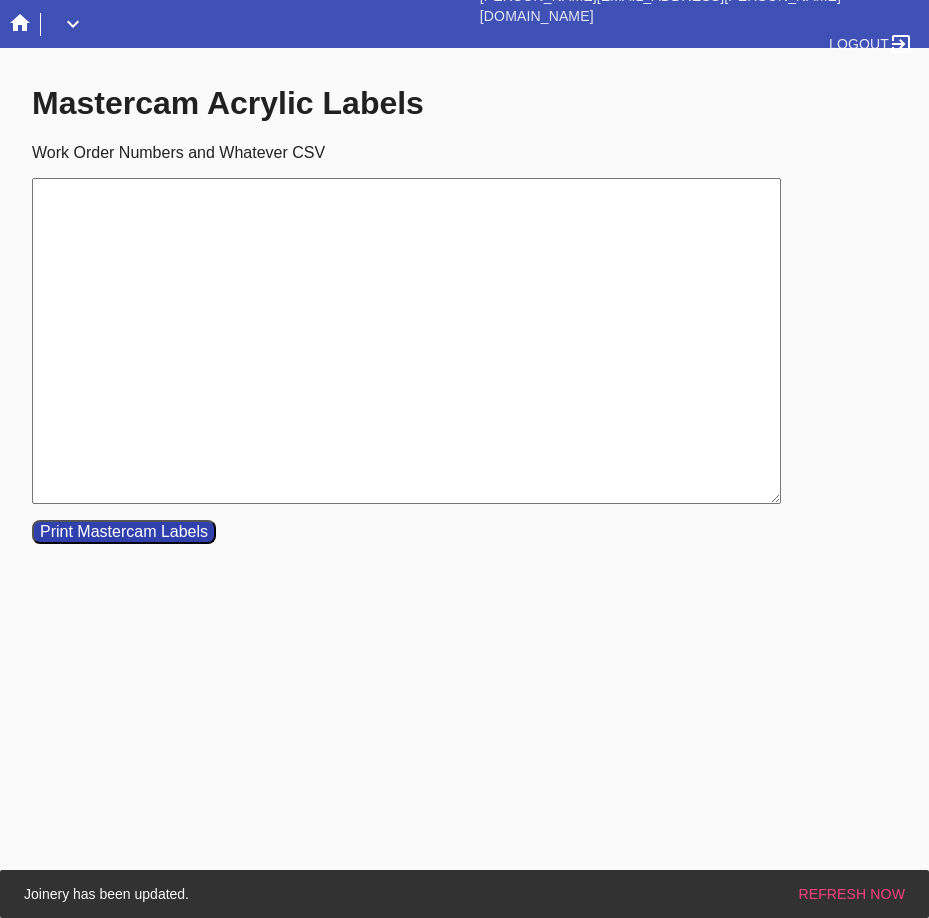 paste on "W253992611845320	Cell B" 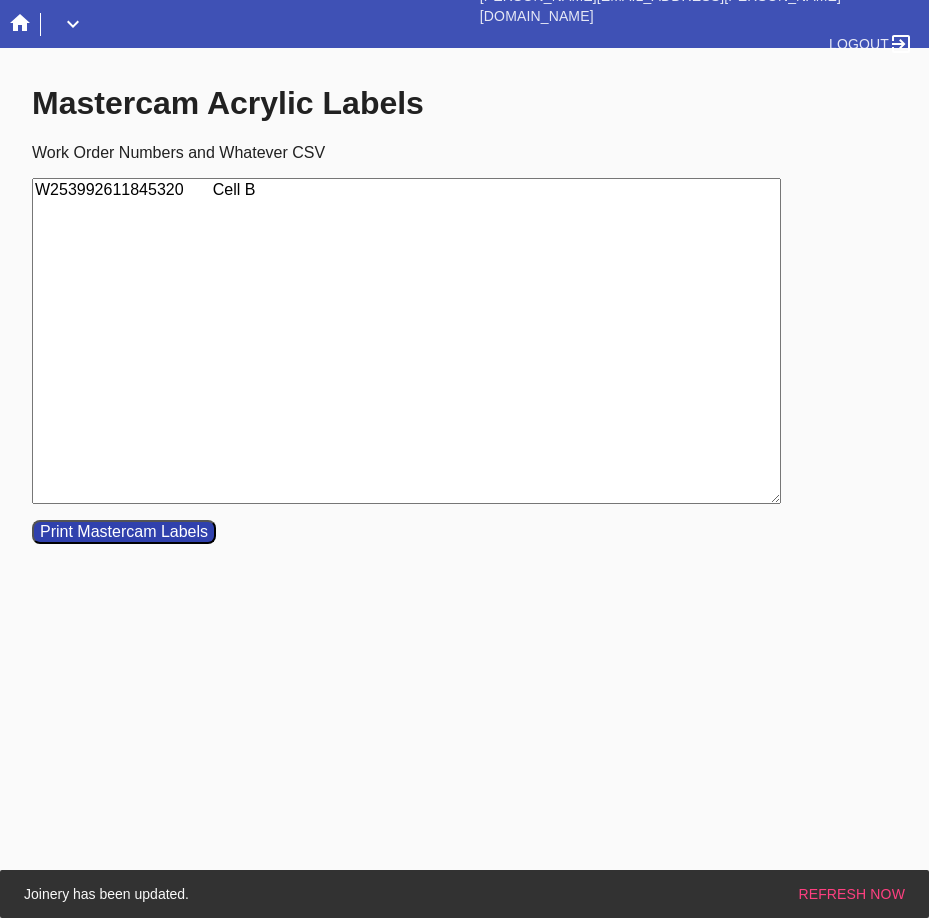 click on "W253992611845320	Cell B" at bounding box center [406, 341] 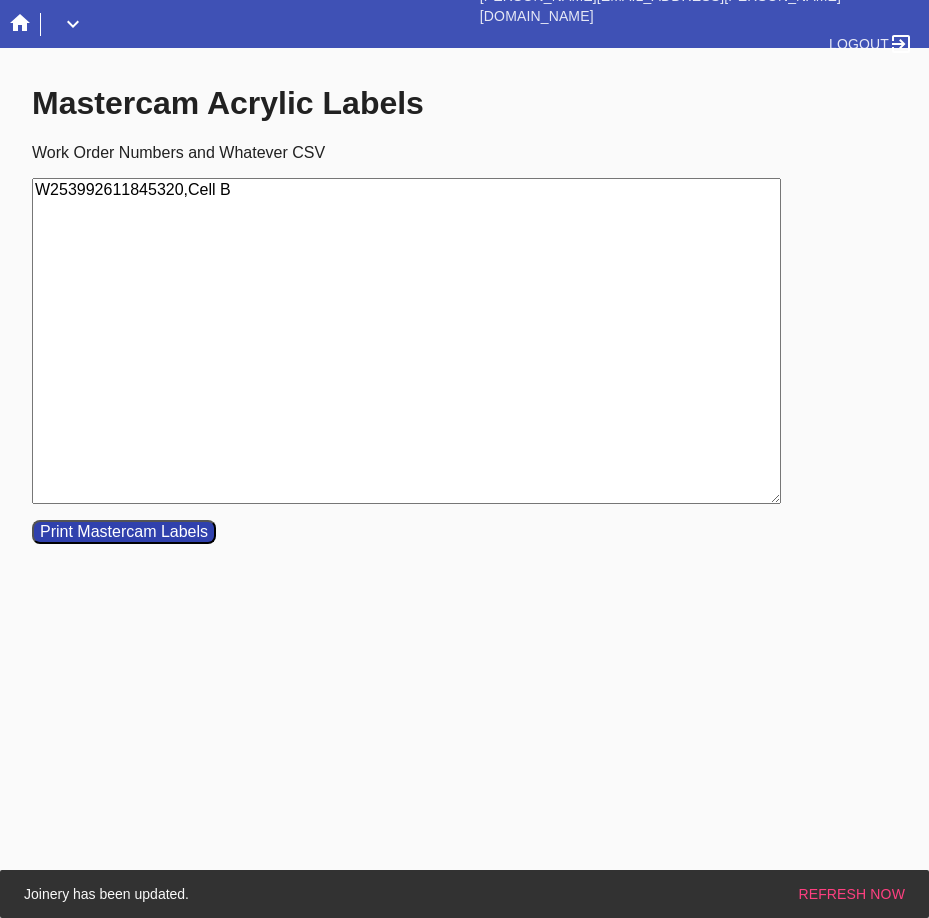 type on "W253992611845320,Cell B" 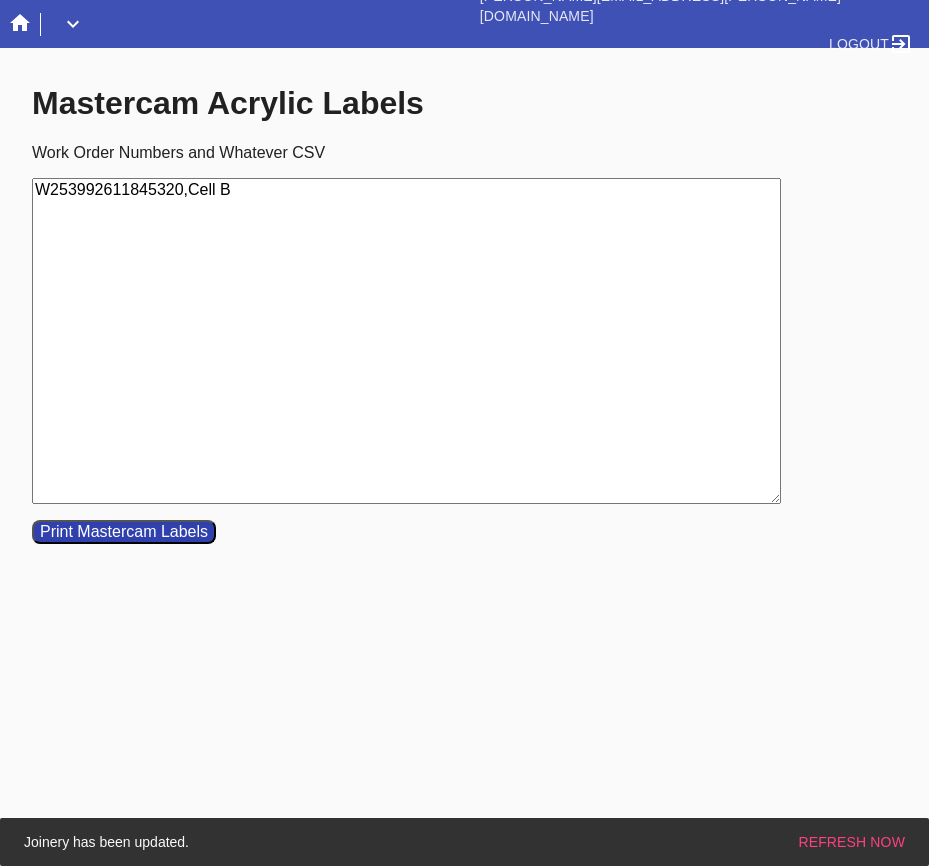 click on "W253992611845320,Cell B" at bounding box center [406, 341] 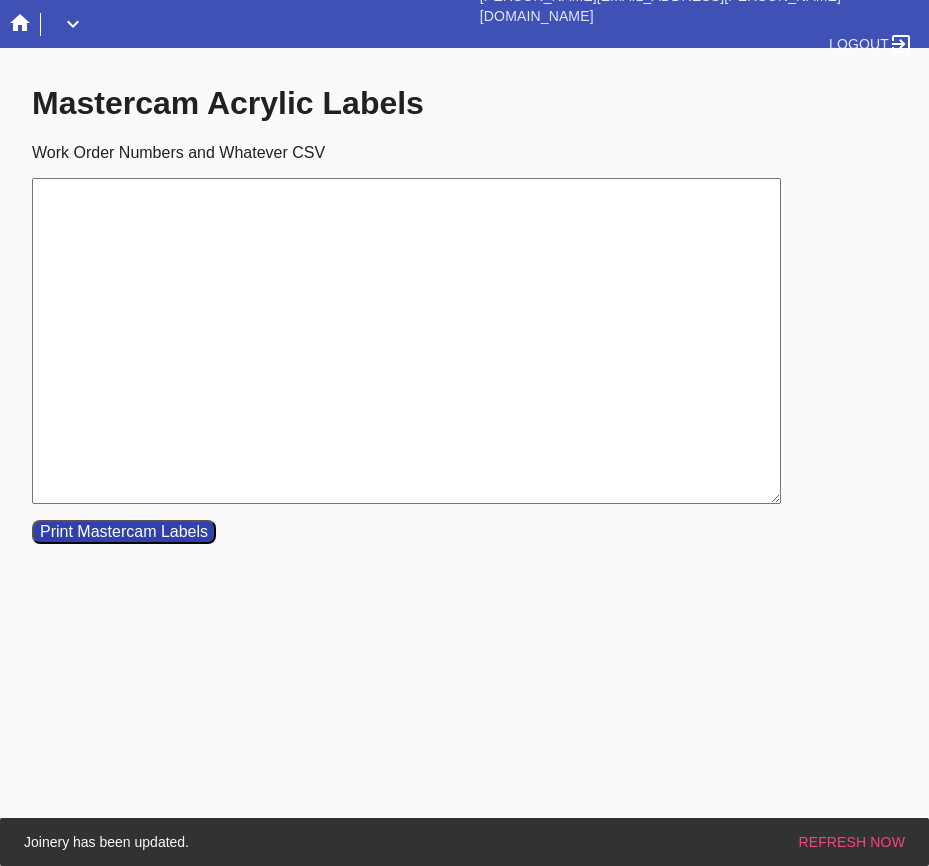 click on "Work Order Numbers and Whatever CSV" at bounding box center (406, 341) 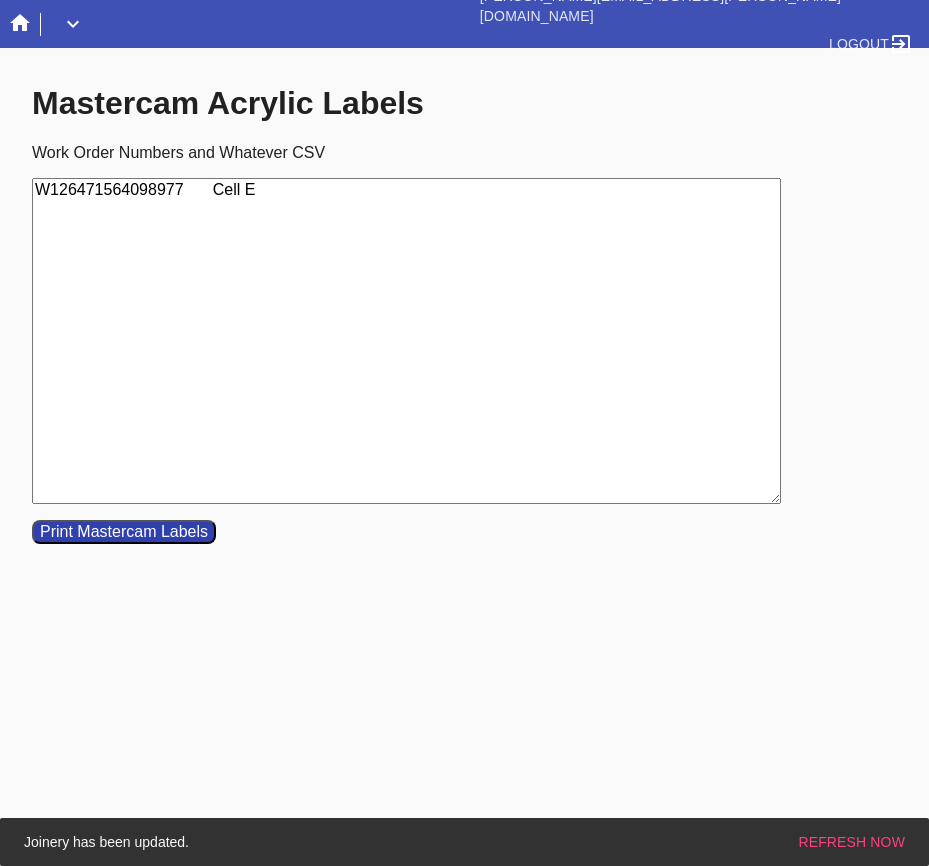 click on "W126471564098977	Cell E" at bounding box center [406, 341] 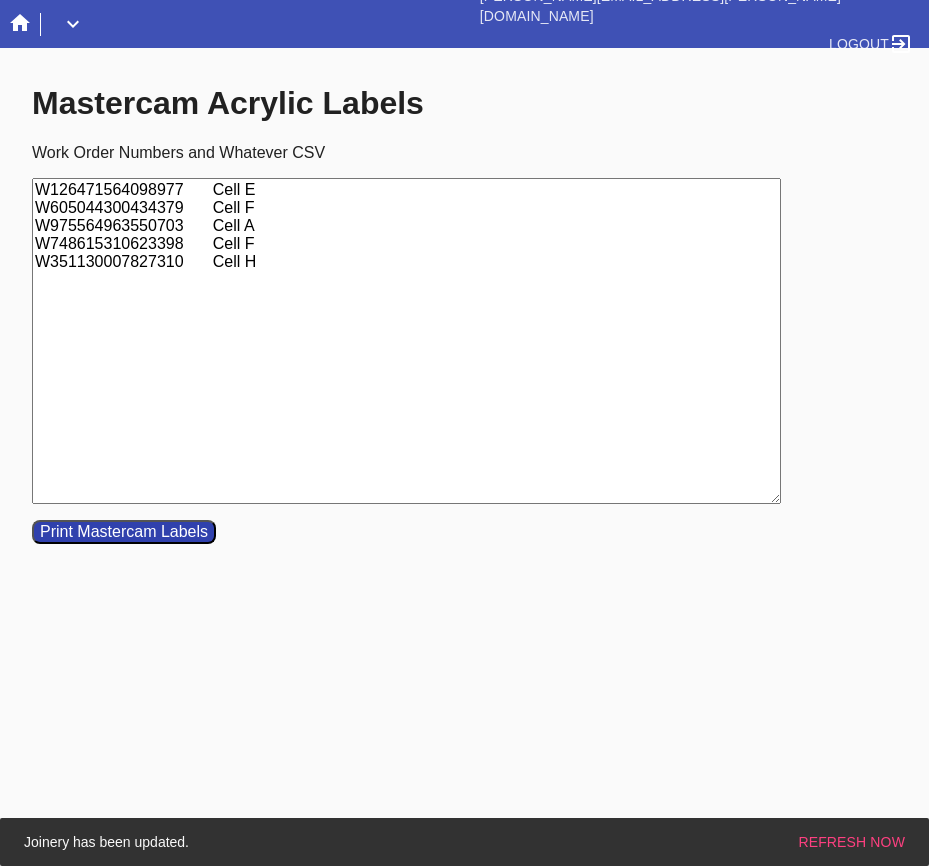 click on "W126471564098977	Cell E
W605044300434379	Cell F
W975564963550703	Cell A
W748615310623398	Cell F
W351130007827310	Cell H" at bounding box center [406, 341] 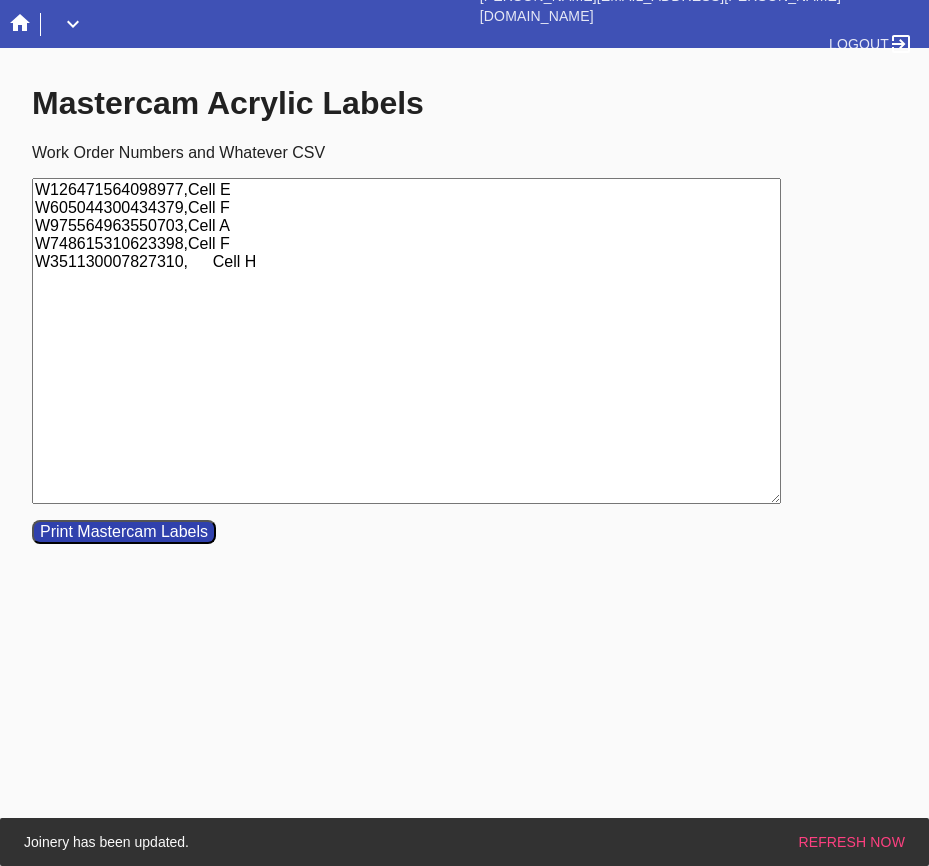 type on "W126471564098977,Cell E
W605044300434379,Cell F
W975564963550703,Cell A
W748615310623398,Cell F
W351130007827310,Cell H" 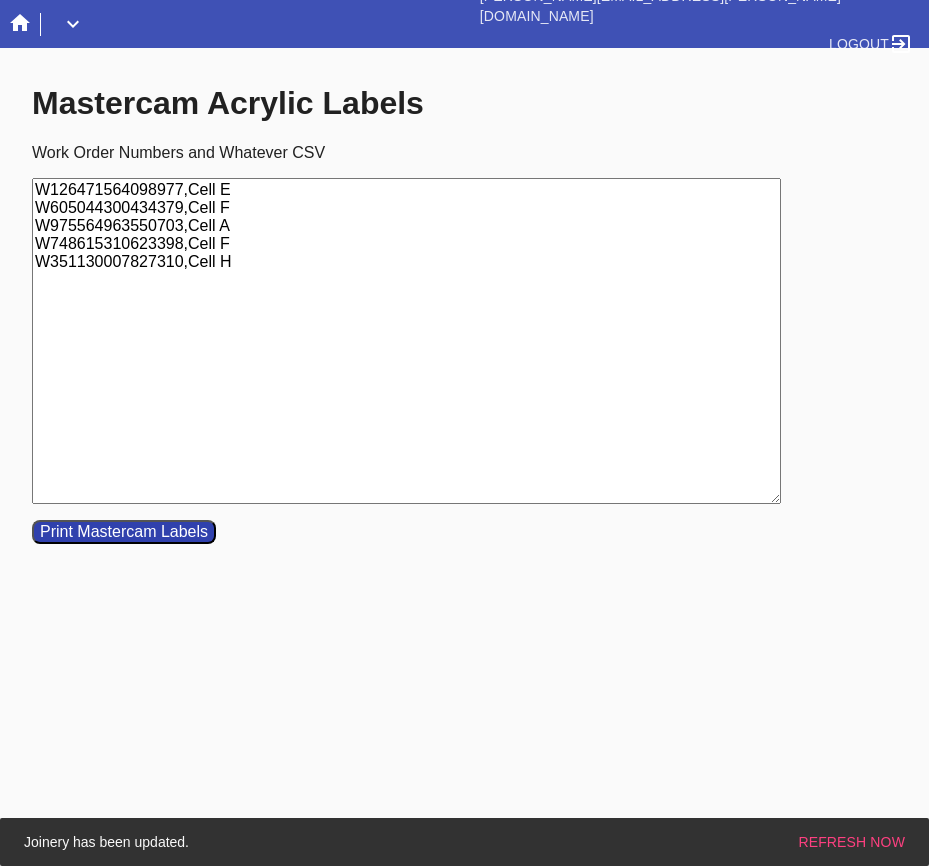drag, startPoint x: 280, startPoint y: 276, endPoint x: 34, endPoint y: 176, distance: 265.5485 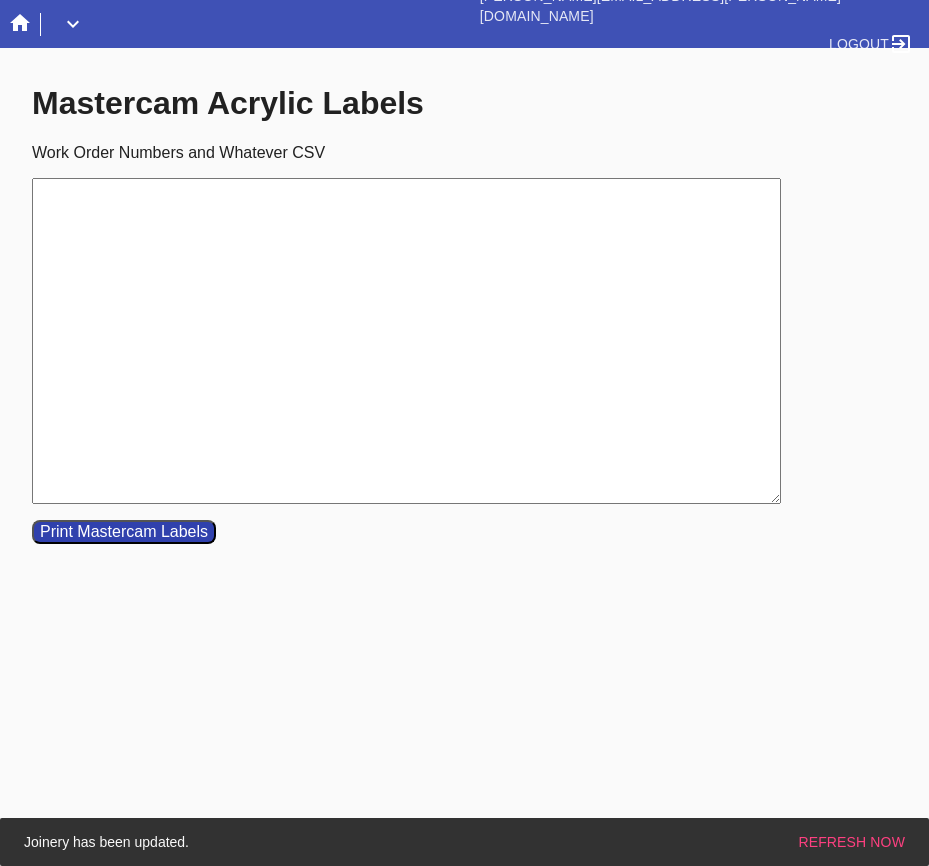 paste on "W605044300434379	Cell F
W975564963550703	Cell A
W748615310623398	Cell F
W351130007827310	Cell H" 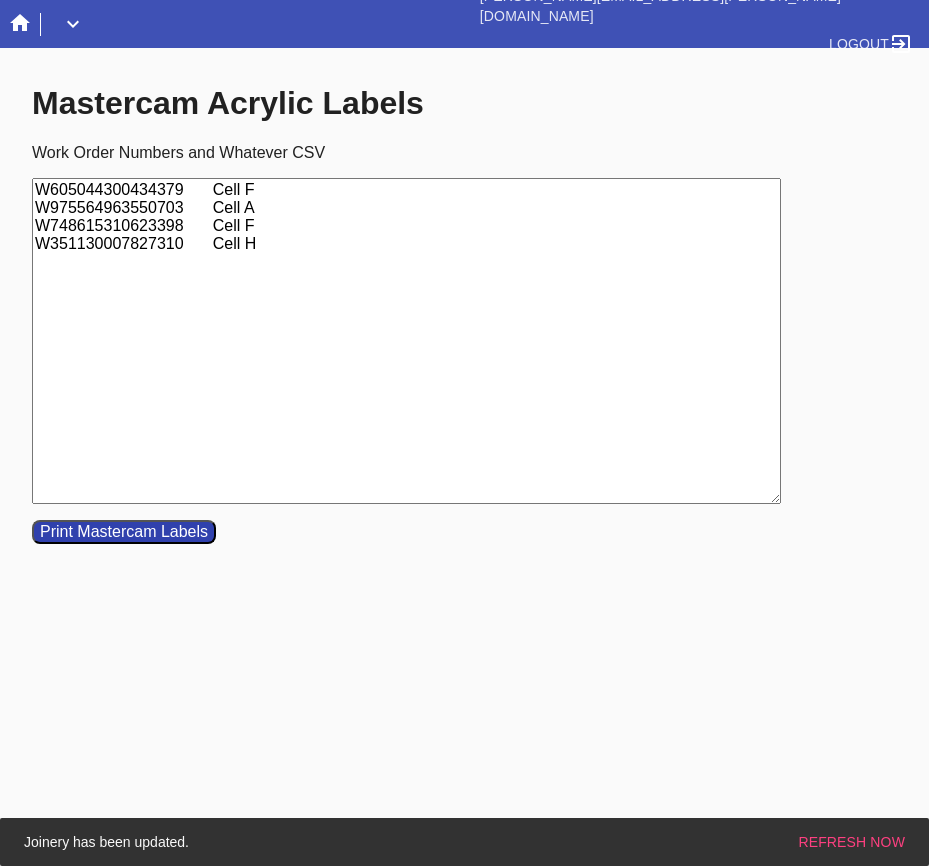 drag, startPoint x: 264, startPoint y: 244, endPoint x: 12, endPoint y: 75, distance: 303.42215 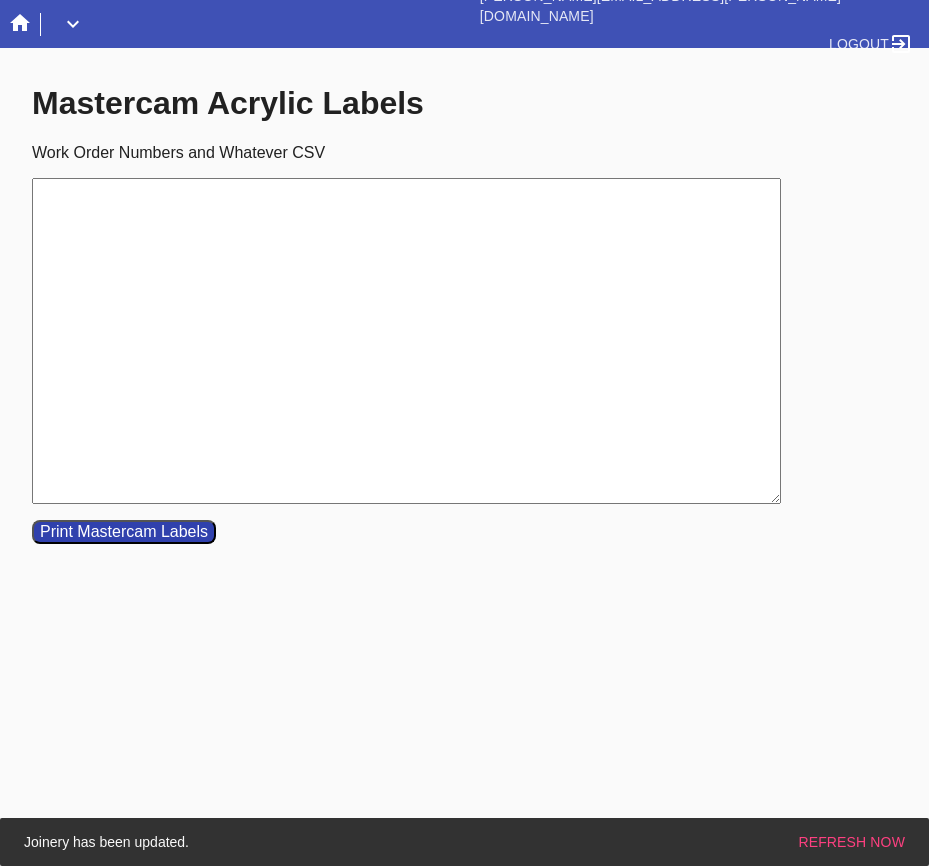 click on "Work Order Numbers and Whatever CSV" at bounding box center [406, 341] 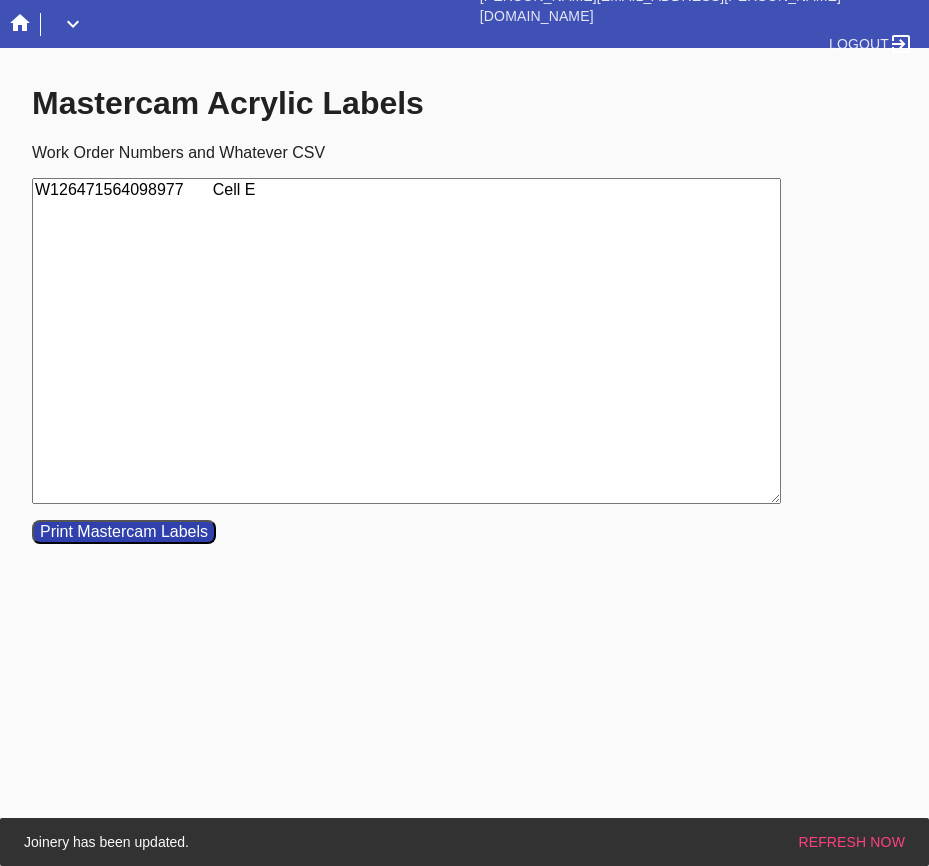 click on "W126471564098977	Cell E" at bounding box center [406, 341] 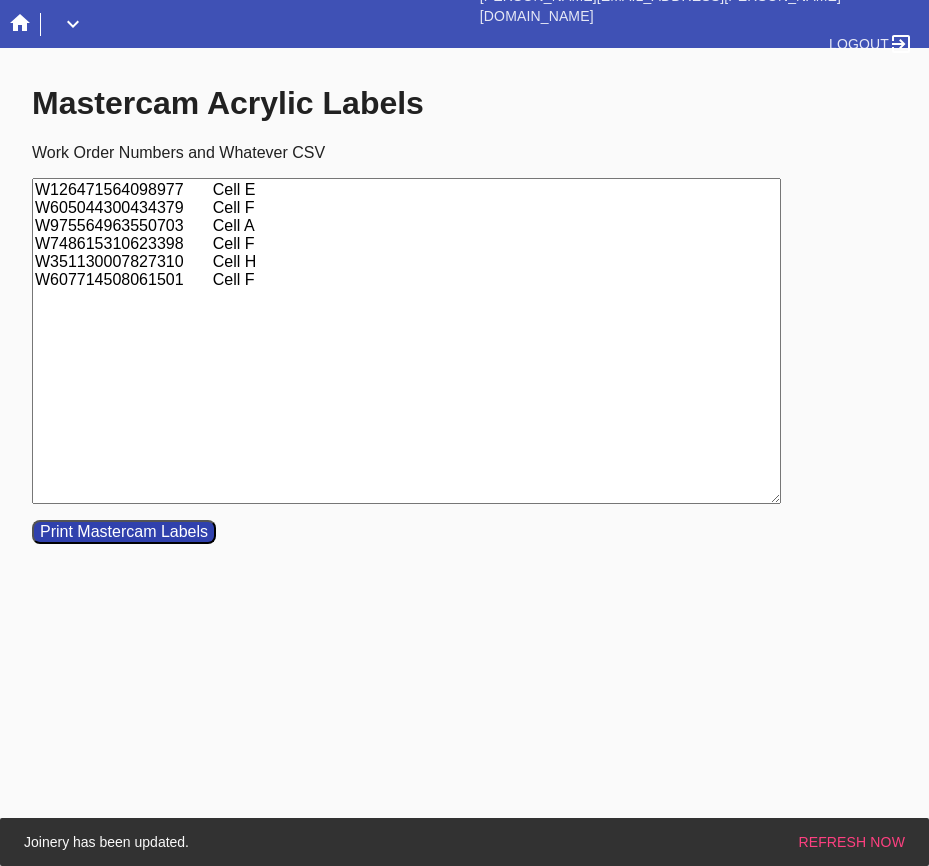 click on "W126471564098977	Cell E
W605044300434379	Cell F
W975564963550703	Cell A
W748615310623398	Cell F
W351130007827310	Cell H
W607714508061501	Cell F" at bounding box center (406, 341) 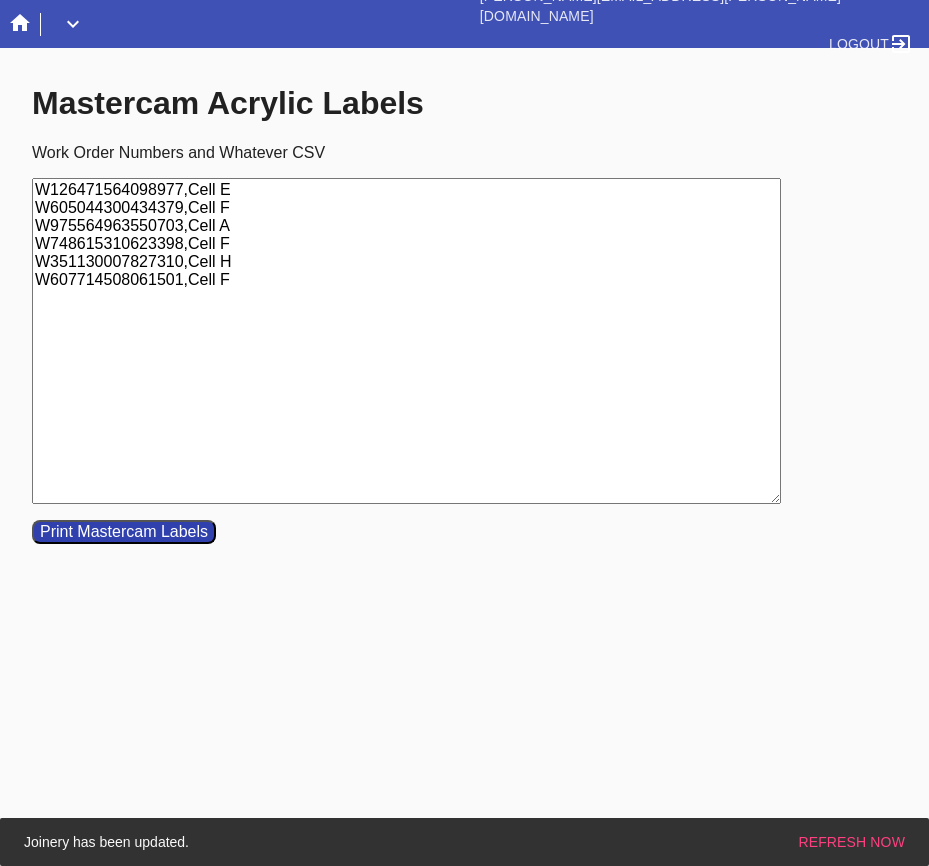 click on "W126471564098977,Cell E
W605044300434379,Cell F
W975564963550703,Cell A
W748615310623398,Cell F
W351130007827310,Cell H
W607714508061501,Cell F" at bounding box center (406, 341) 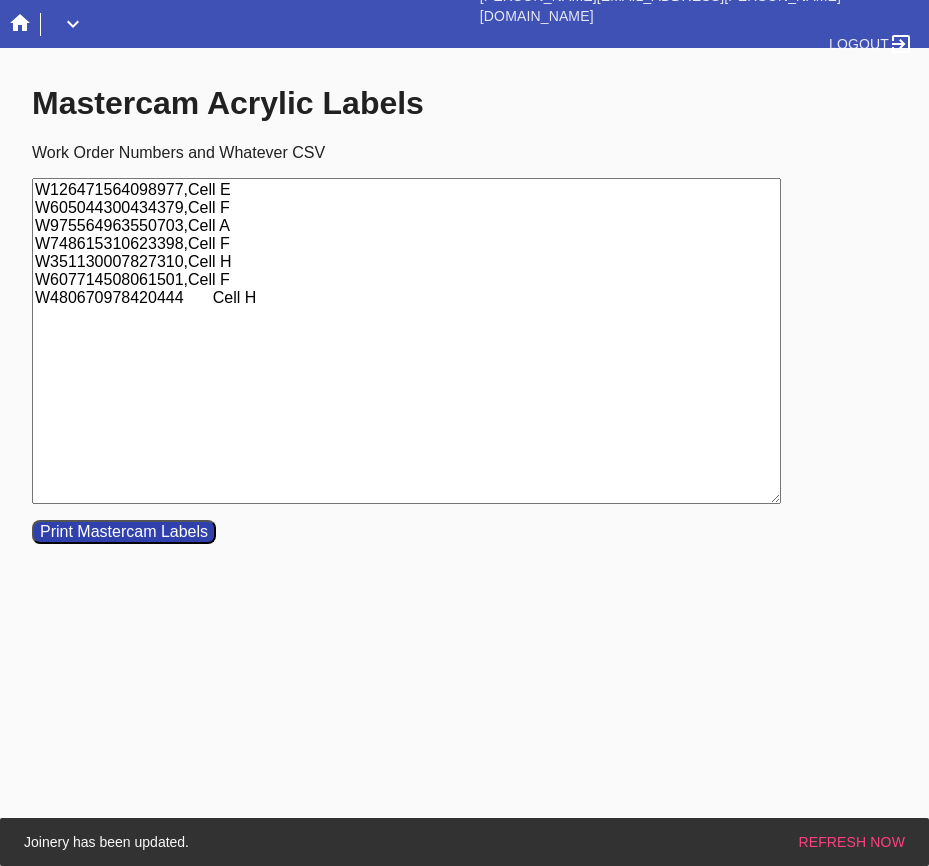 drag, startPoint x: 181, startPoint y: 301, endPoint x: 195, endPoint y: 299, distance: 14.142136 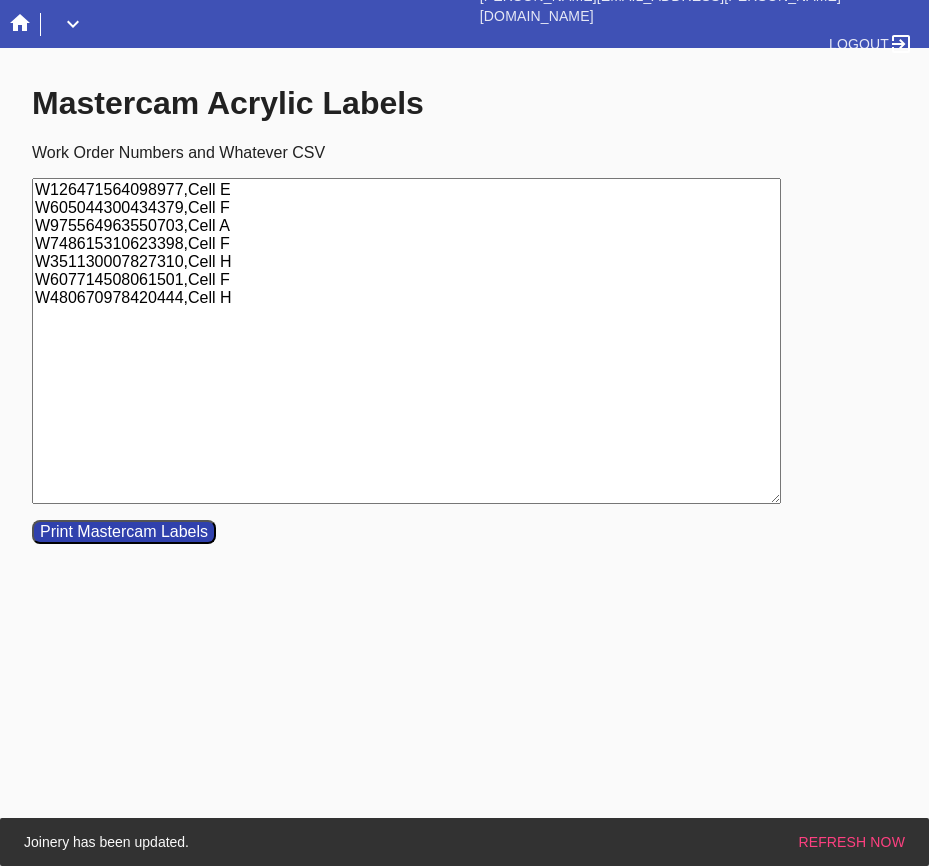 drag, startPoint x: 244, startPoint y: 190, endPoint x: -59, endPoint y: 188, distance: 303.0066 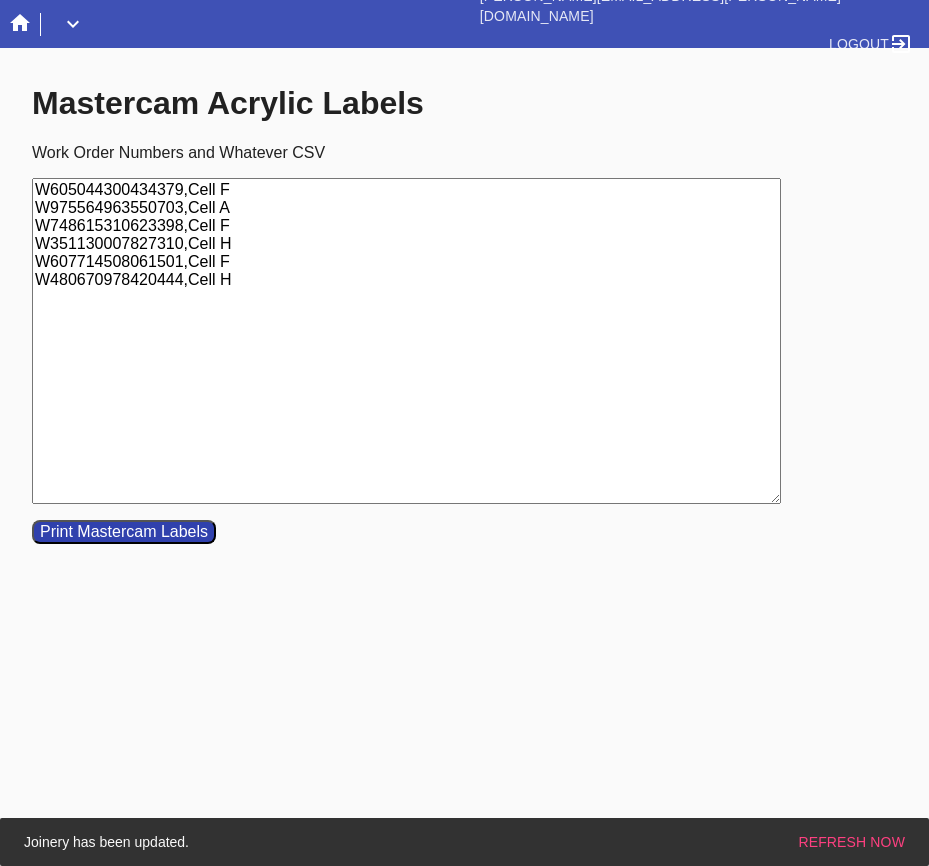 click on "W605044300434379,Cell F
W975564963550703,Cell A
W748615310623398,Cell F
W351130007827310,Cell H
W607714508061501,Cell F
W480670978420444,Cell H" at bounding box center [406, 341] 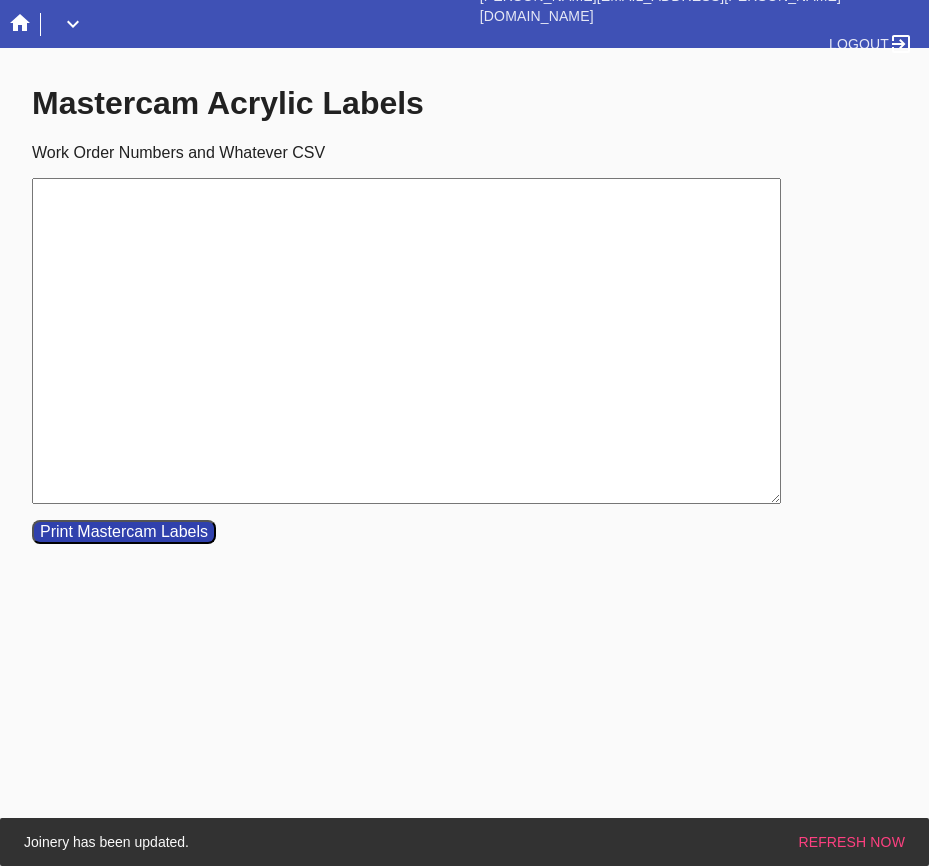 click on "Work Order Numbers and Whatever CSV Print Mastercam Labels" at bounding box center (480, 344) 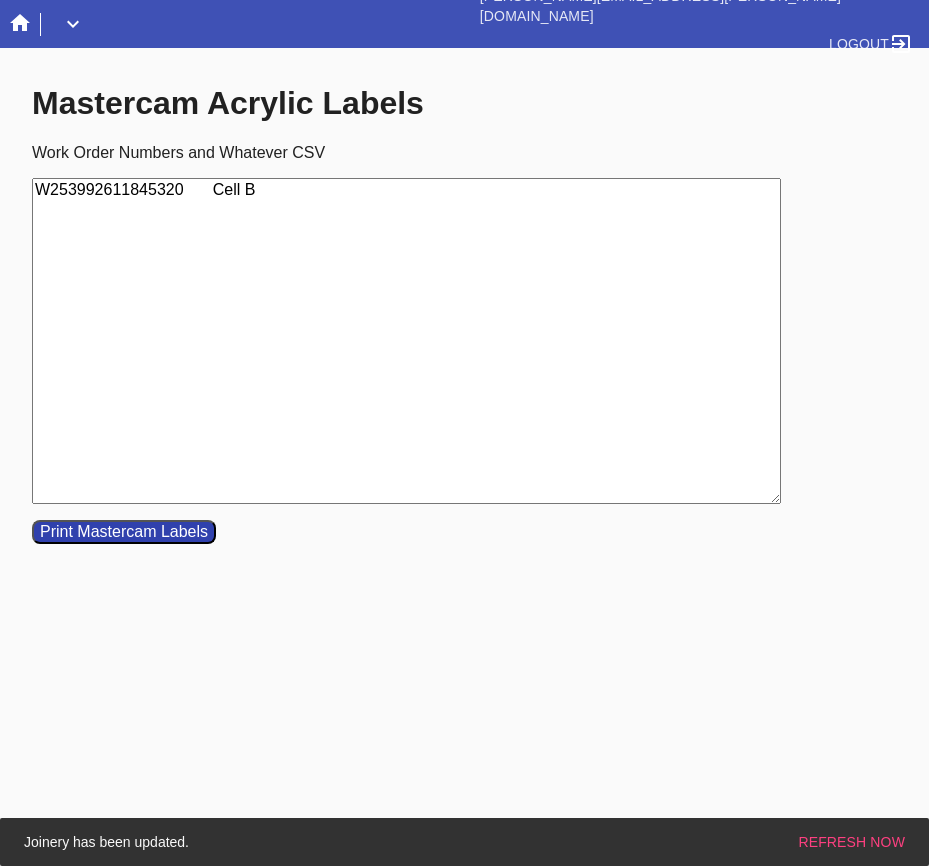 click on "W253992611845320	Cell B" at bounding box center (406, 341) 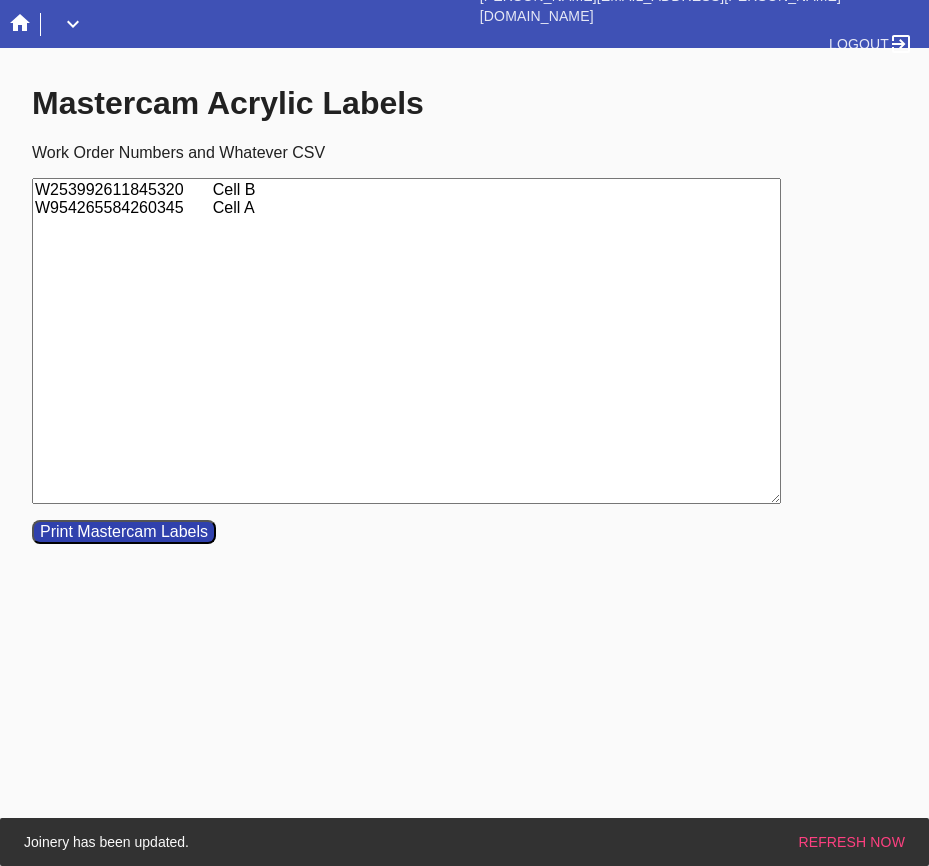 click on "W253992611845320	Cell B
W954265584260345	Cell A" at bounding box center (406, 341) 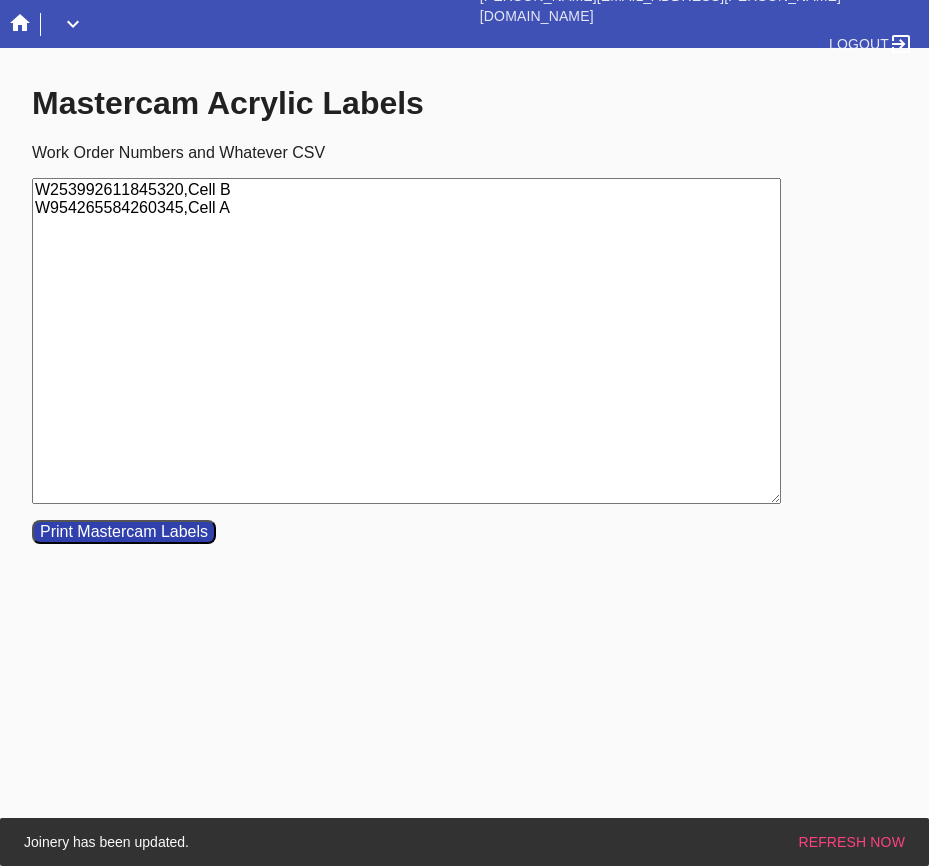 type on "W253992611845320,Cell B
W954265584260345,Cell A" 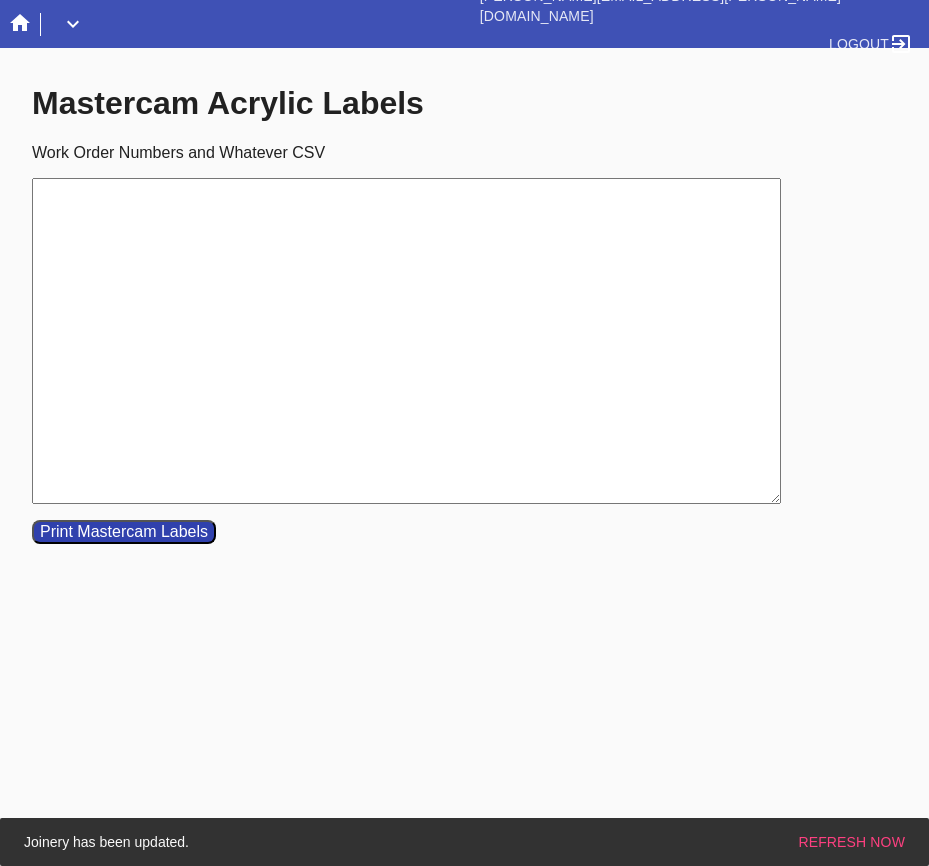click on "Work Order Numbers and Whatever CSV" at bounding box center (406, 341) 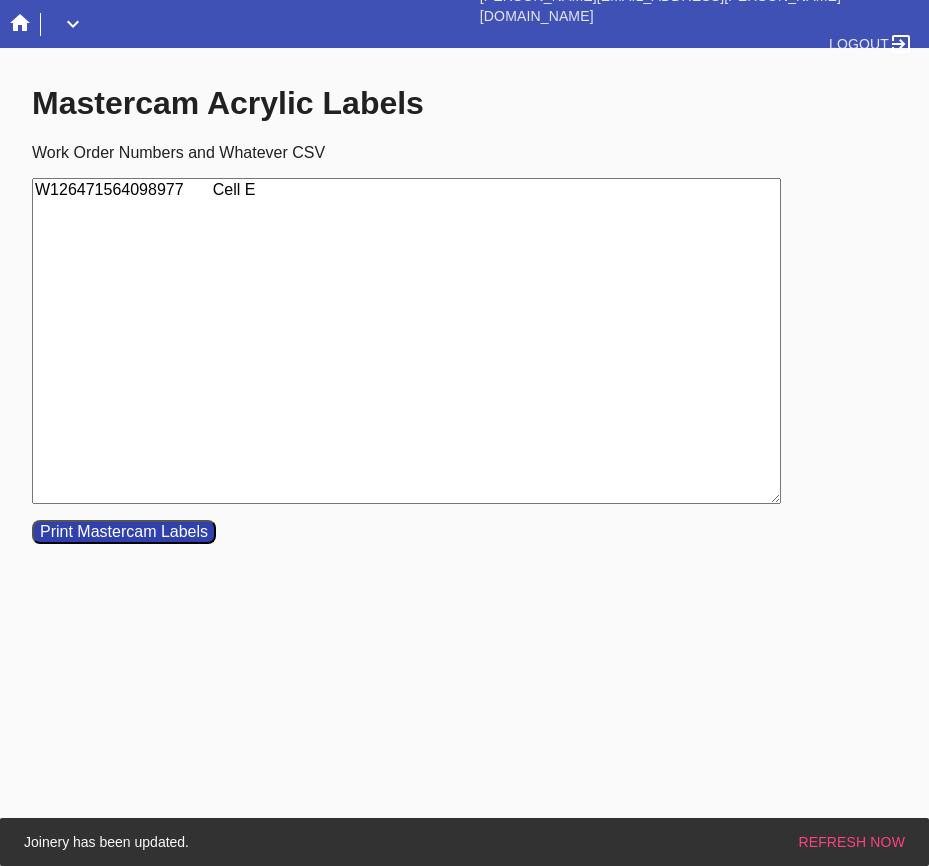 click on "W126471564098977	Cell E" at bounding box center (406, 341) 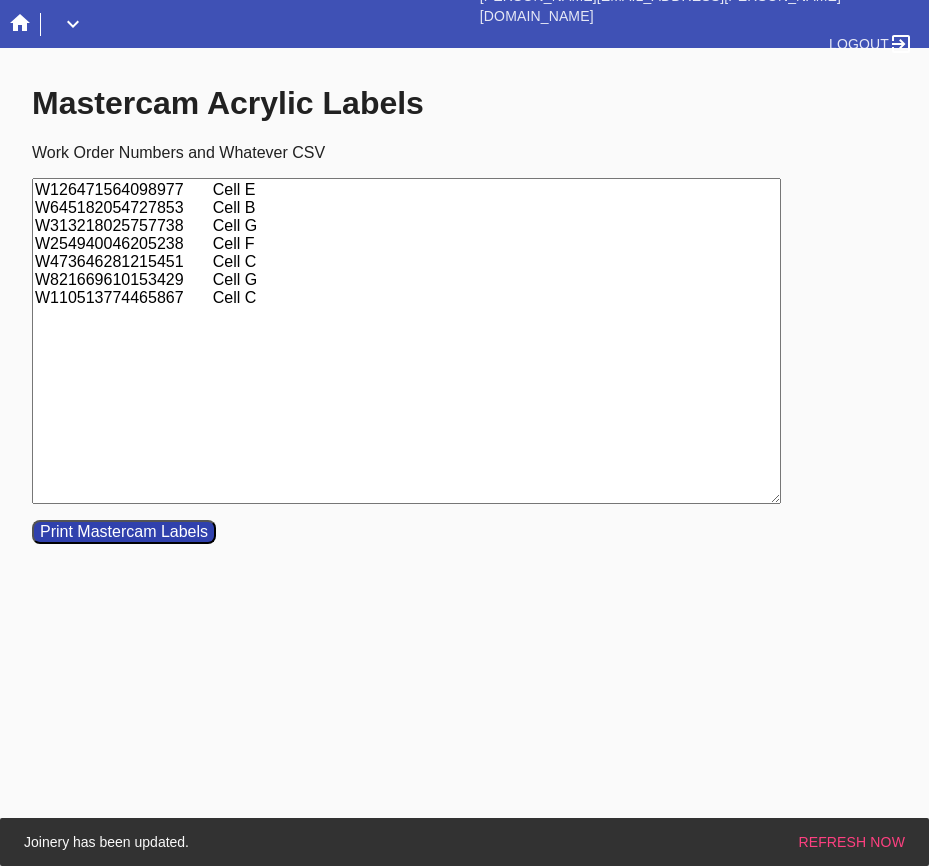 click on "W126471564098977	Cell E
W645182054727853	Cell B
W313218025757738	Cell G
W254940046205238	Cell F
W473646281215451	Cell C
W821669610153429	Cell G
W110513774465867	Cell C" at bounding box center (406, 341) 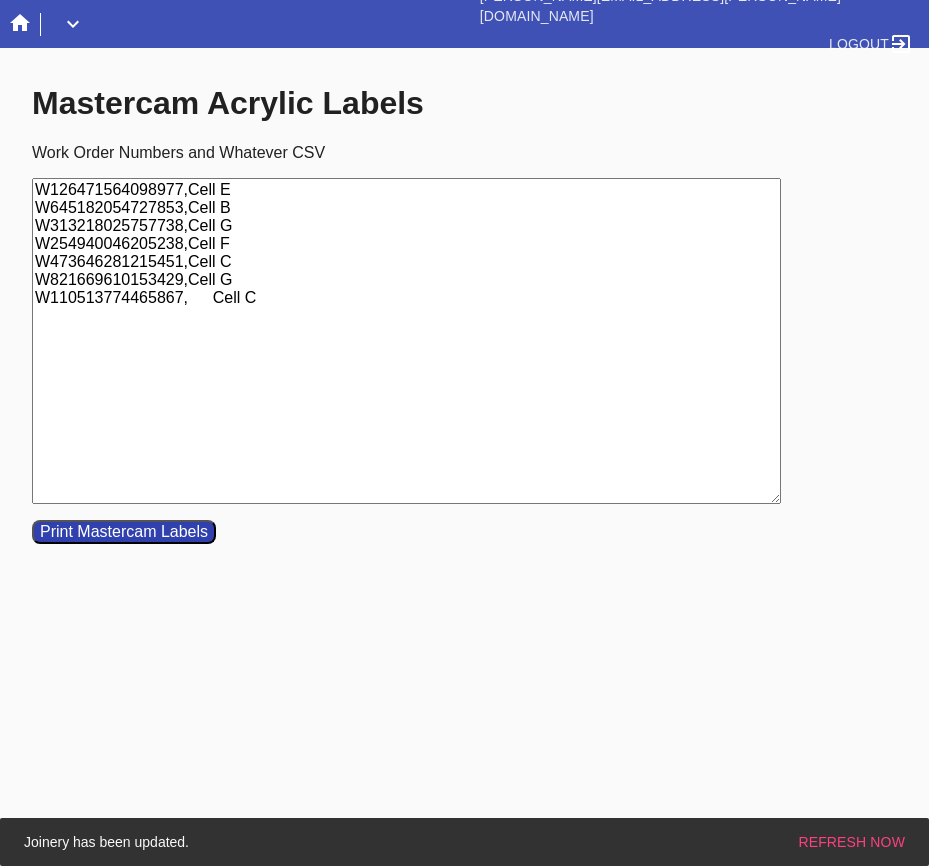 type on "W126471564098977,Cell E
W645182054727853,Cell B
W313218025757738,Cell G
W254940046205238,Cell F
W473646281215451,Cell C
W821669610153429,Cell G
W110513774465867,Cell C" 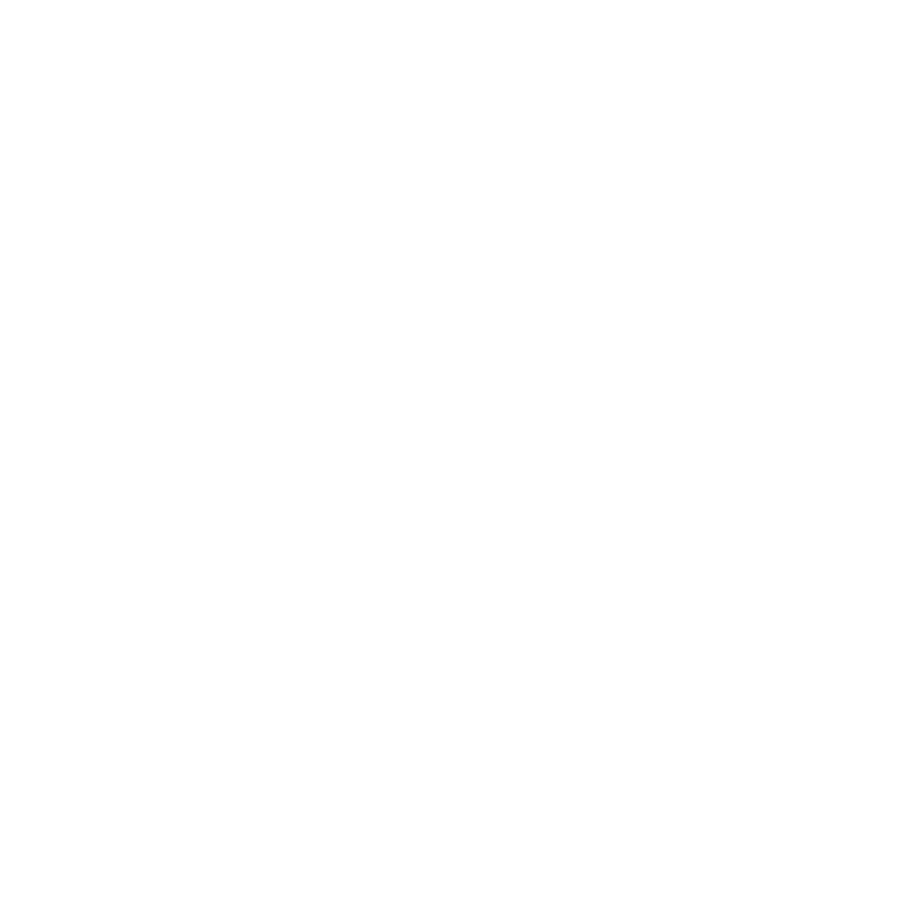 scroll, scrollTop: 0, scrollLeft: 0, axis: both 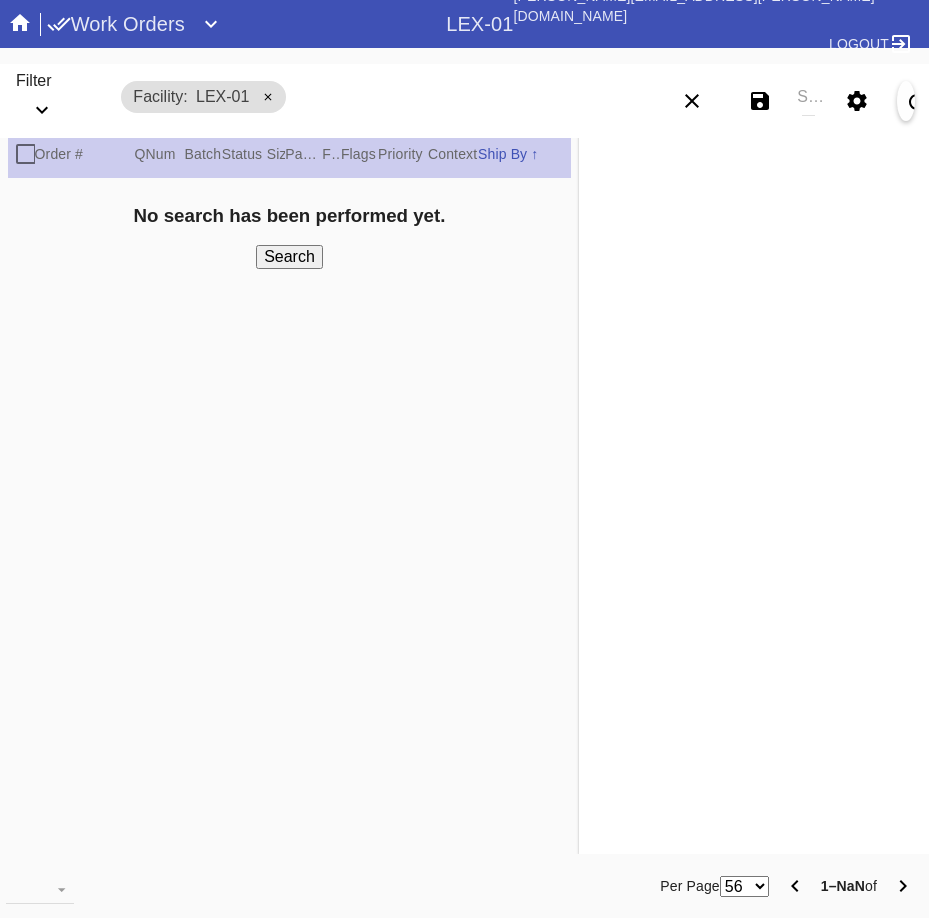 click on "Work Orders" at bounding box center (116, 24) 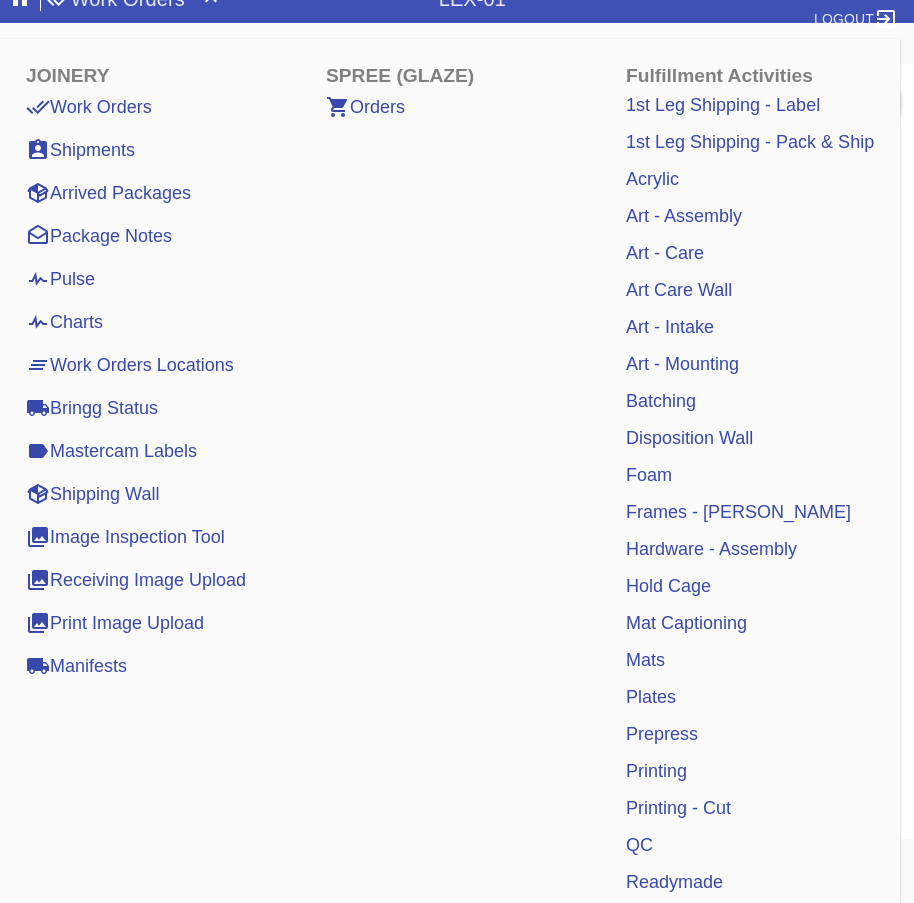 scroll, scrollTop: 0, scrollLeft: 0, axis: both 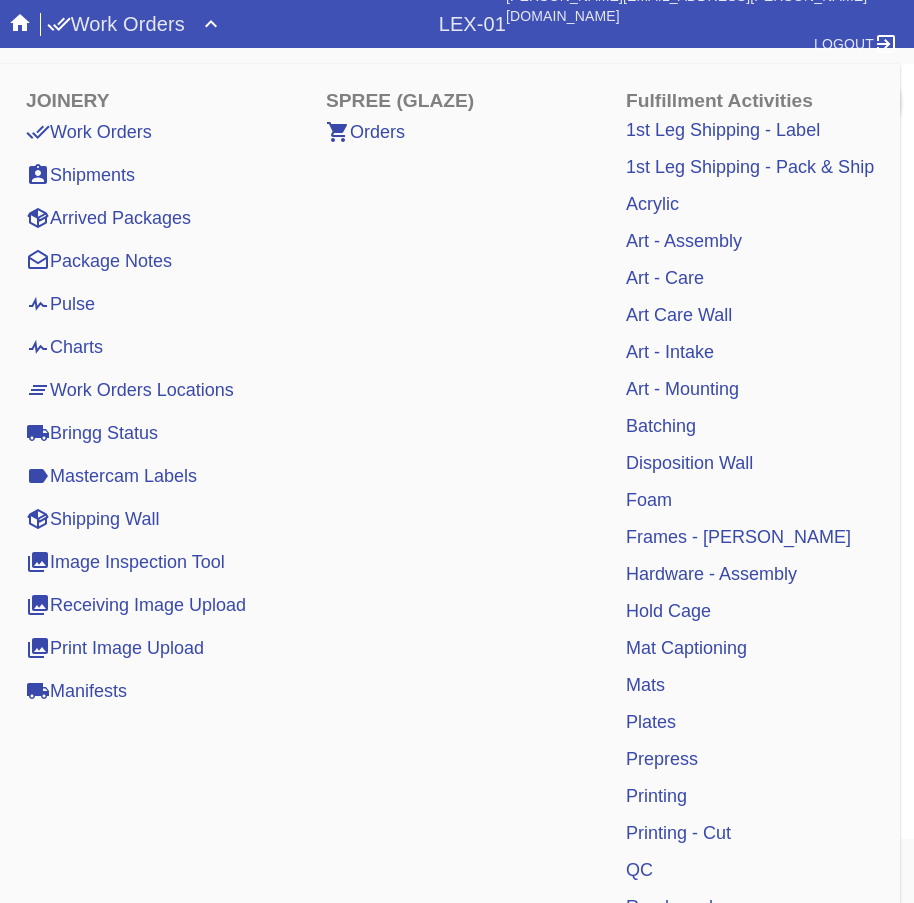 click on "Work Orders" at bounding box center [116, 24] 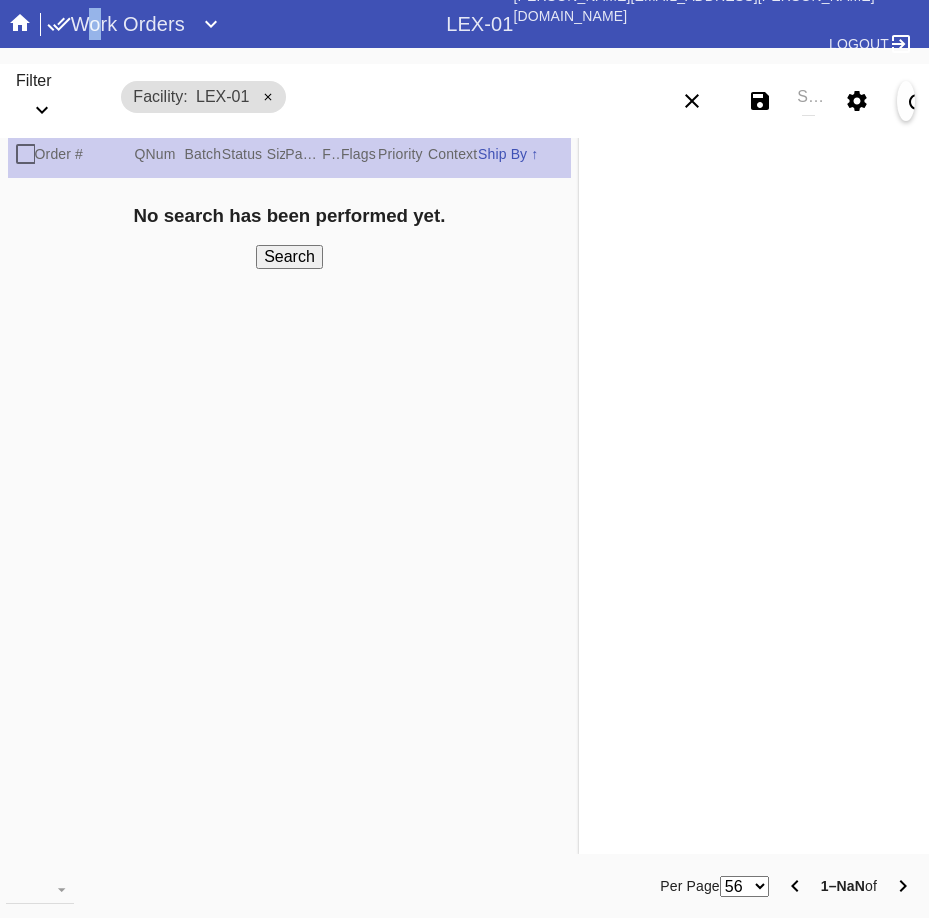 click on "Work Orders" at bounding box center [116, 24] 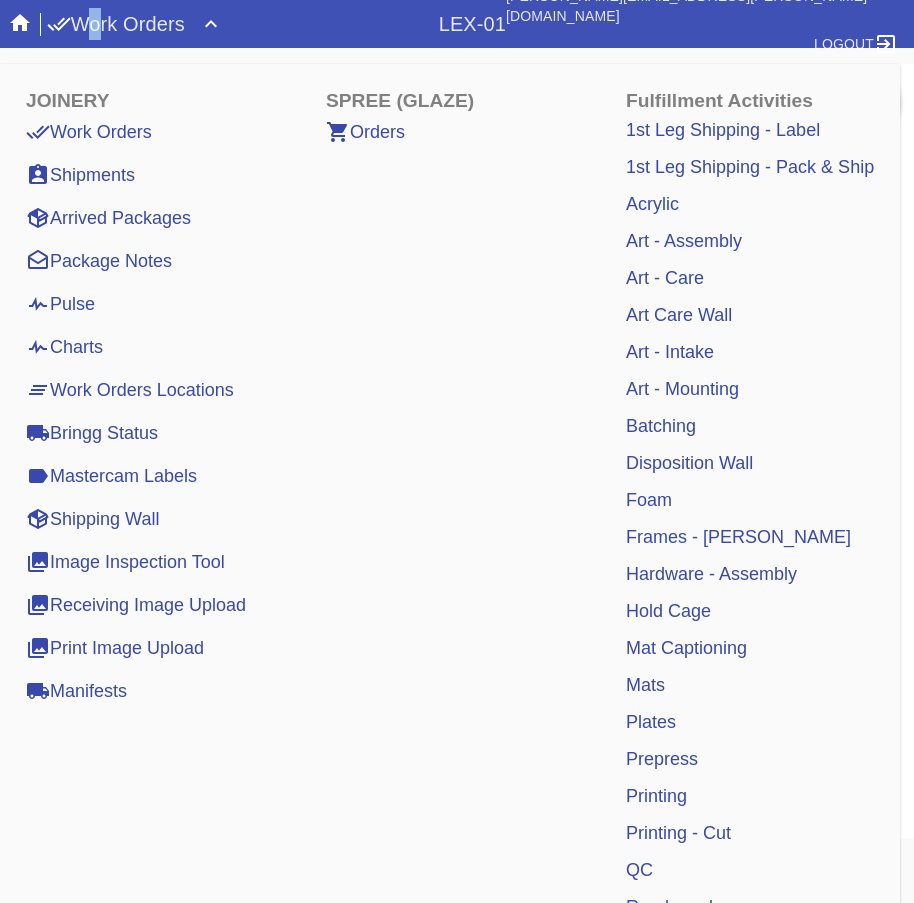 click on "Work Orders" at bounding box center [89, 132] 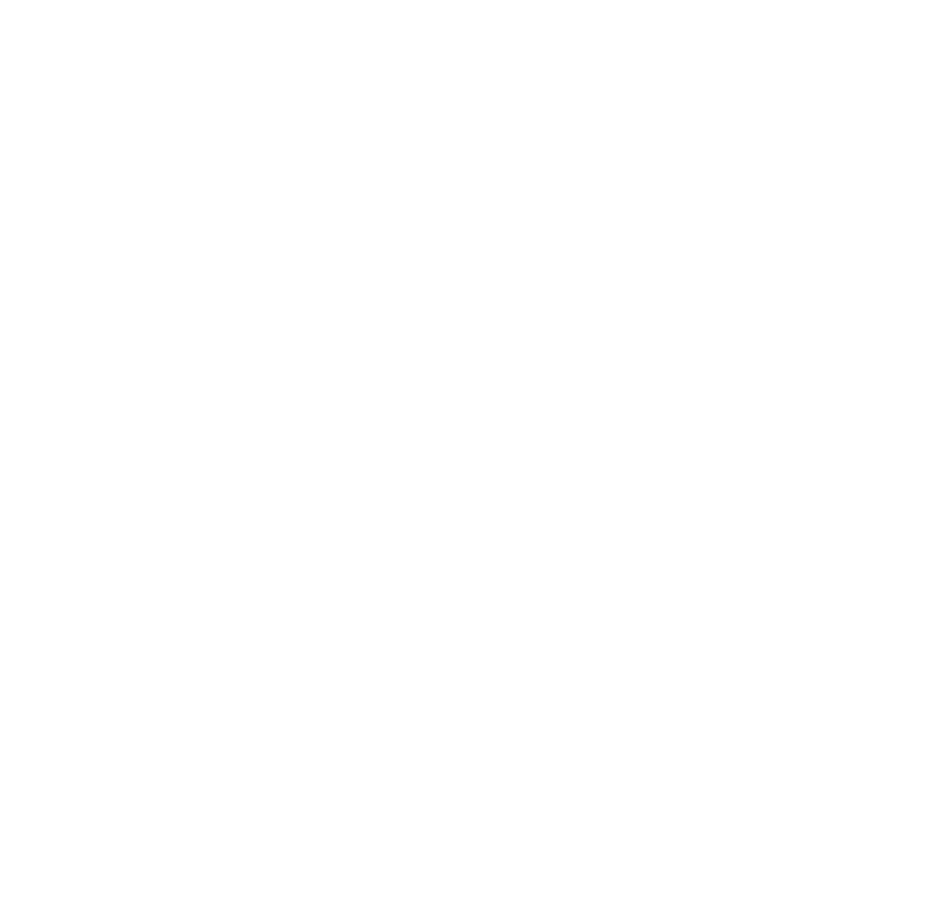 scroll, scrollTop: 0, scrollLeft: 0, axis: both 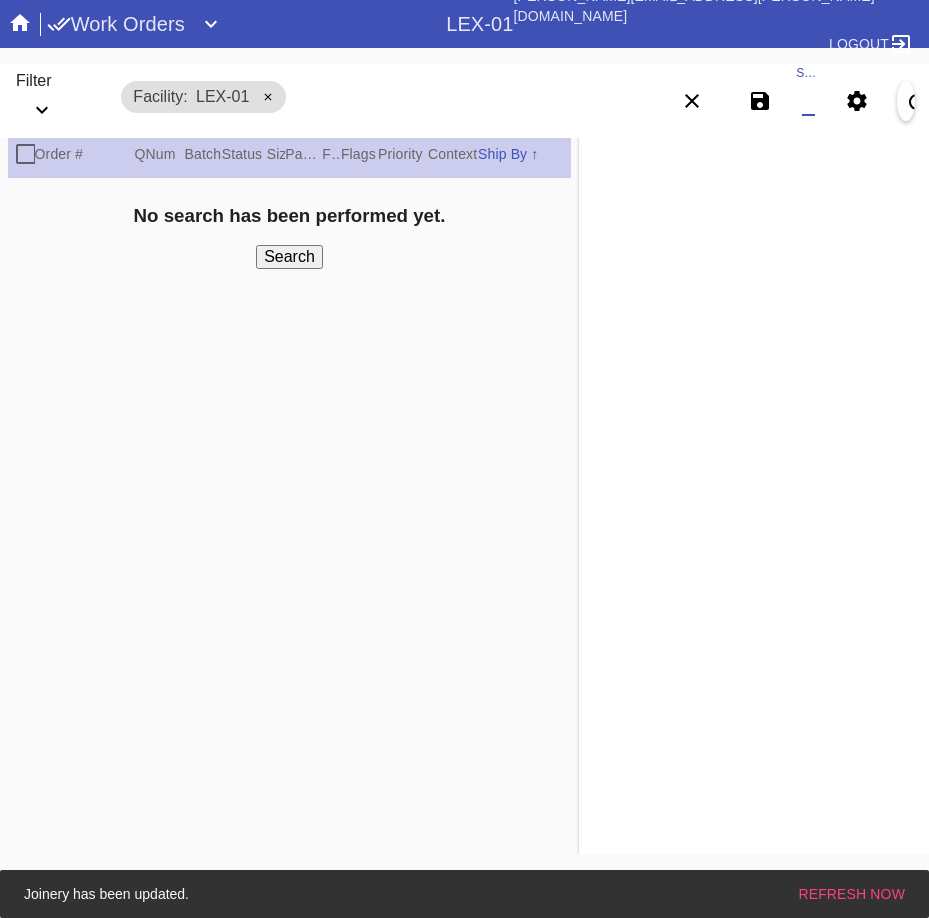 click on "Search" at bounding box center (808, 101) 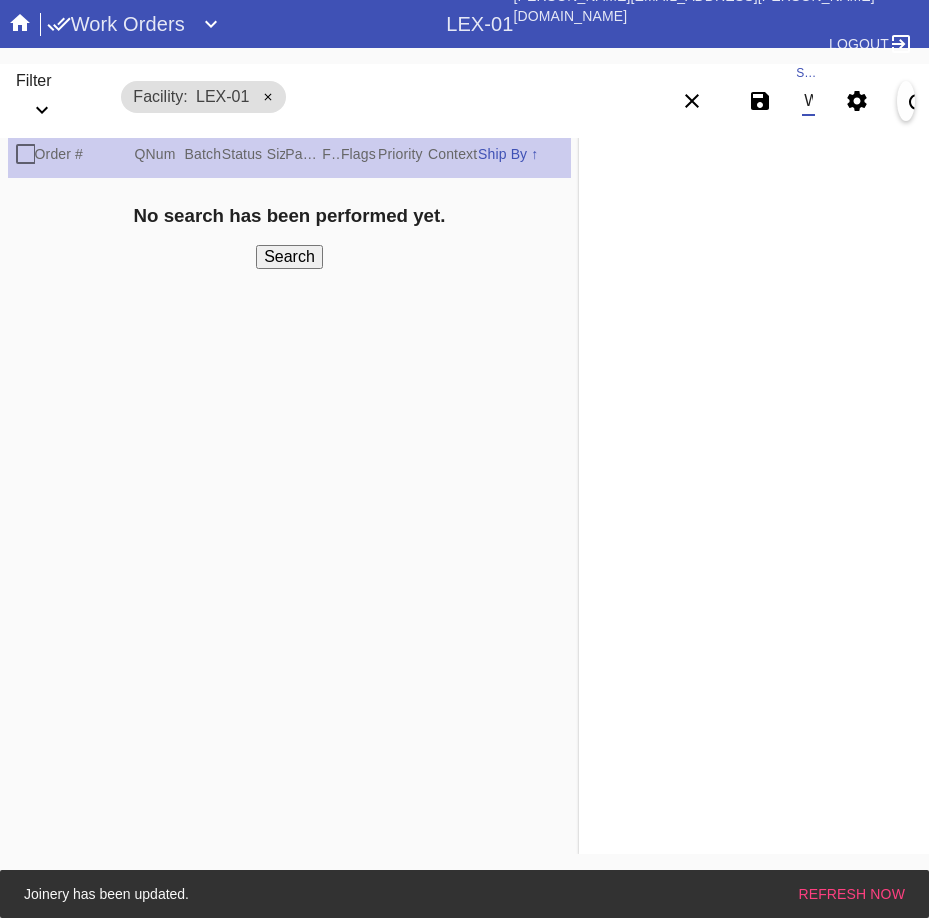 scroll, scrollTop: 0, scrollLeft: 1184, axis: horizontal 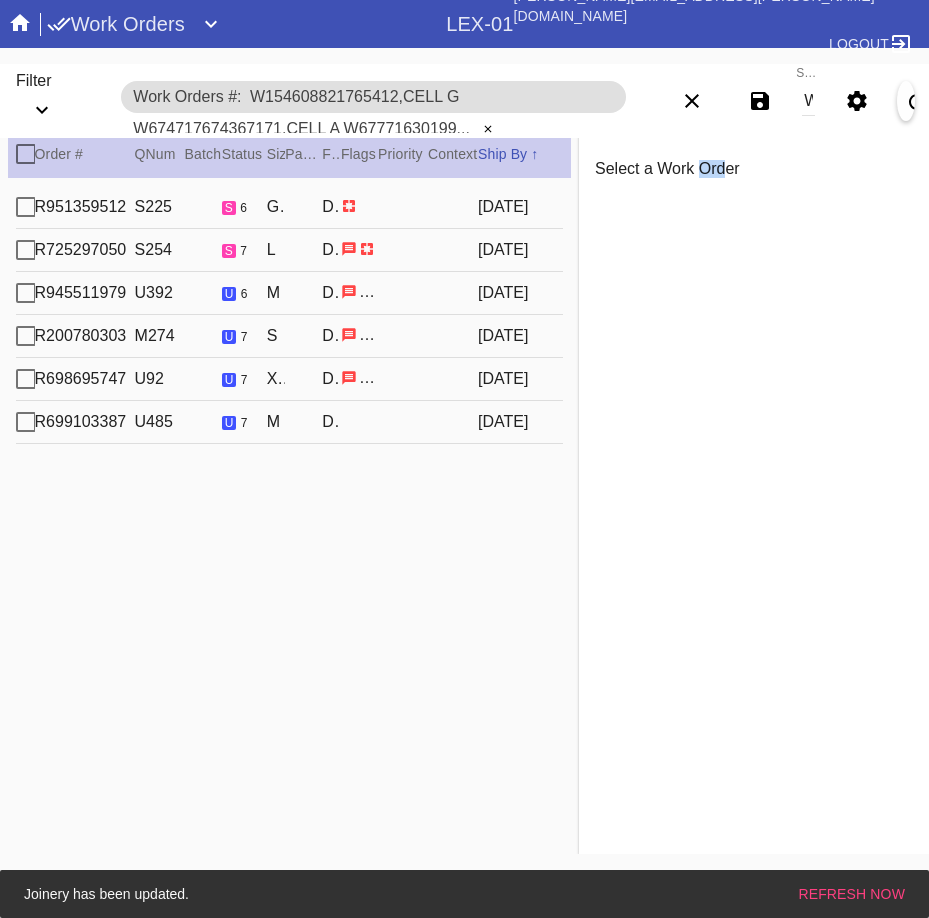 drag, startPoint x: 686, startPoint y: 485, endPoint x: 710, endPoint y: 475, distance: 26 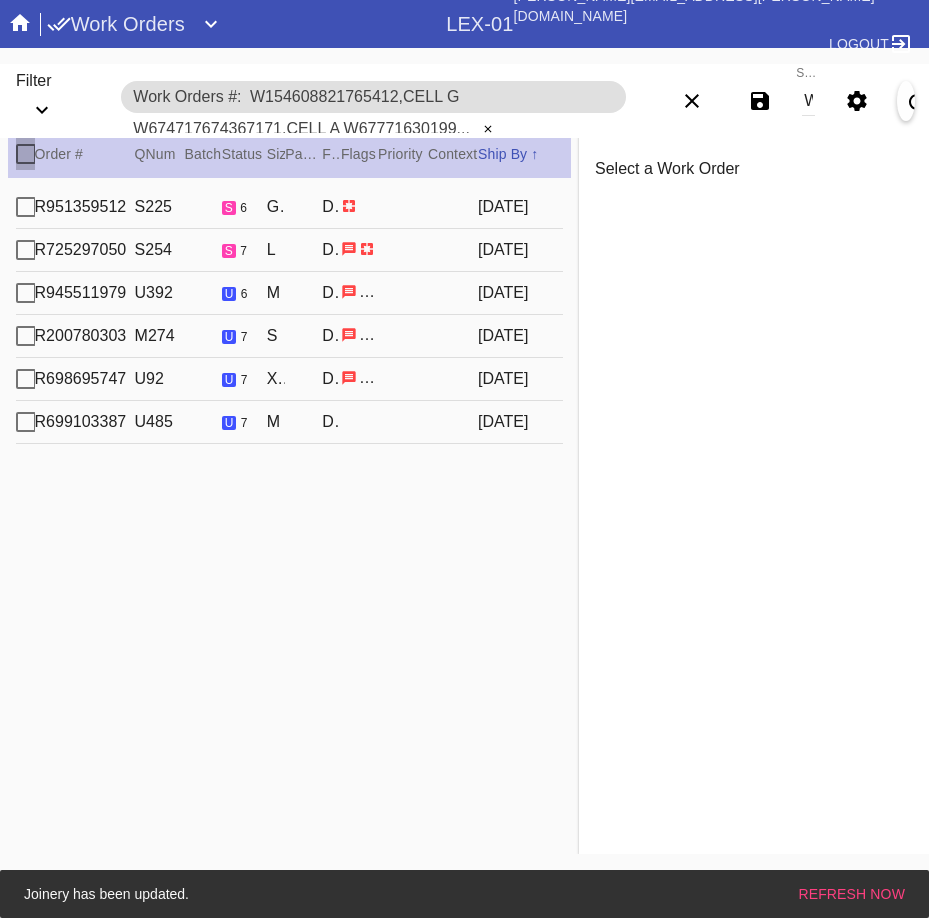 click at bounding box center [26, 154] 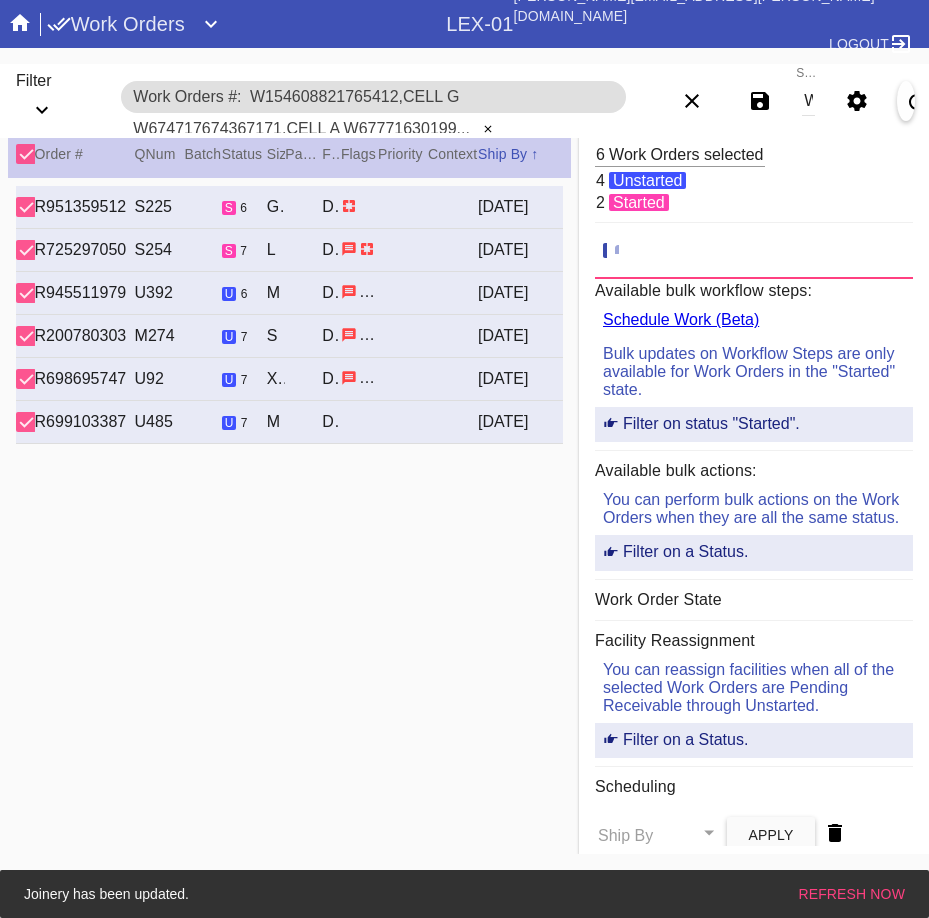 click 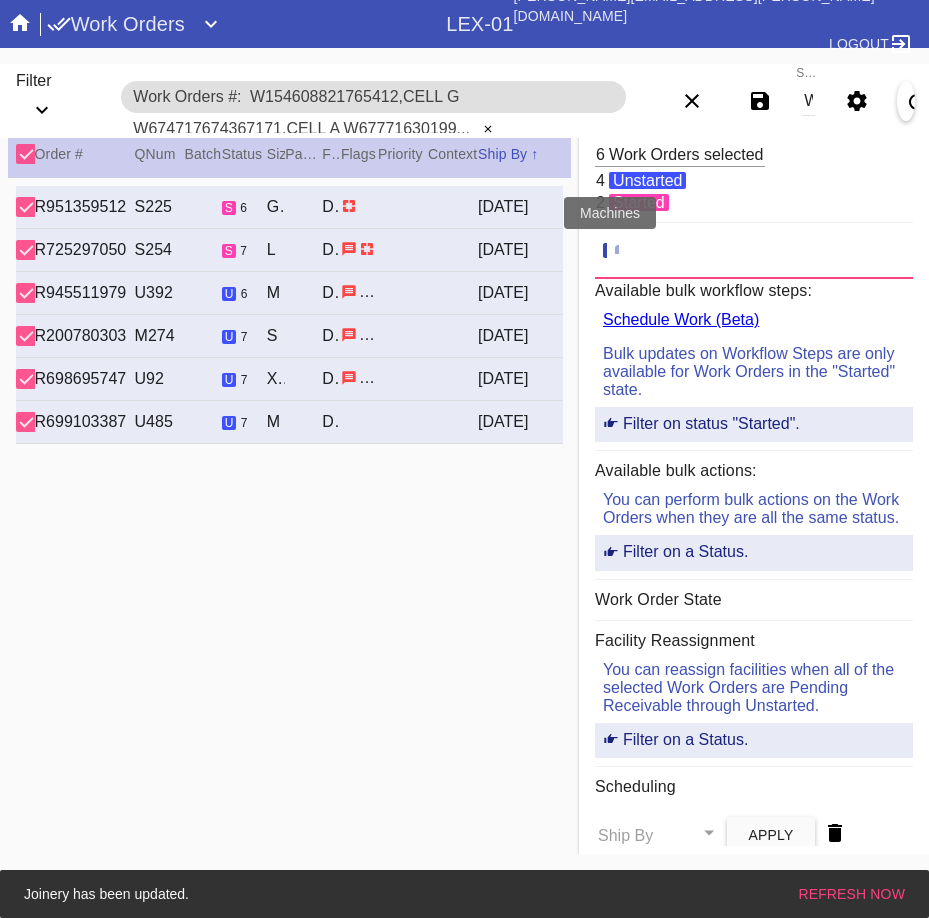 click 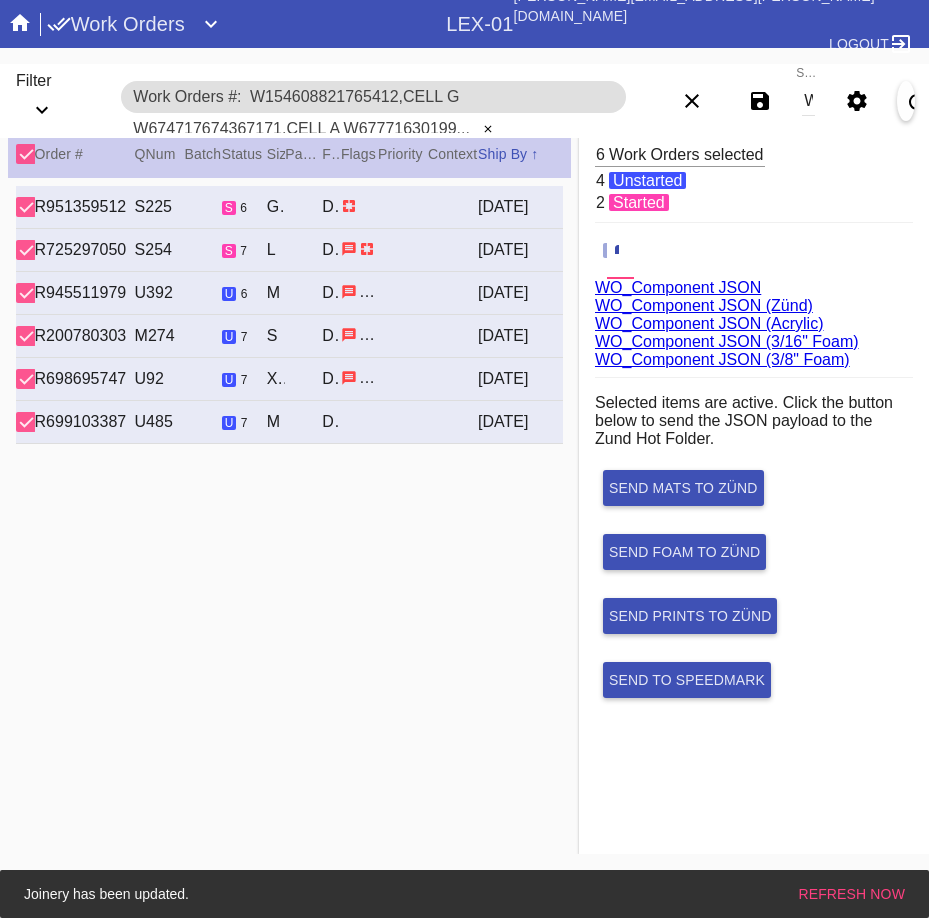 click on "WO_Component JSON (Acrylic)" at bounding box center (709, 323) 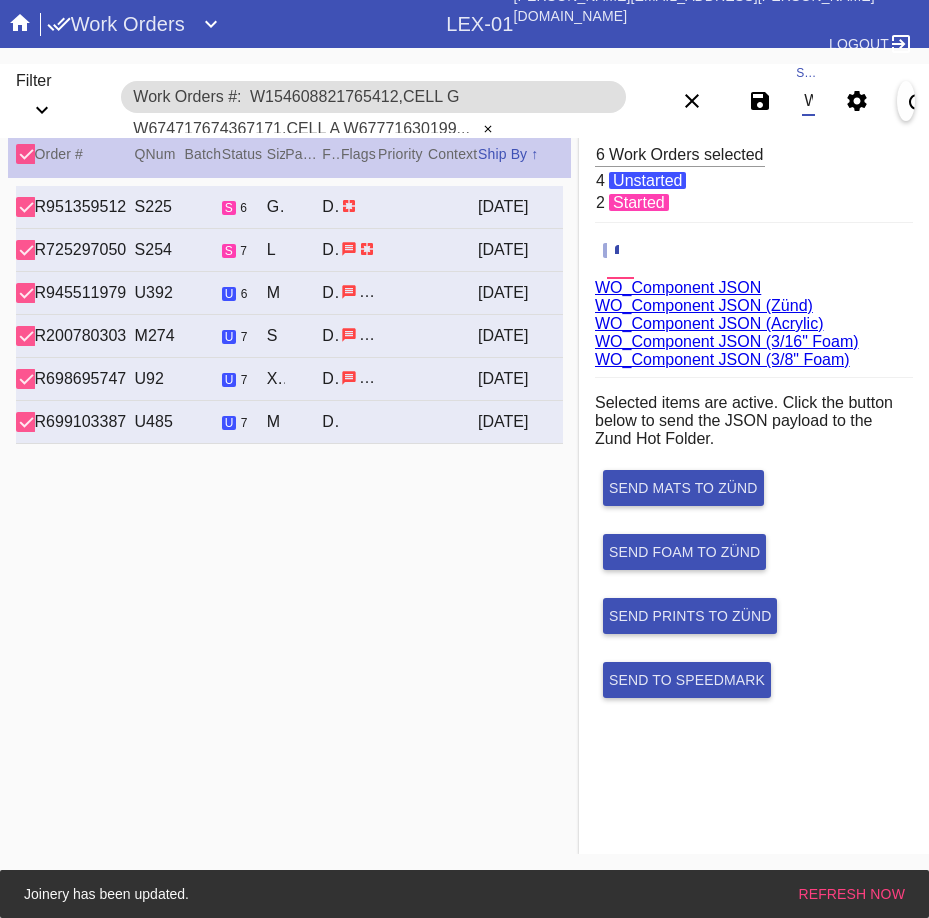 click on "W154608821765412,Cell G W674717674367171,Cell A W677716301999524,Cell H W889960373676174,Cell A W608598946870461,Cell A W724717262461247,Cell A" at bounding box center (808, 101) 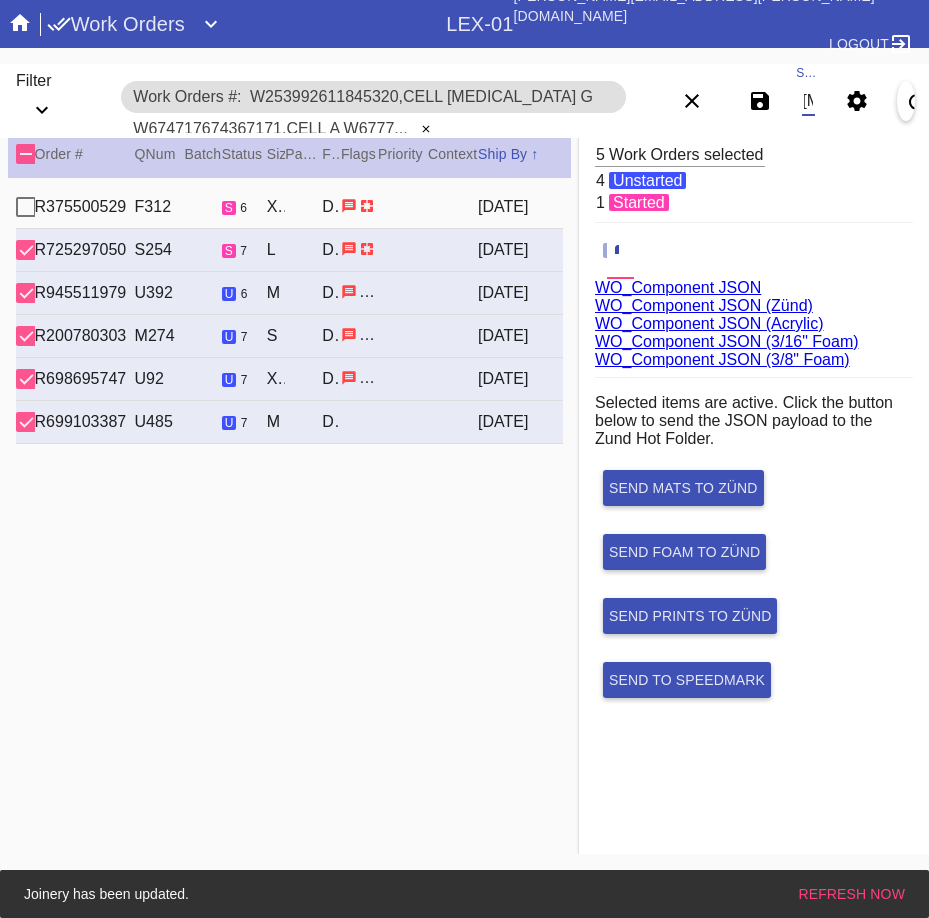 click on "W253992611845320,Cell B,Cell G W674717674367171,Cell A W677716301999524,Cell H W889960373676174,Cell A W608598946870461,Cell A W724717262461247,Cell A" at bounding box center (808, 101) 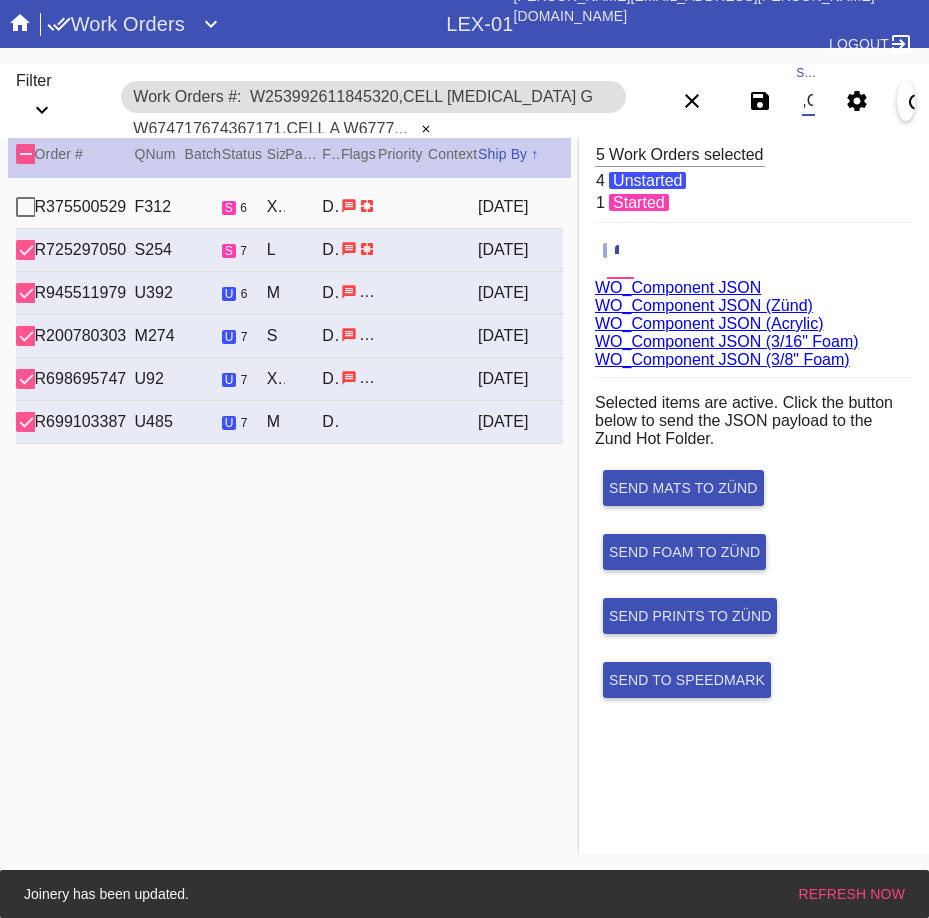 scroll, scrollTop: 0, scrollLeft: 183, axis: horizontal 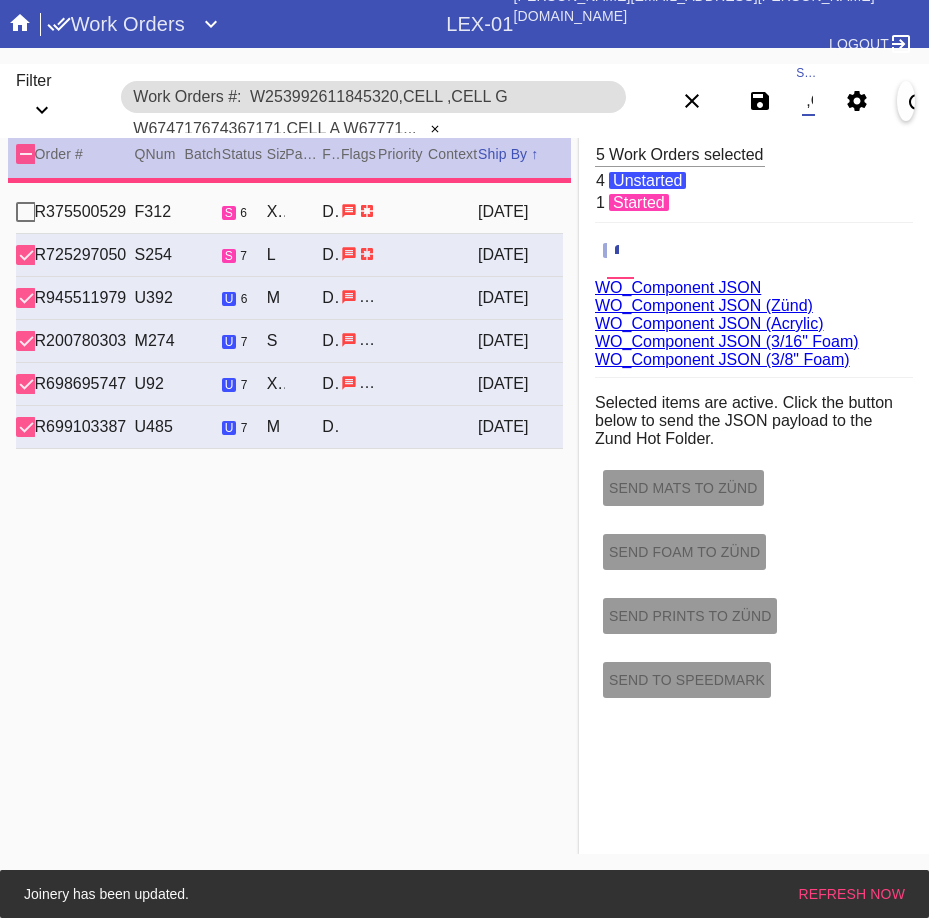 click on "W253992611845320,Cell ,Cell G W674717674367171,Cell A W677716301999524,Cell H W889960373676174,Cell A W608598946870461,Cell A W724717262461247,Cell A" at bounding box center (808, 101) 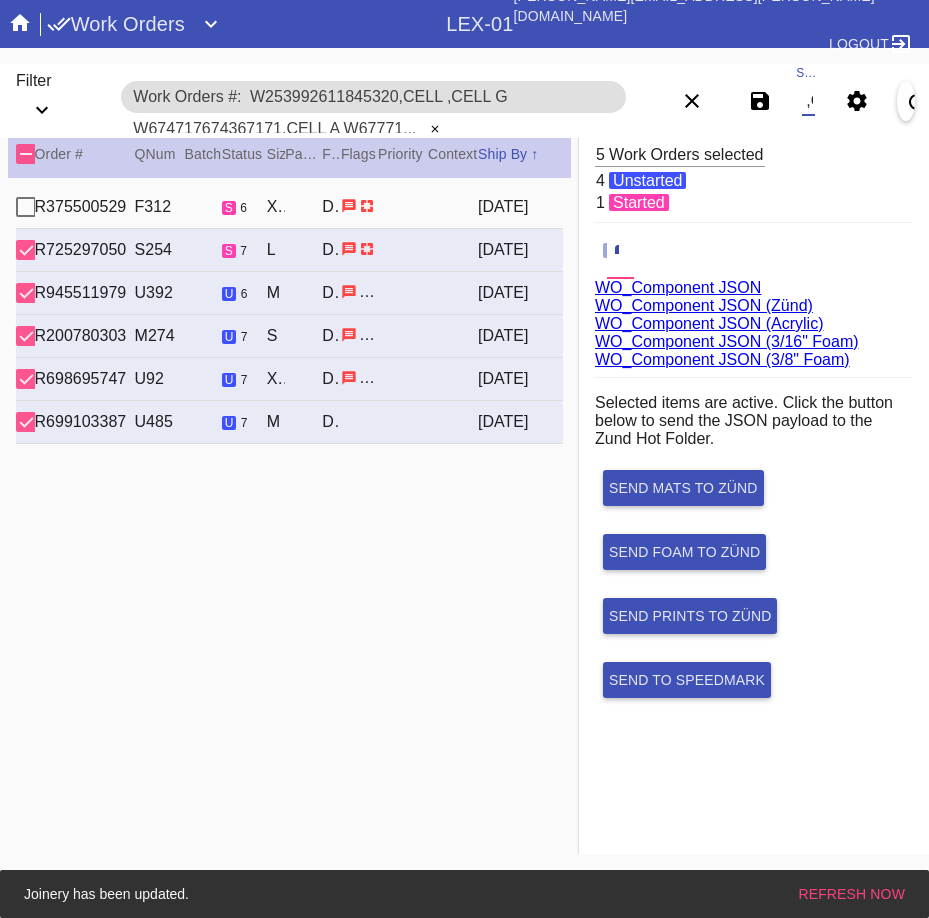 click on "W253992611845320,Cell ,Cell G W674717674367171,Cell A W677716301999524,Cell H W889960373676174,Cell A W608598946870461,Cell A W724717262461247,Cell A" at bounding box center [808, 101] 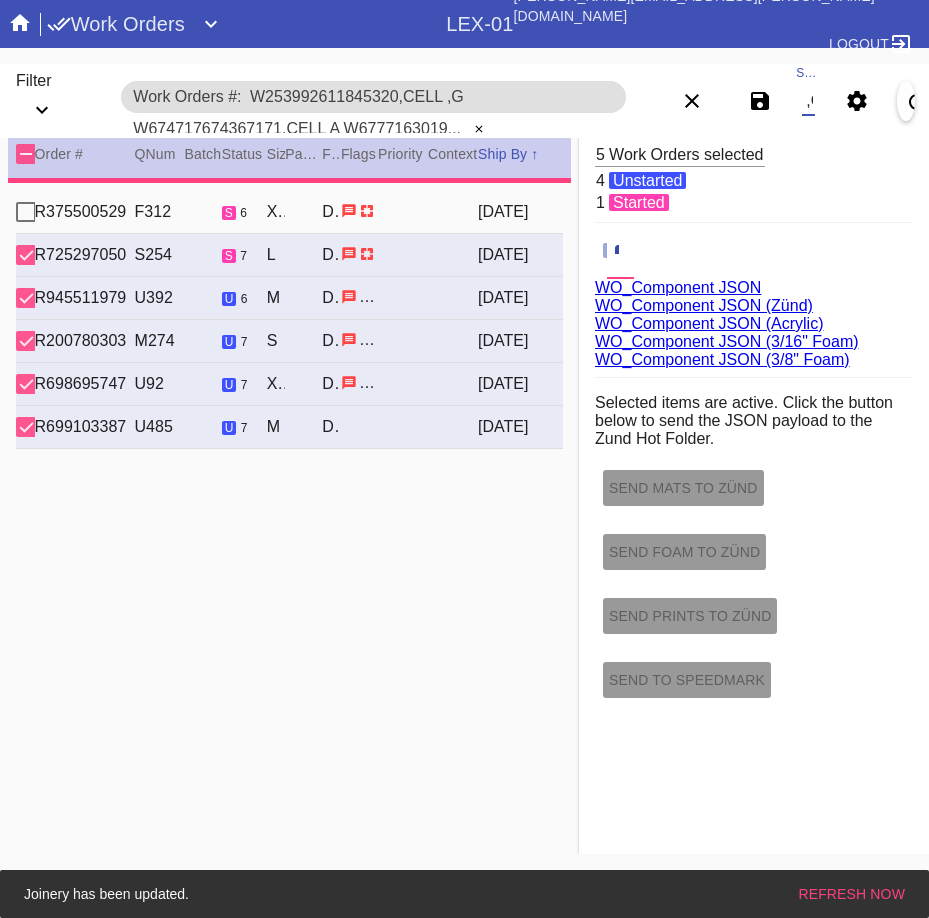 click on "W253992611845320,Cell ,G W674717674367171,Cell A W677716301999524,Cell H W889960373676174,Cell A W608598946870461,Cell A W724717262461247,Cell A" at bounding box center [808, 101] 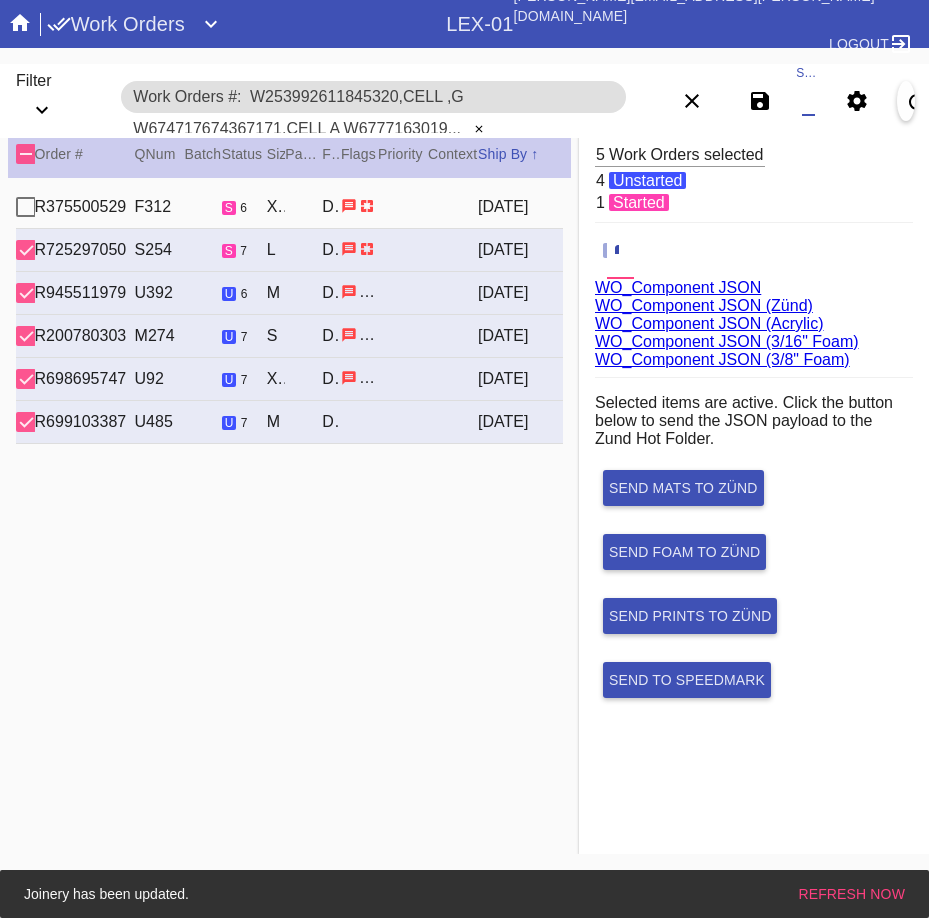 scroll, scrollTop: 0, scrollLeft: 0, axis: both 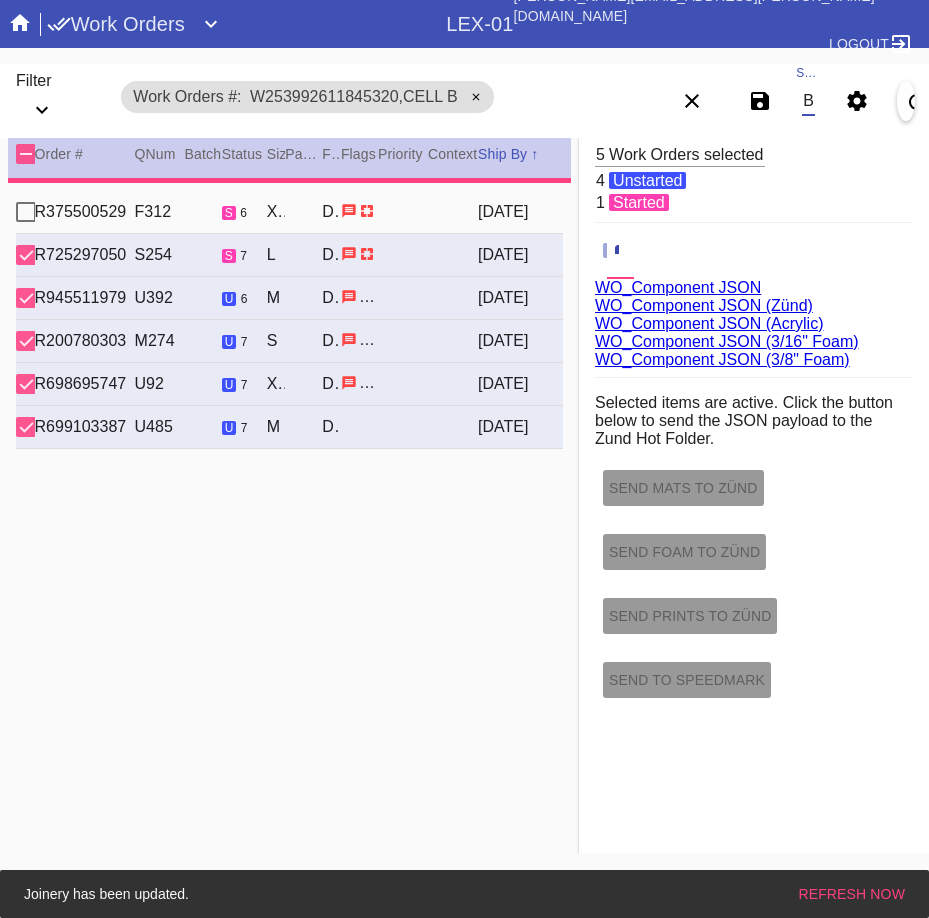 type on "1.5" 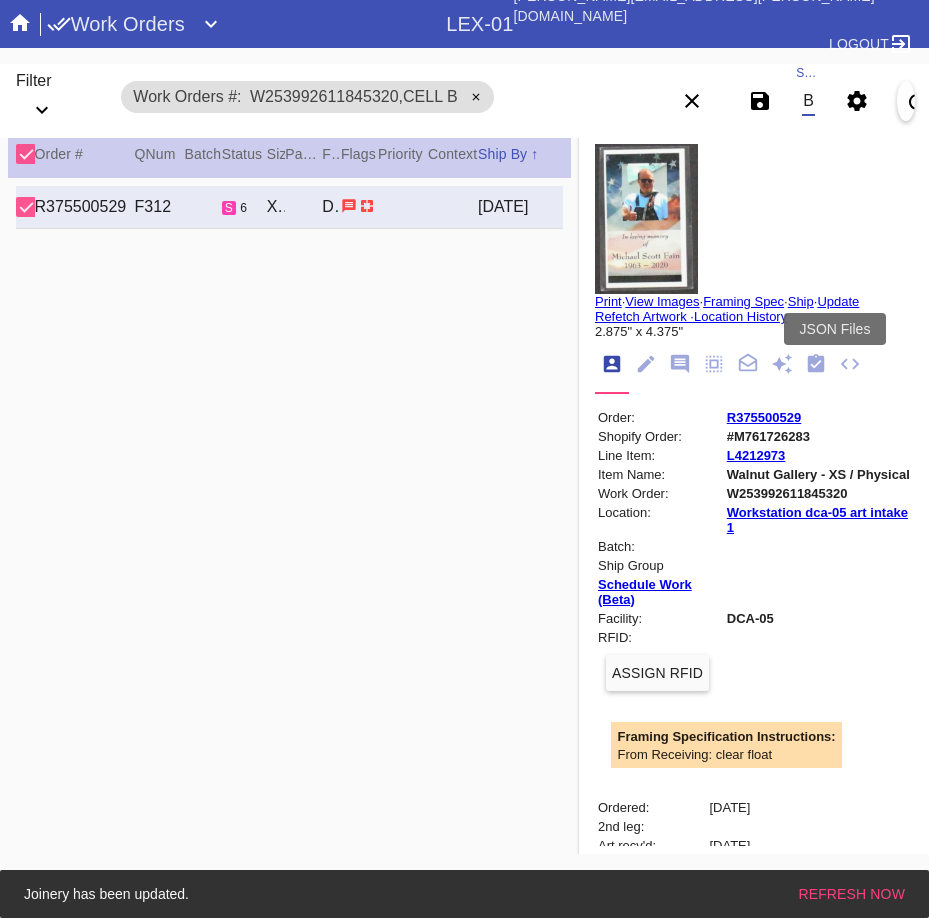type on "W253992611845320,Cell B" 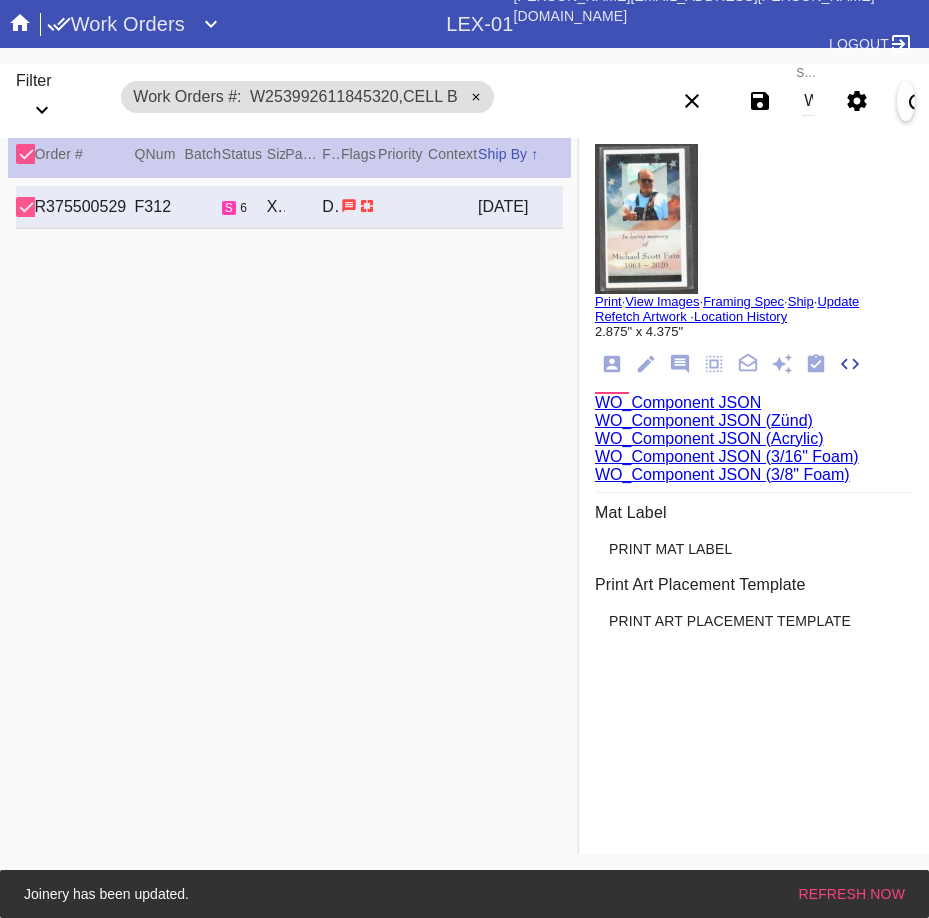 scroll, scrollTop: 370, scrollLeft: 0, axis: vertical 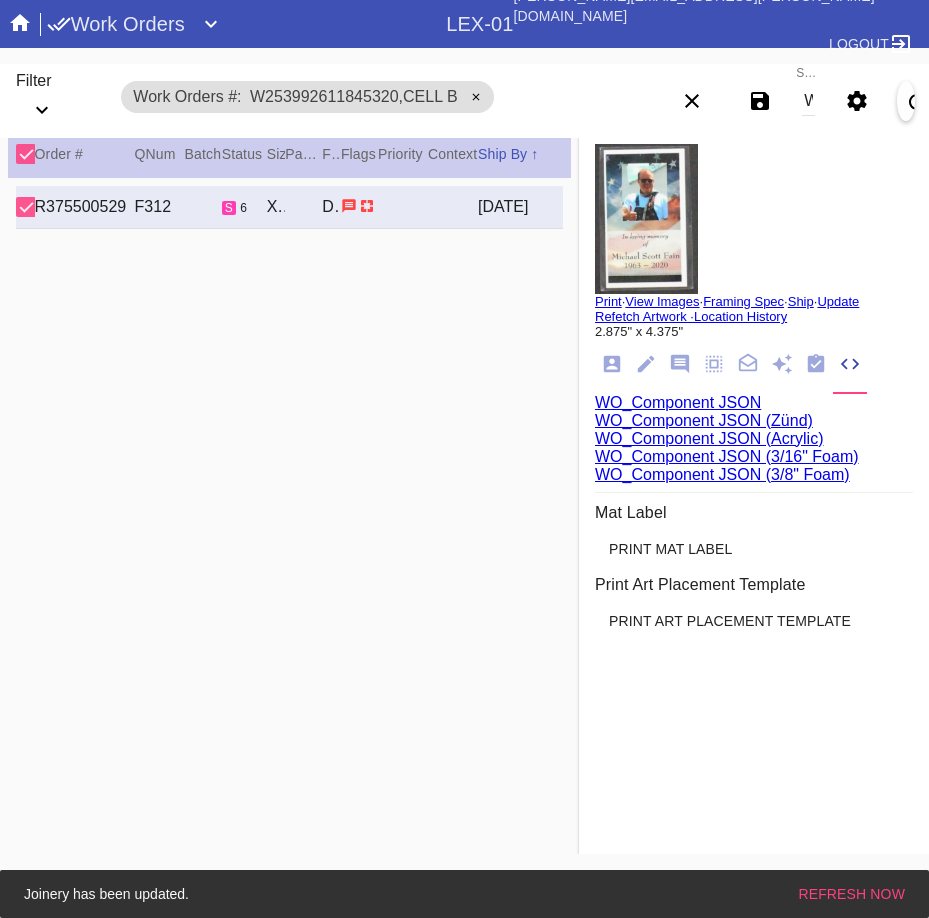 click on "WO_Component JSON (Acrylic)" at bounding box center [709, 438] 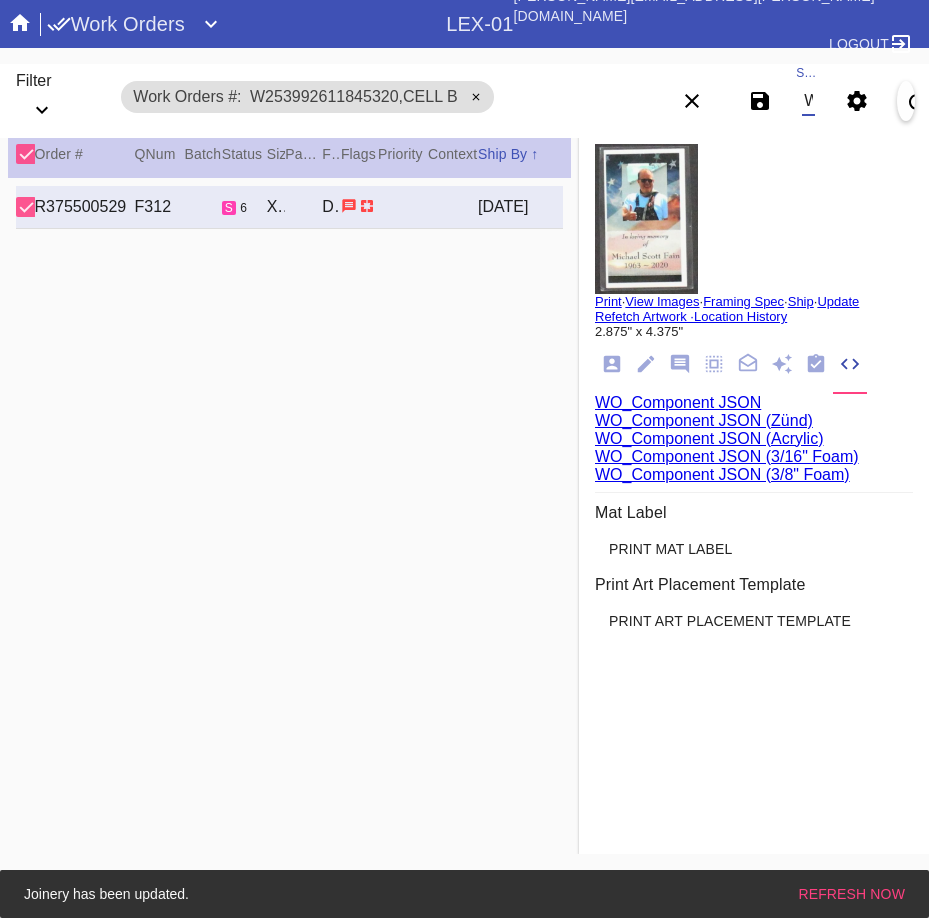 click on "W253992611845320,Cell B" at bounding box center (808, 101) 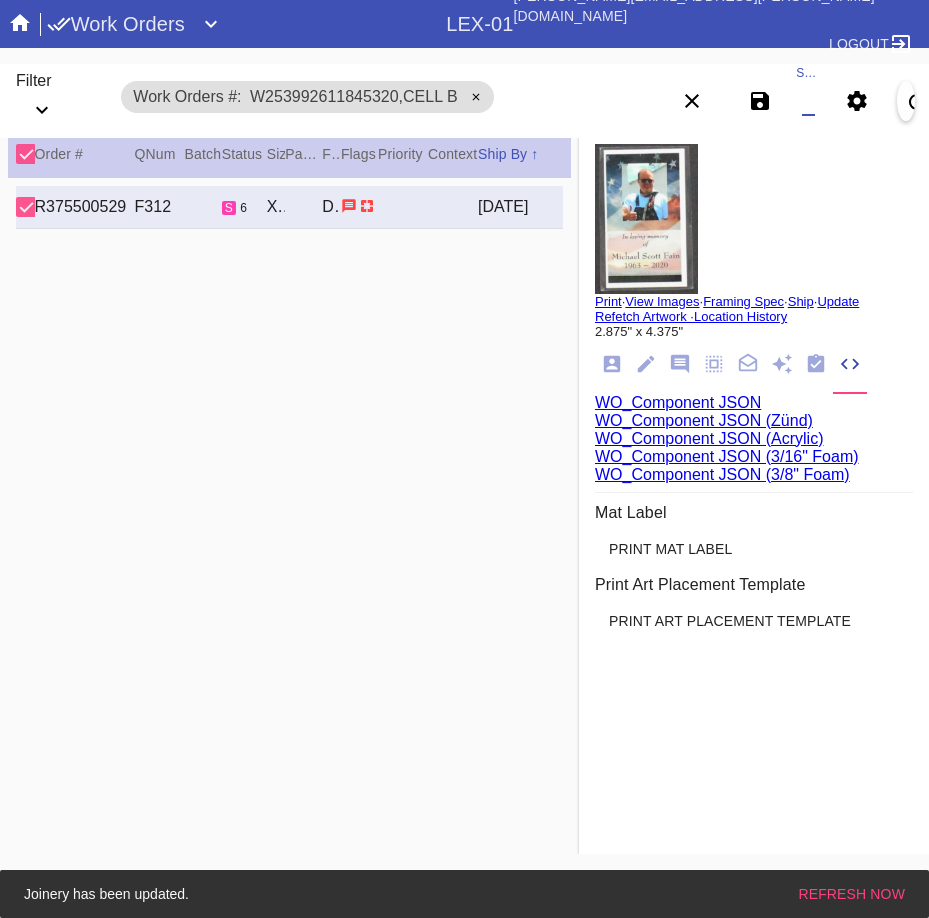 paste on "W604085312909281,Cell B W872610755058892,Cell F W578474760805643,Cell H W324149663987999,Cell F W901938291521730,Cell E W869654121757672,Cell H W339749033249516,Cell H" 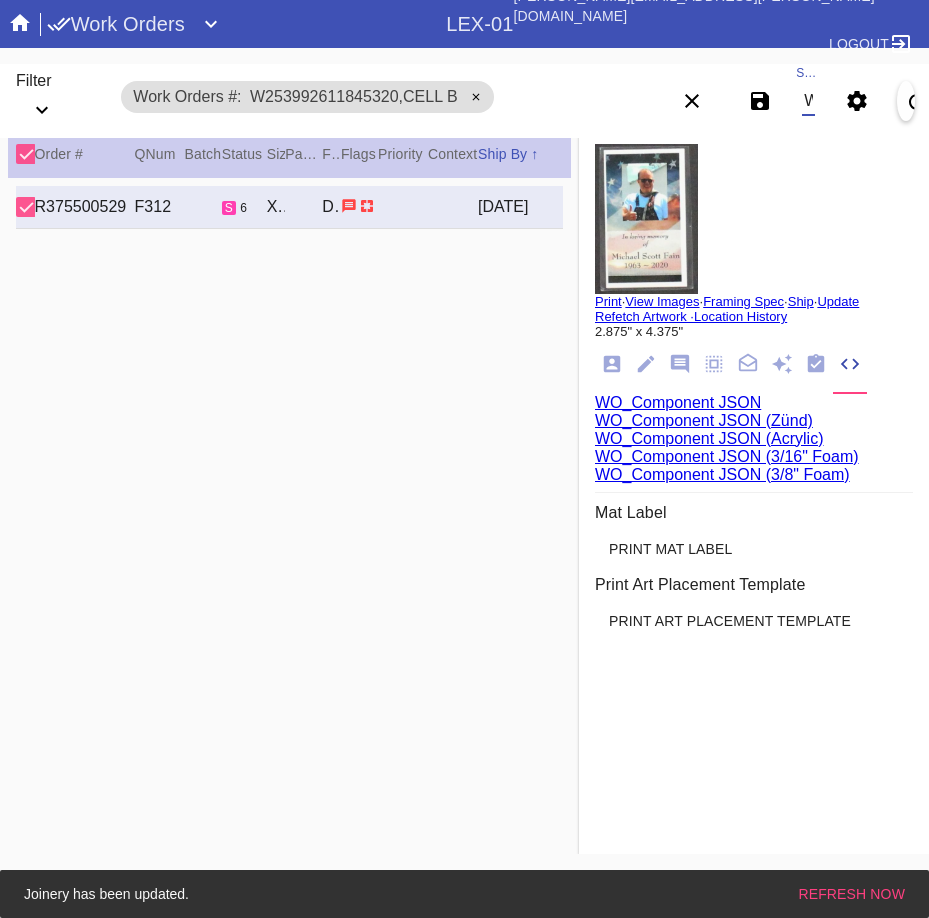 scroll, scrollTop: 0, scrollLeft: 1388, axis: horizontal 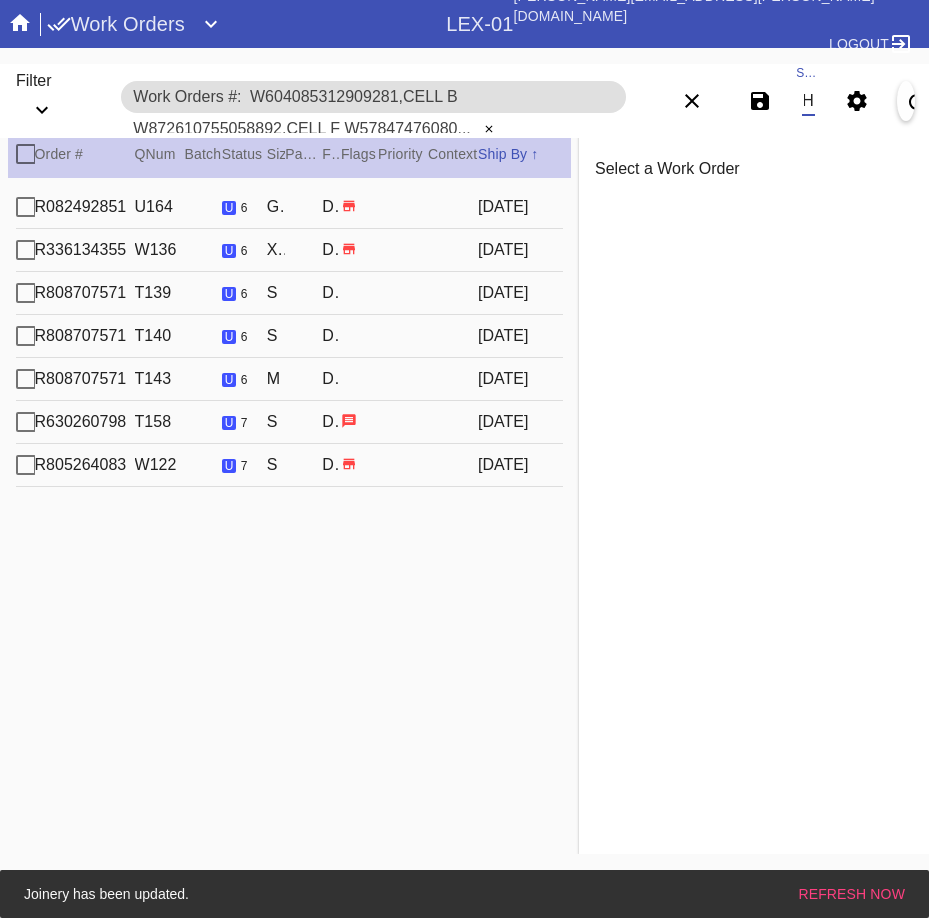 type on "W604085312909281,Cell B W872610755058892,Cell F W578474760805643,Cell H W324149663987999,Cell F W901938291521730,Cell E W869654121757672,Cell H W339749033249516,Cell H" 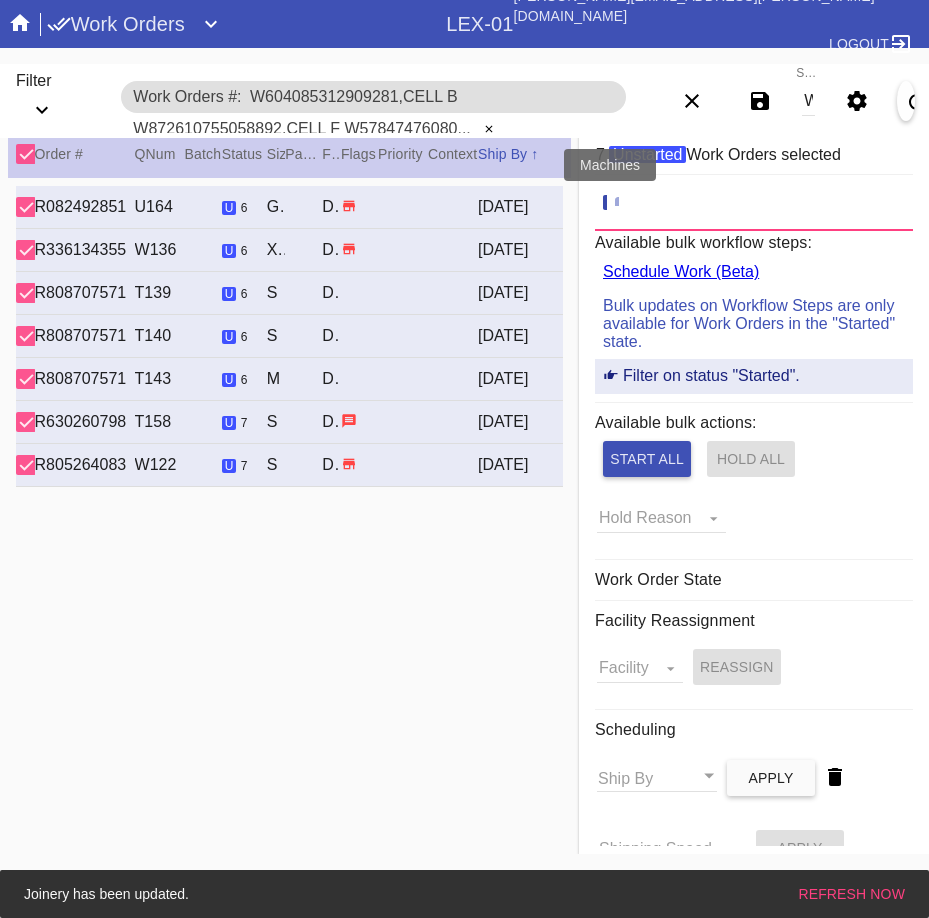 click 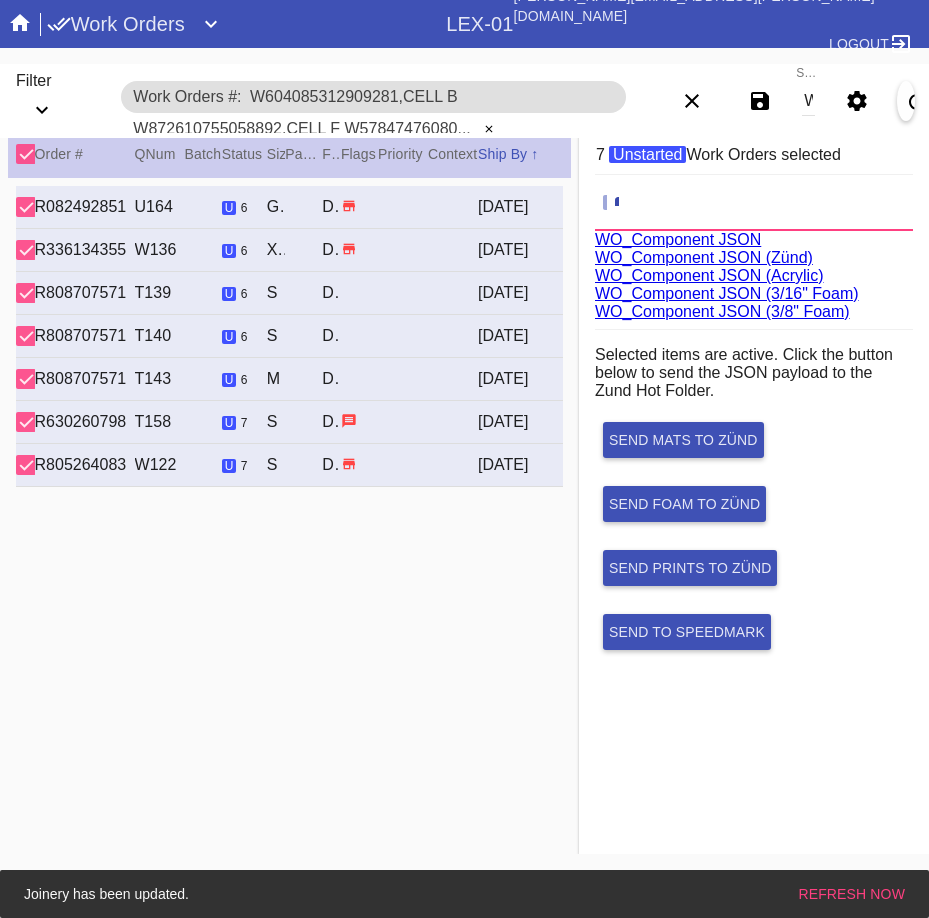 scroll, scrollTop: 75, scrollLeft: 0, axis: vertical 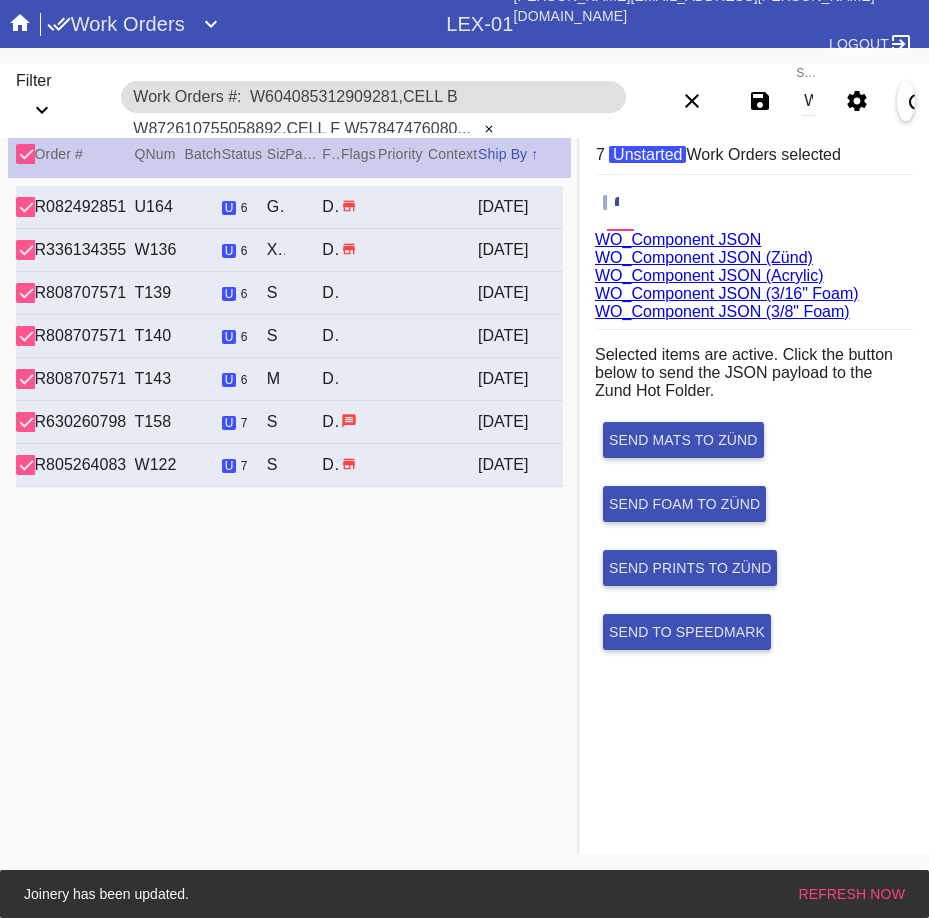 click on "WO_Component JSON (Acrylic)" at bounding box center (709, 275) 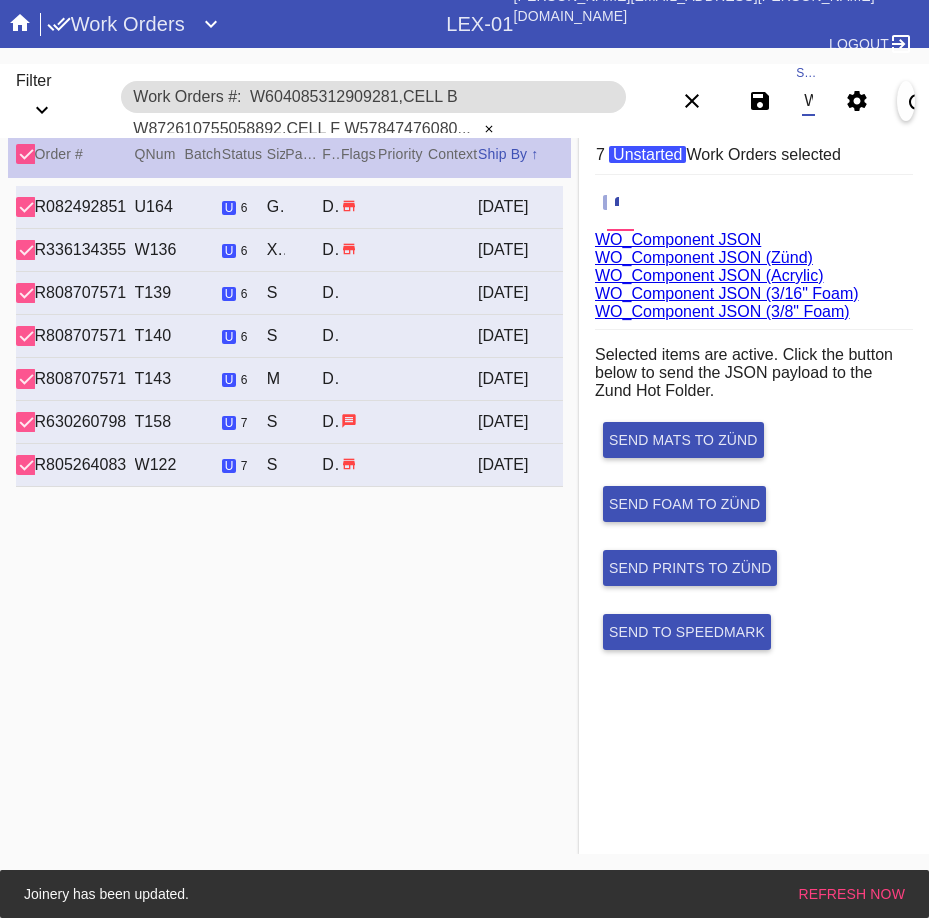 click on "W604085312909281,Cell B W872610755058892,Cell F W578474760805643,Cell H W324149663987999,Cell F W901938291521730,Cell E W869654121757672,Cell H W339749033249516,Cell H" at bounding box center (808, 101) 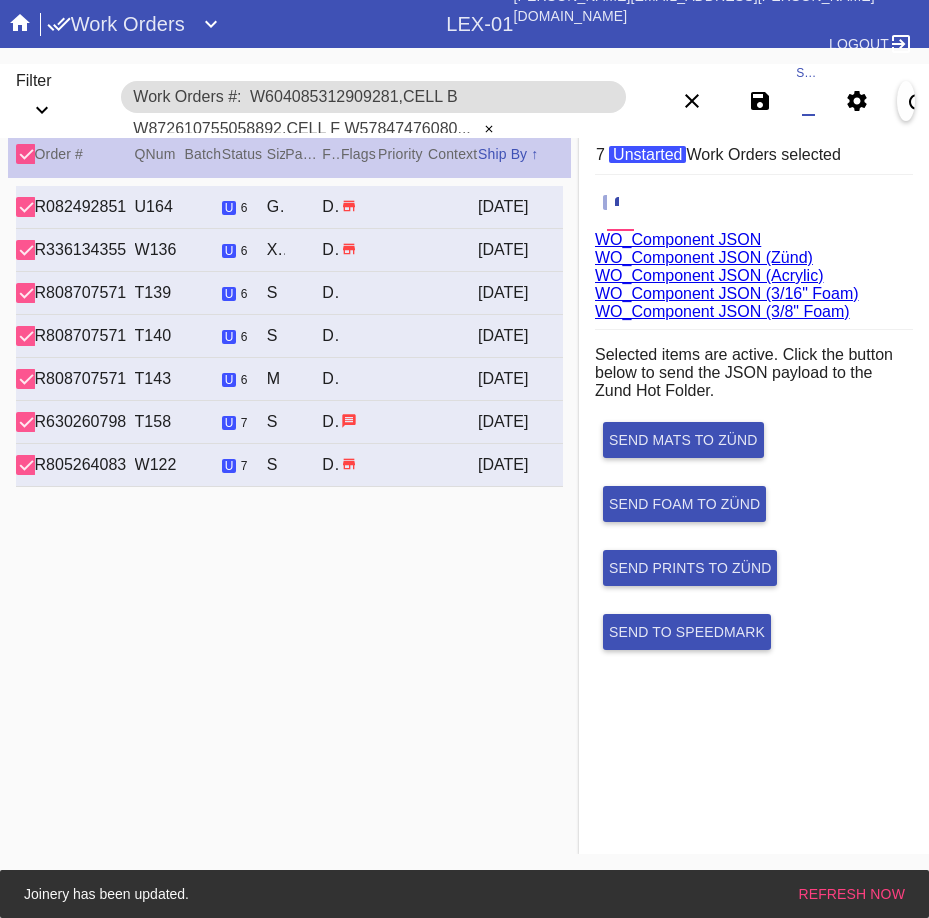 paste on "W921793145043130,Cell A W882897376109844,Cell H W842807926954906,Cell F W217663334573344,Cell E W129257038678398,Cell H W305319679688382,Cell A W894375519927765,Cell H W962409548885525,Cell F W881363865196750,Cell B" 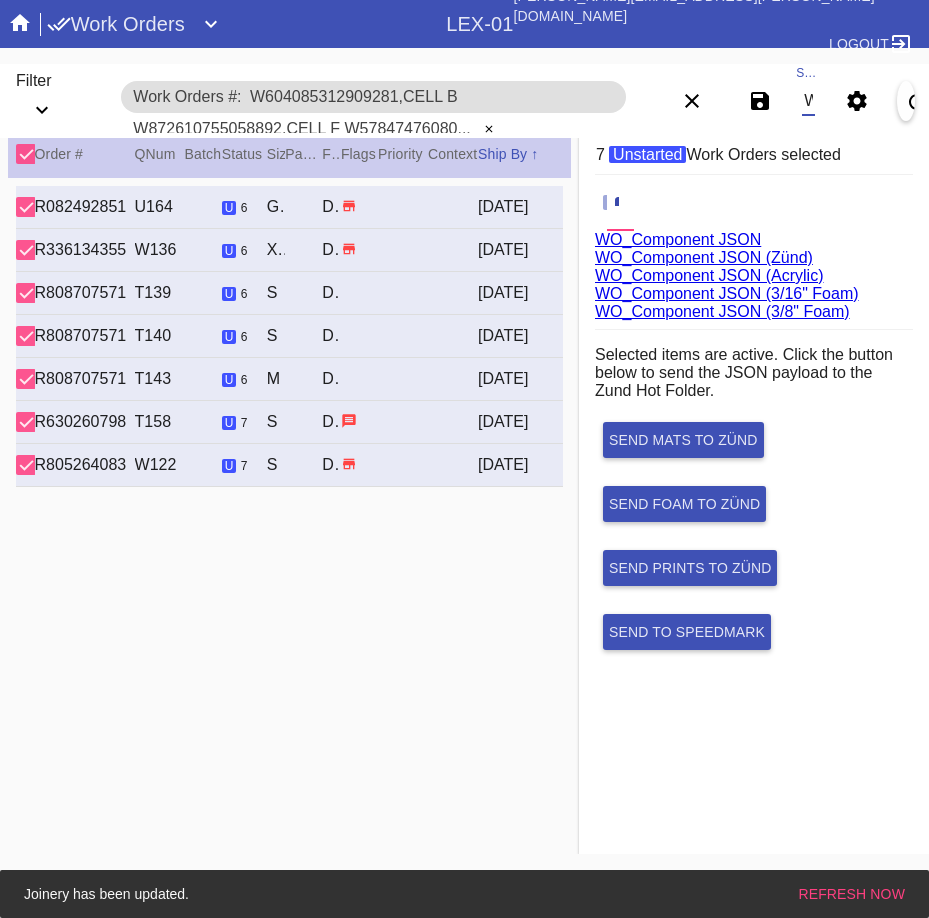 scroll, scrollTop: 0, scrollLeft: 1785, axis: horizontal 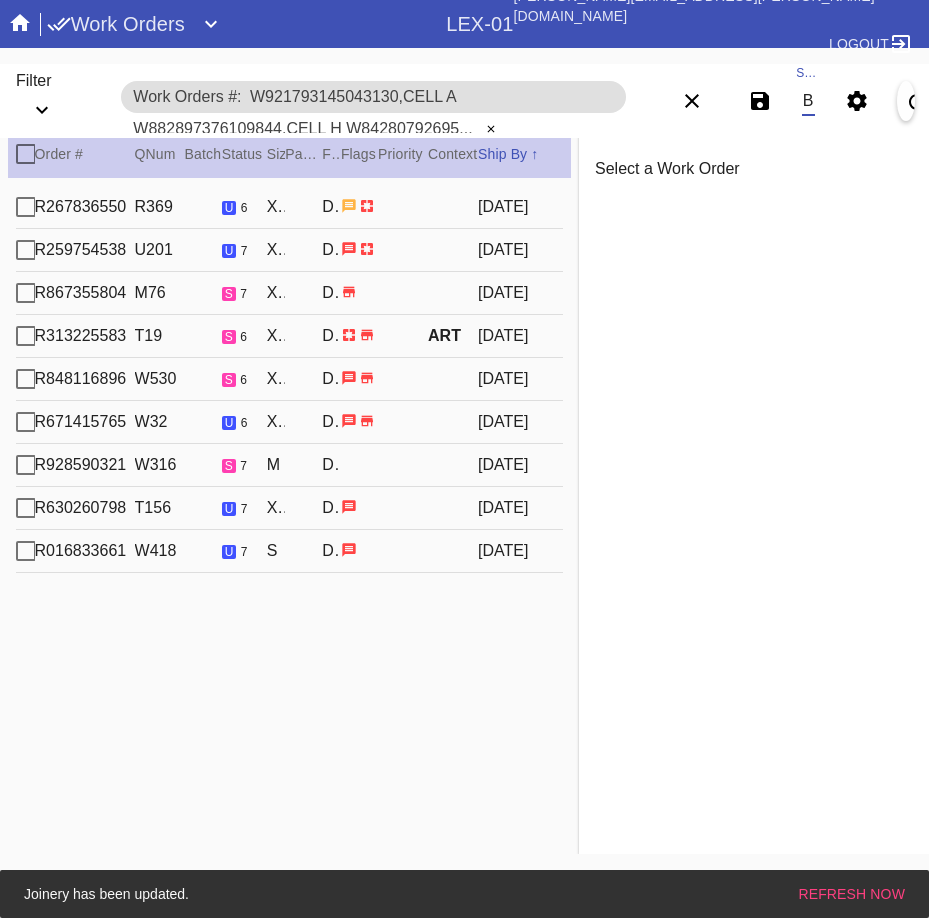 type on "W921793145043130,Cell A W882897376109844,Cell H W842807926954906,Cell F W217663334573344,Cell E W129257038678398,Cell H W305319679688382,Cell A W894375519927765,Cell H W962409548885525,Cell F W881363865196750,Cell B" 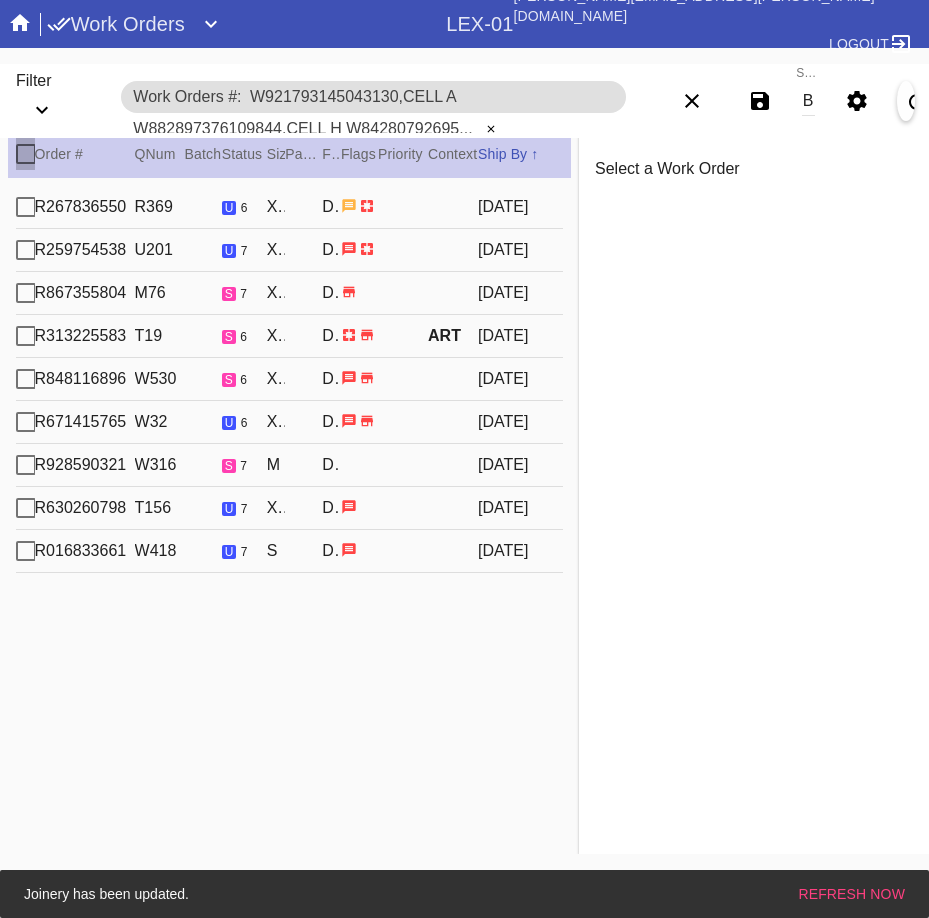 click at bounding box center (26, 154) 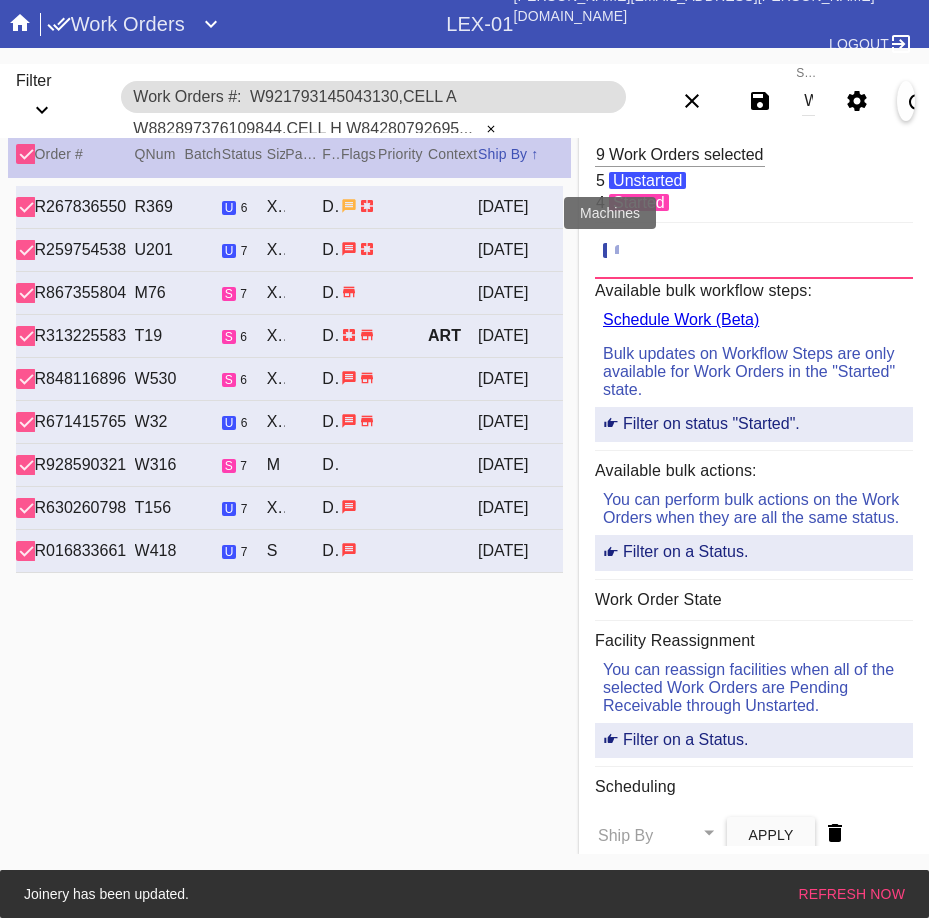 click 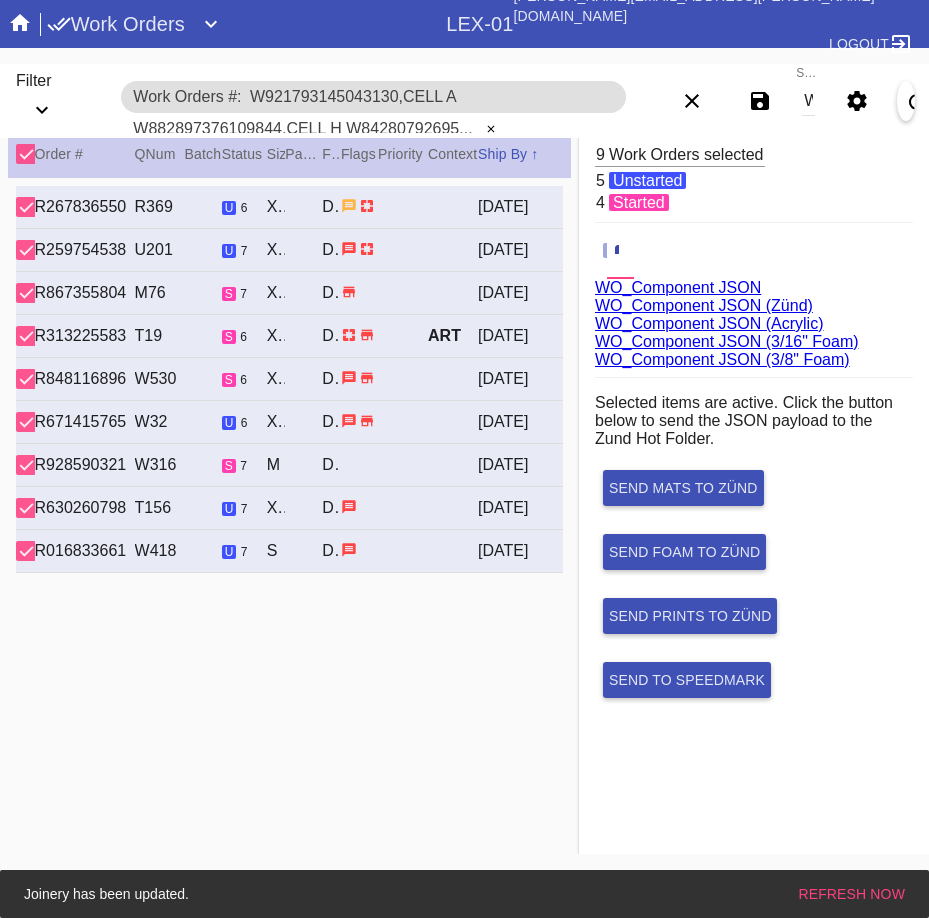 click on "WO_Component JSON (Acrylic)" at bounding box center (709, 323) 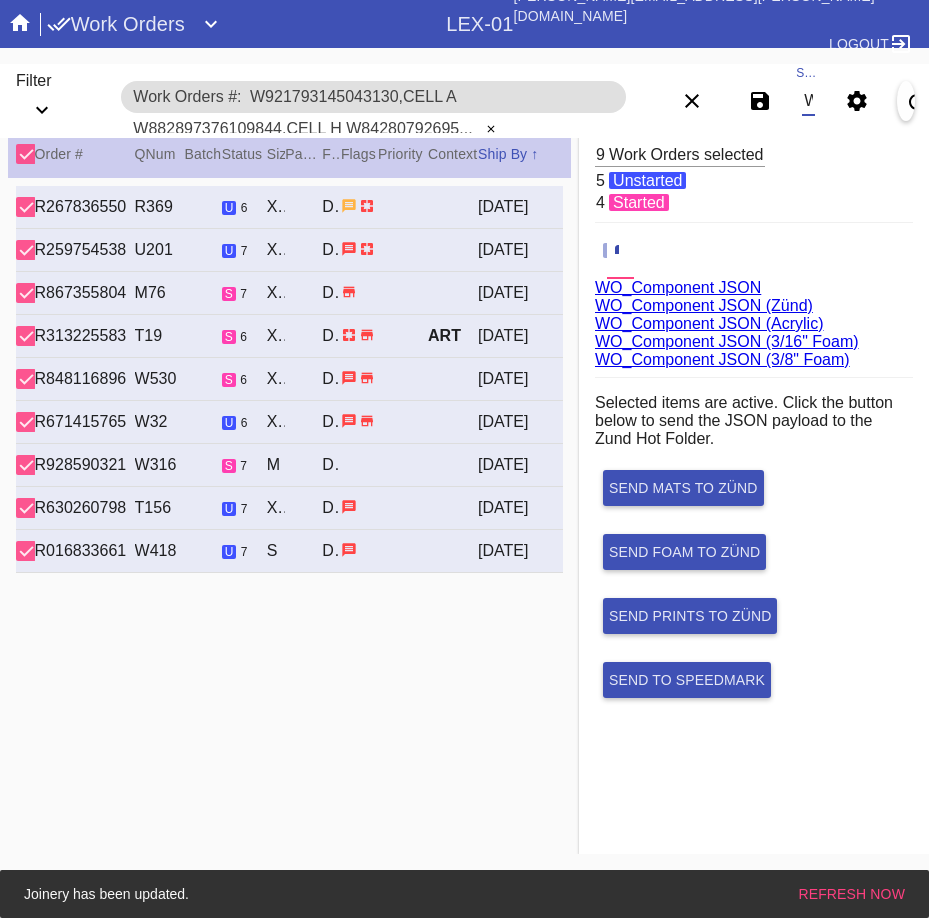 click on "W921793145043130,Cell A W882897376109844,Cell H W842807926954906,Cell F W217663334573344,Cell E W129257038678398,Cell H W305319679688382,Cell A W894375519927765,Cell H W962409548885525,Cell F W881363865196750,Cell B" at bounding box center [808, 101] 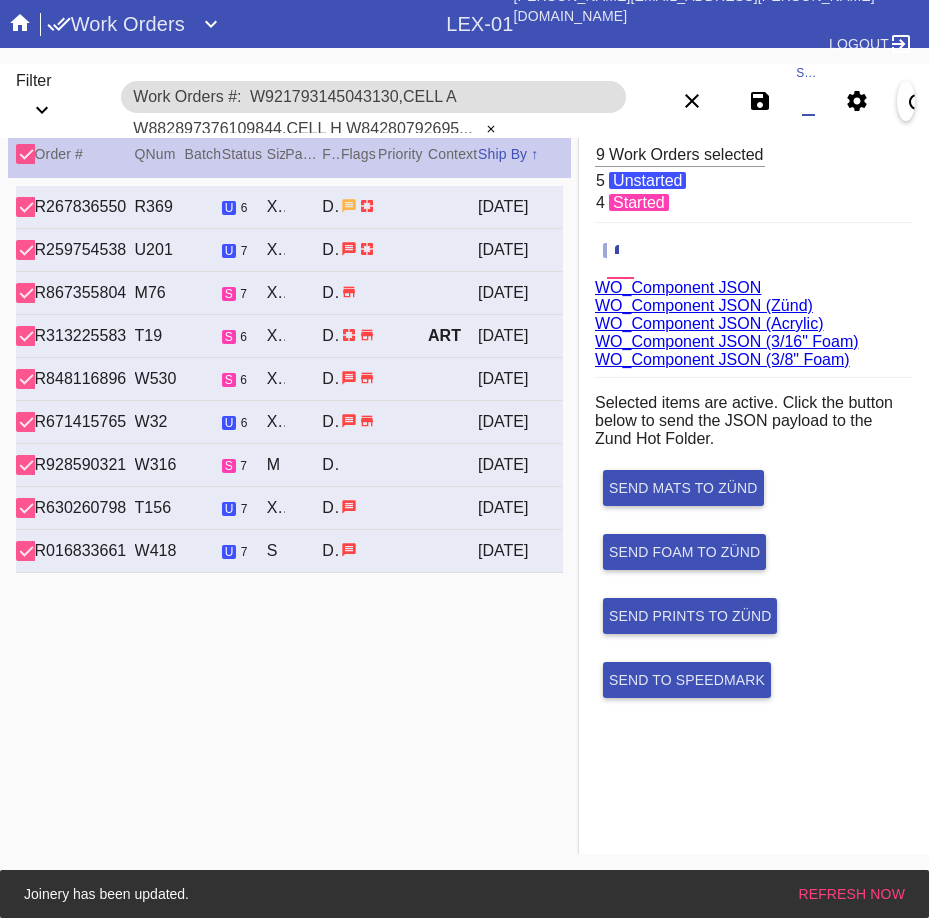 paste on "W440157083894621,Cell F W305236617941208,Cell A W789834300181041,Cell C W692486345985929,Cell C W952002235535023,Cell G W421119269793991,Cell H W229911131293228,Cell H W132580391728548,Cell E W468781119911821,Cell G W461734125438909,Cell B W872464899798678,Cell A" 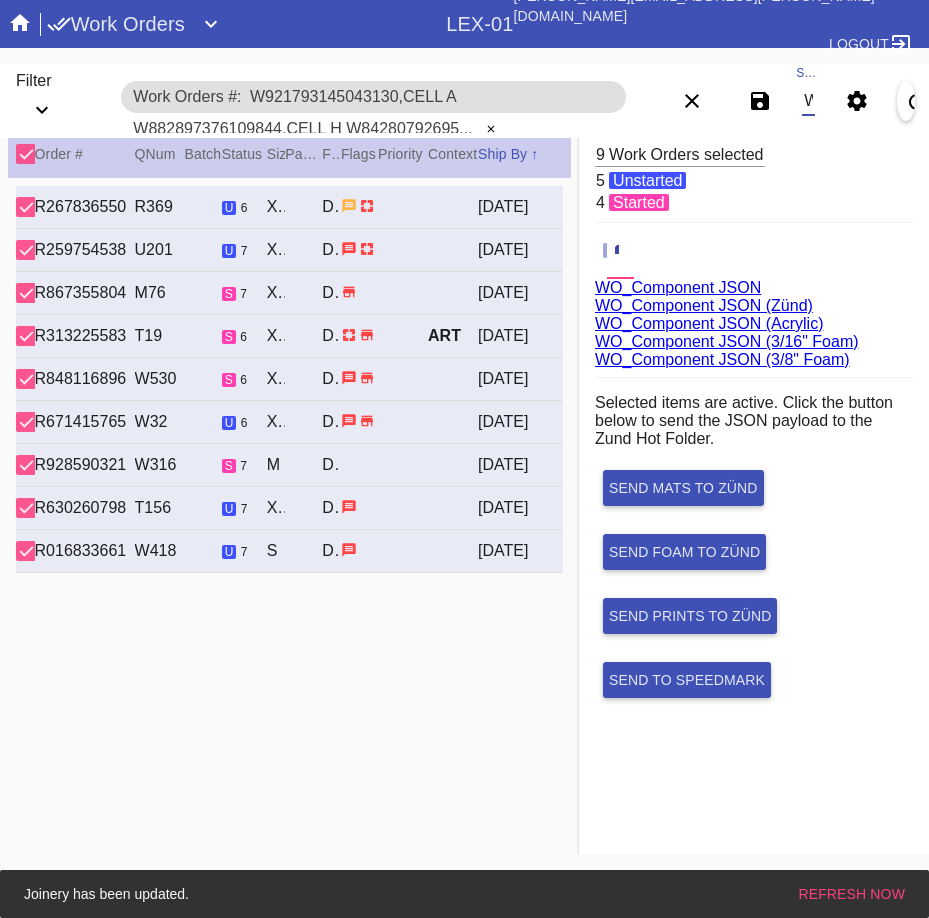 scroll, scrollTop: 0, scrollLeft: 2183, axis: horizontal 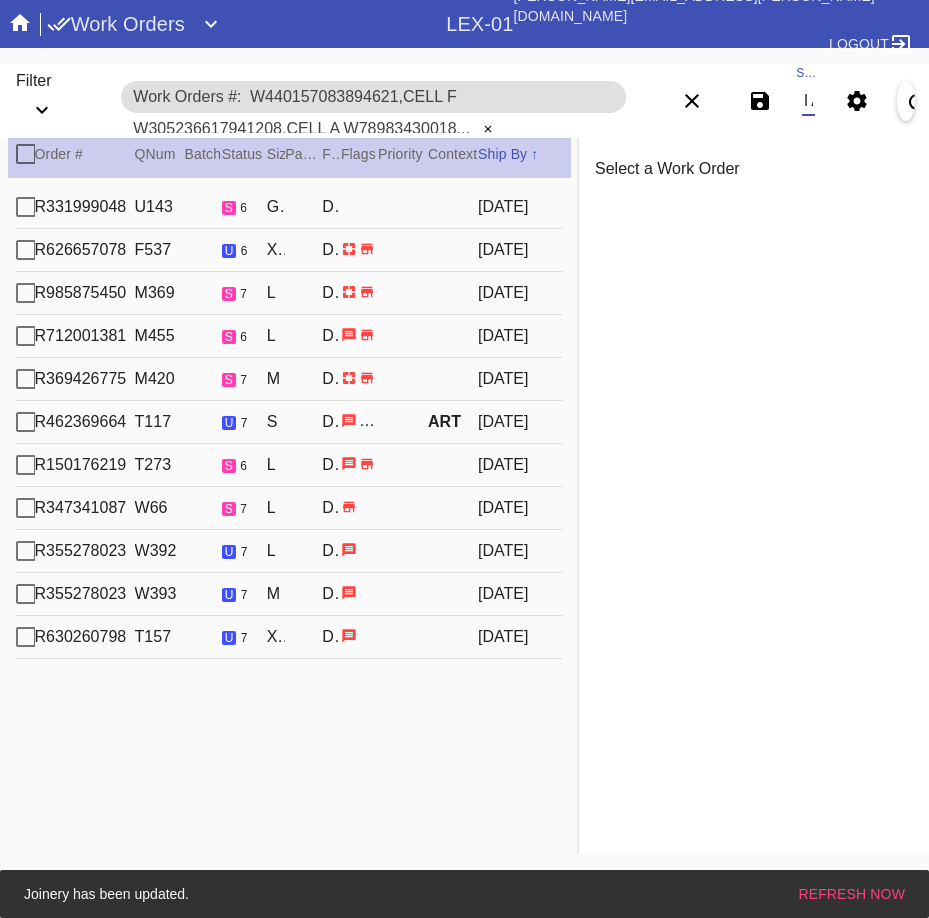 type on "W440157083894621,Cell F W305236617941208,Cell A W789834300181041,Cell C W692486345985929,Cell C W952002235535023,Cell G W421119269793991,Cell H W229911131293228,Cell H W132580391728548,Cell E W468781119911821,Cell G W461734125438909,Cell B W872464899798678,Cell A" 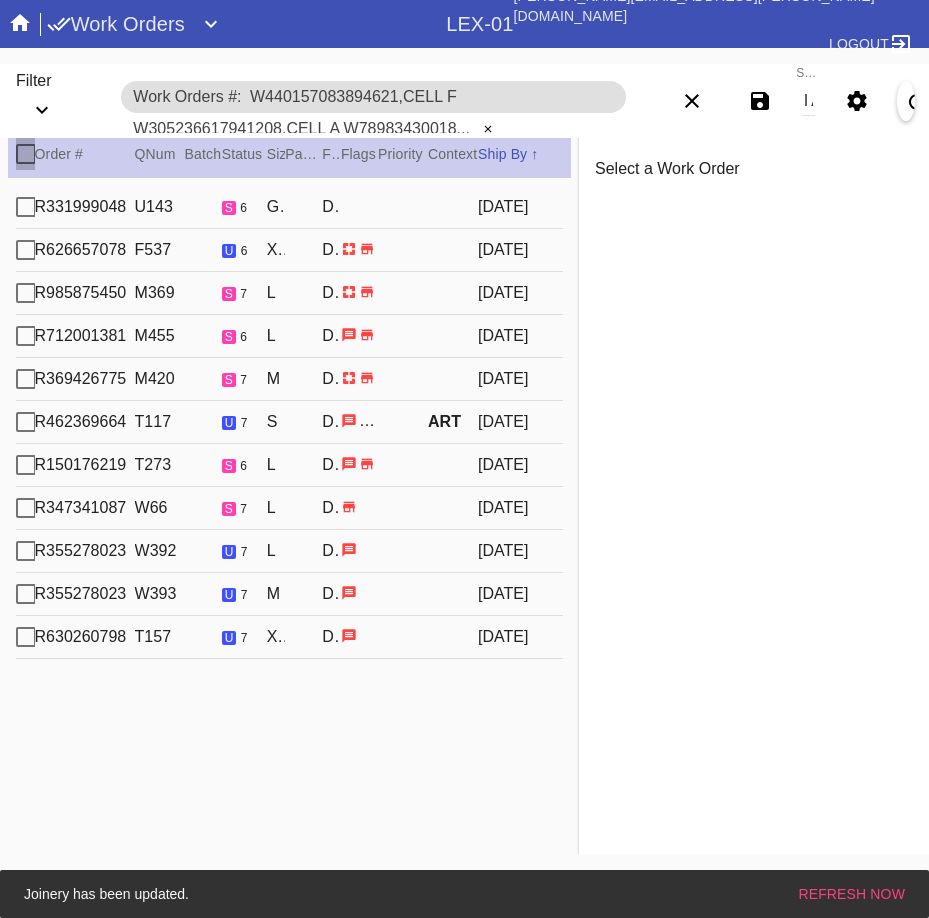 drag, startPoint x: 29, startPoint y: 153, endPoint x: 77, endPoint y: 166, distance: 49.729267 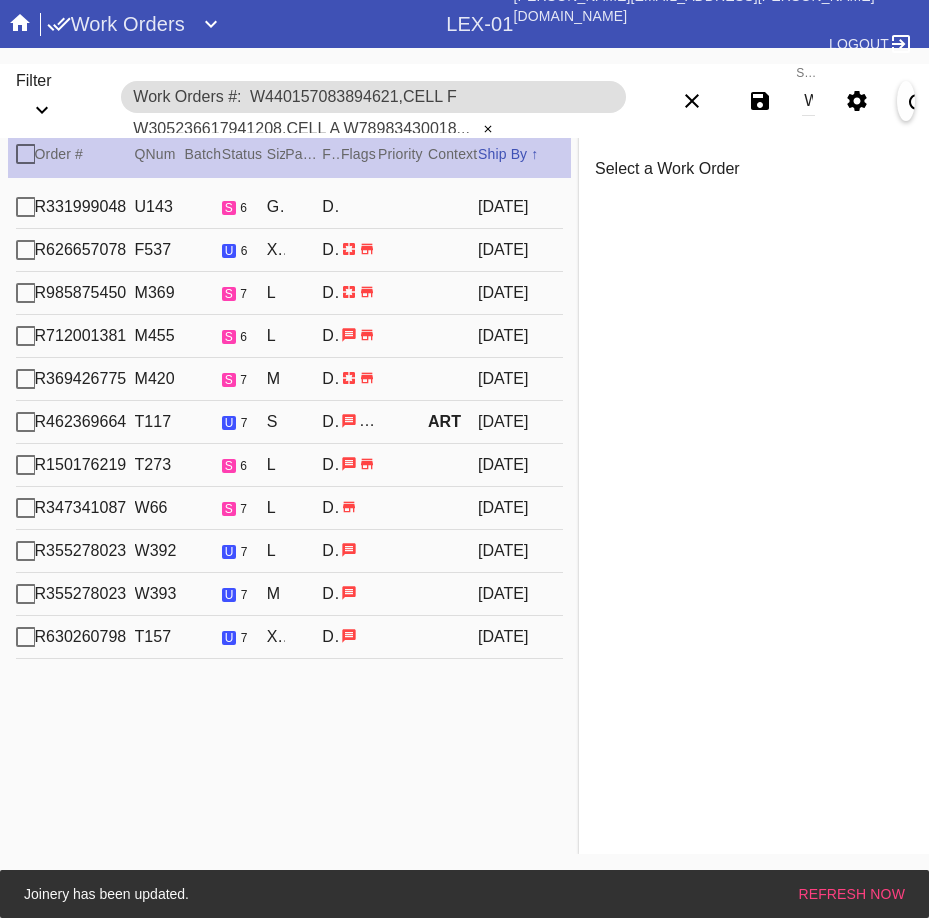 click on "Order #" at bounding box center [85, 154] 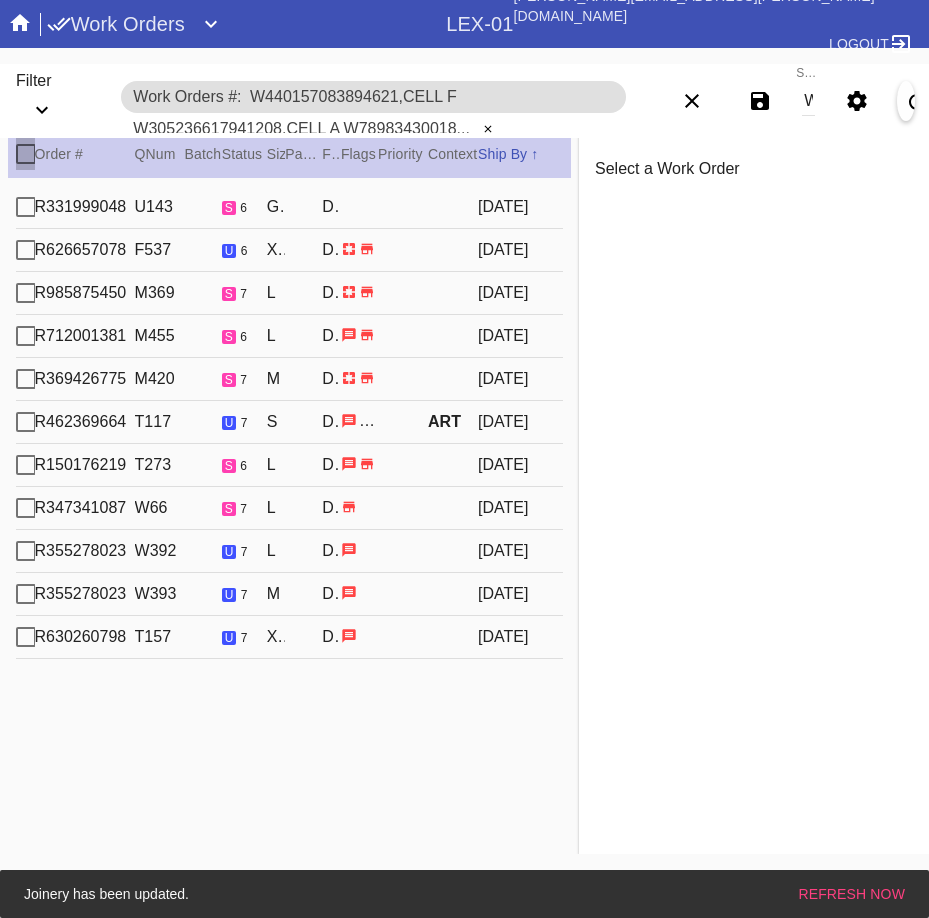 click at bounding box center (26, 154) 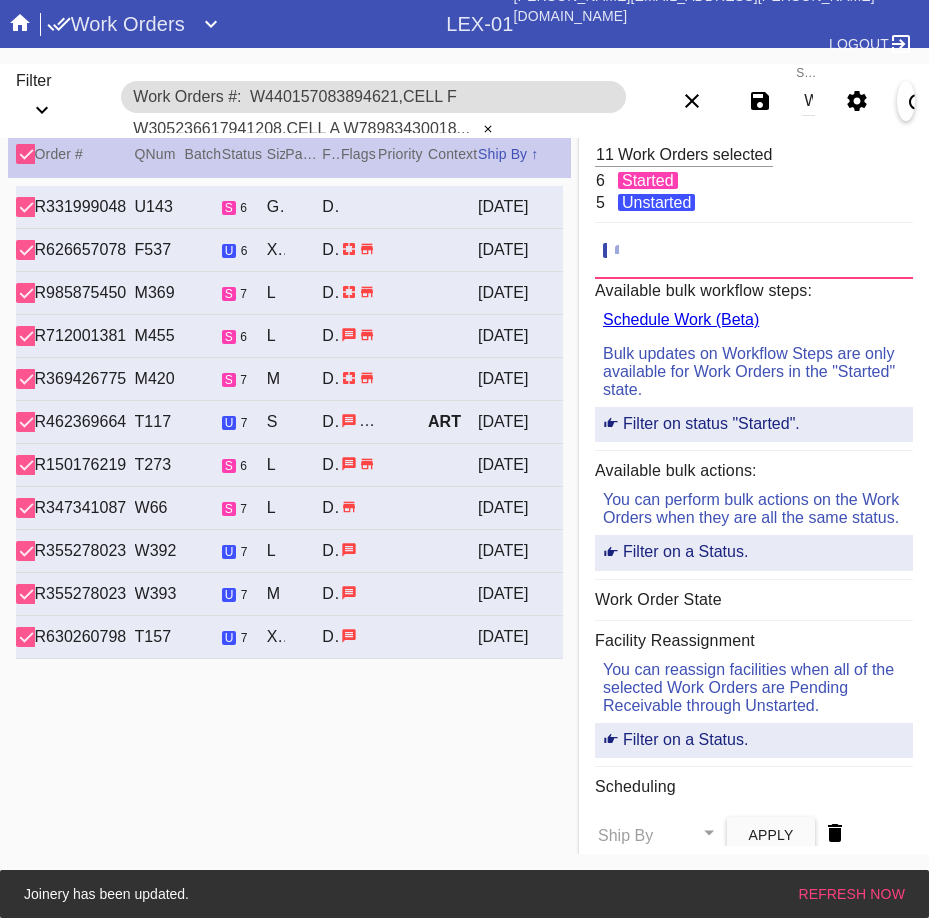 click 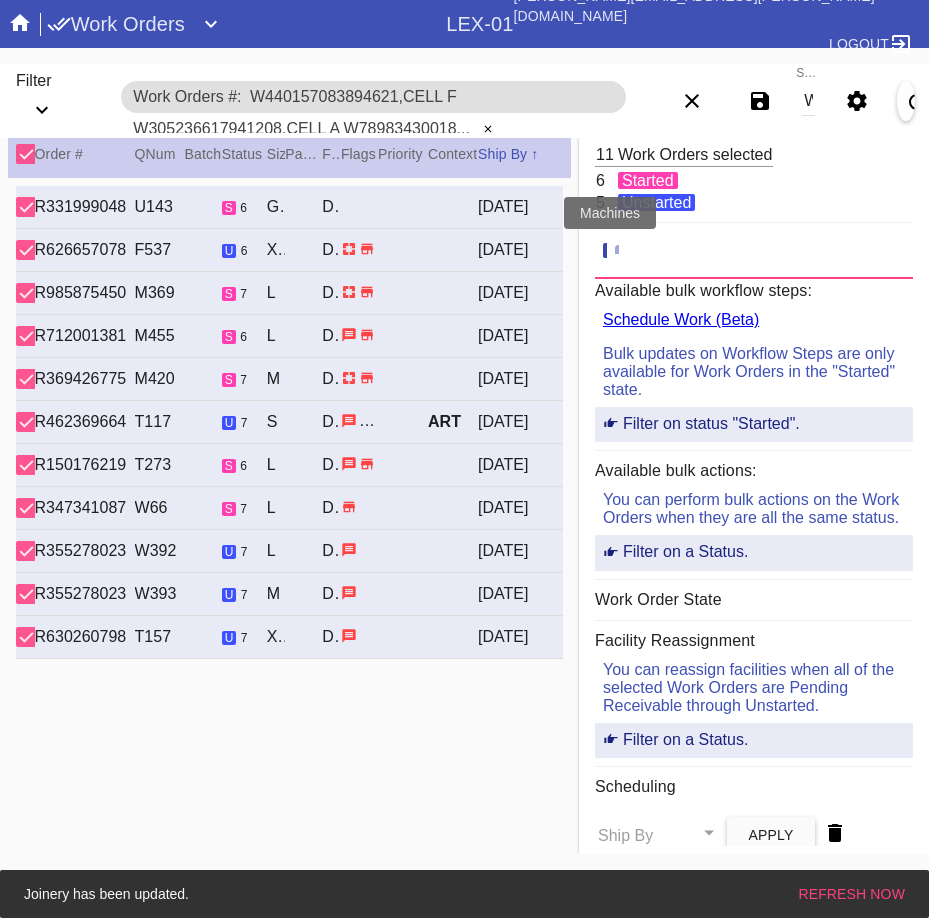 click 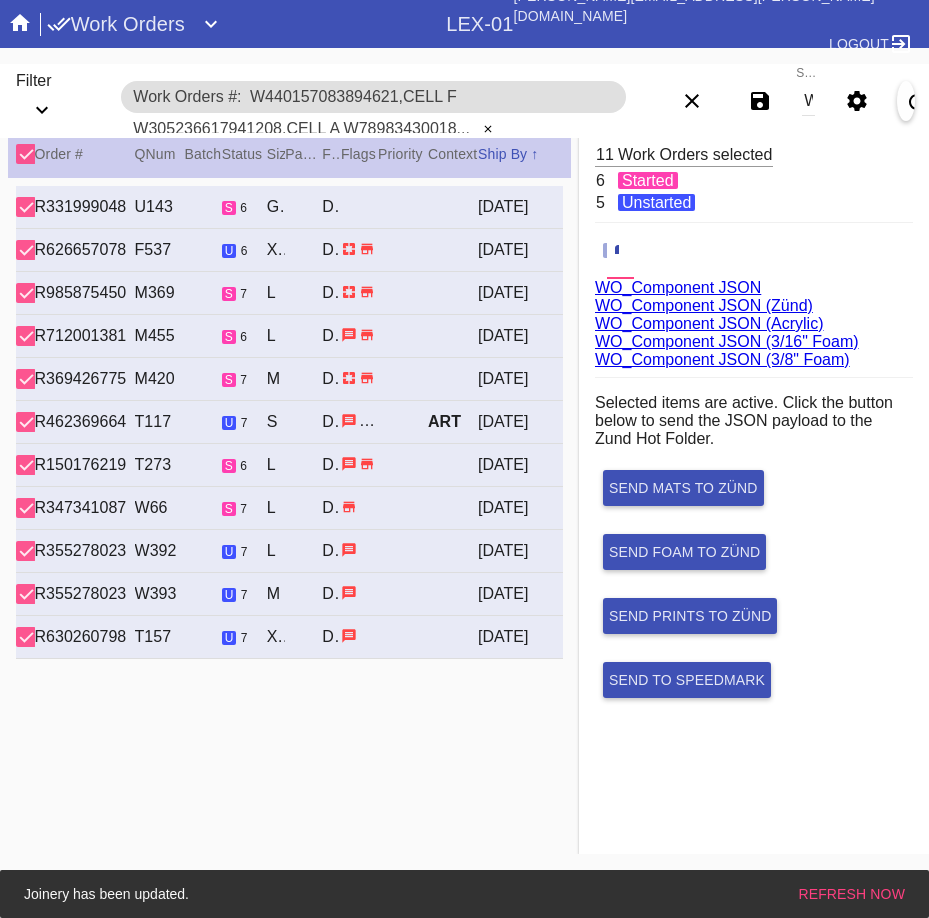 click on "WO_Component JSON (Acrylic)" at bounding box center [709, 323] 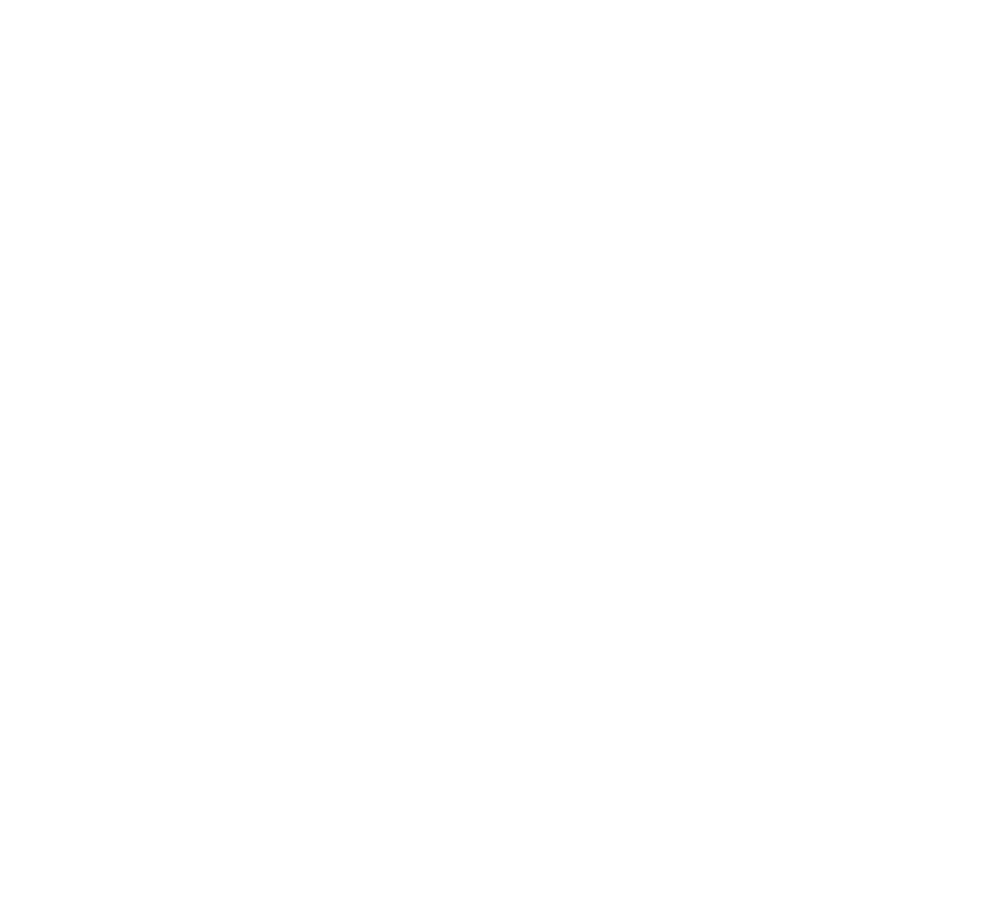 scroll, scrollTop: 0, scrollLeft: 0, axis: both 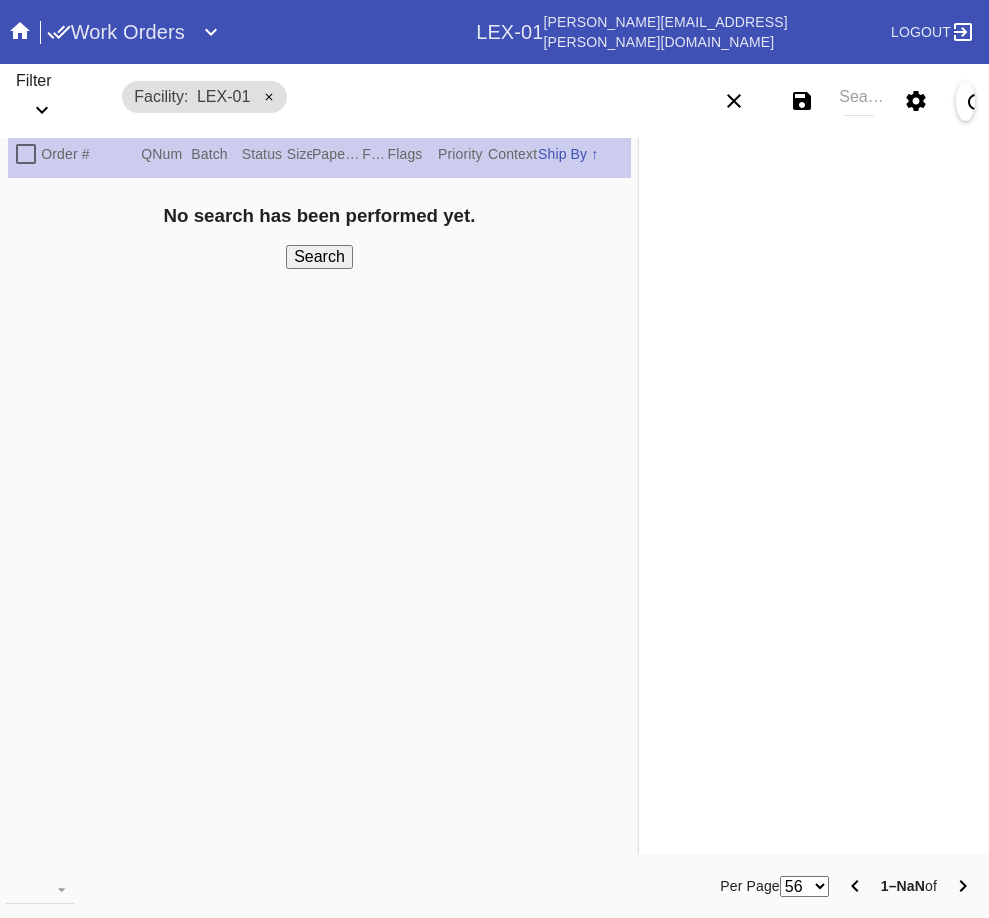 click 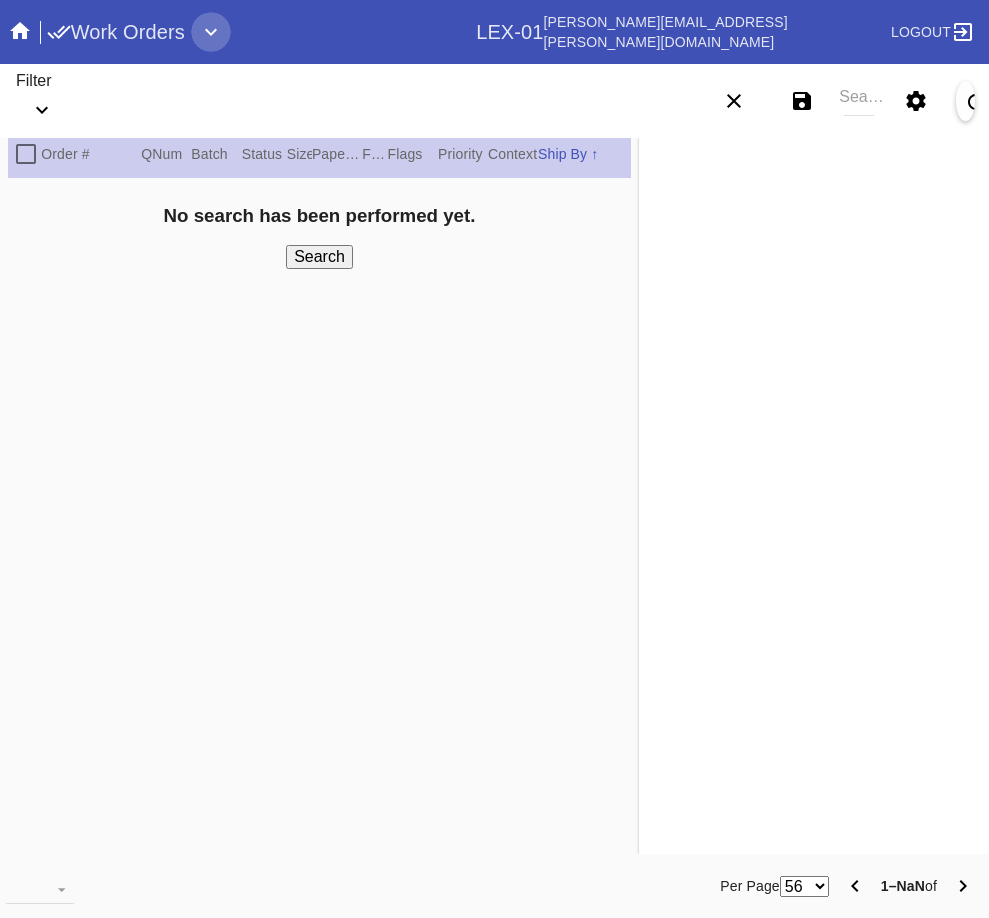 click at bounding box center [211, 32] 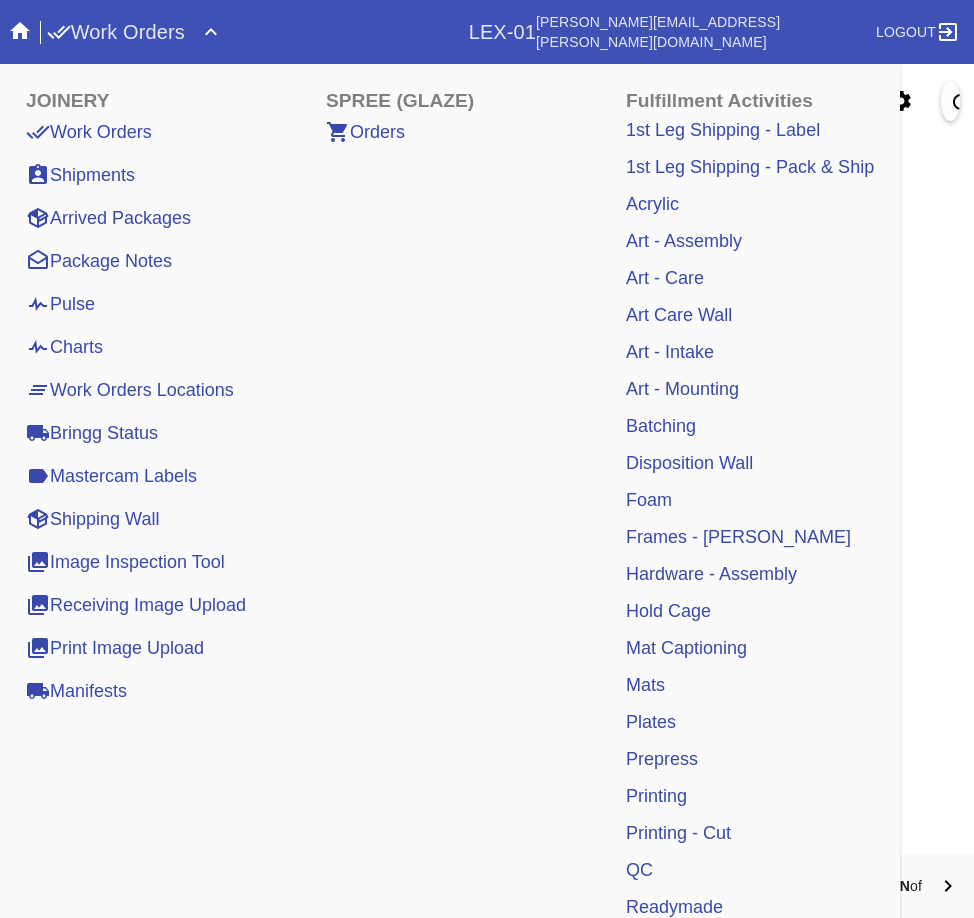 click 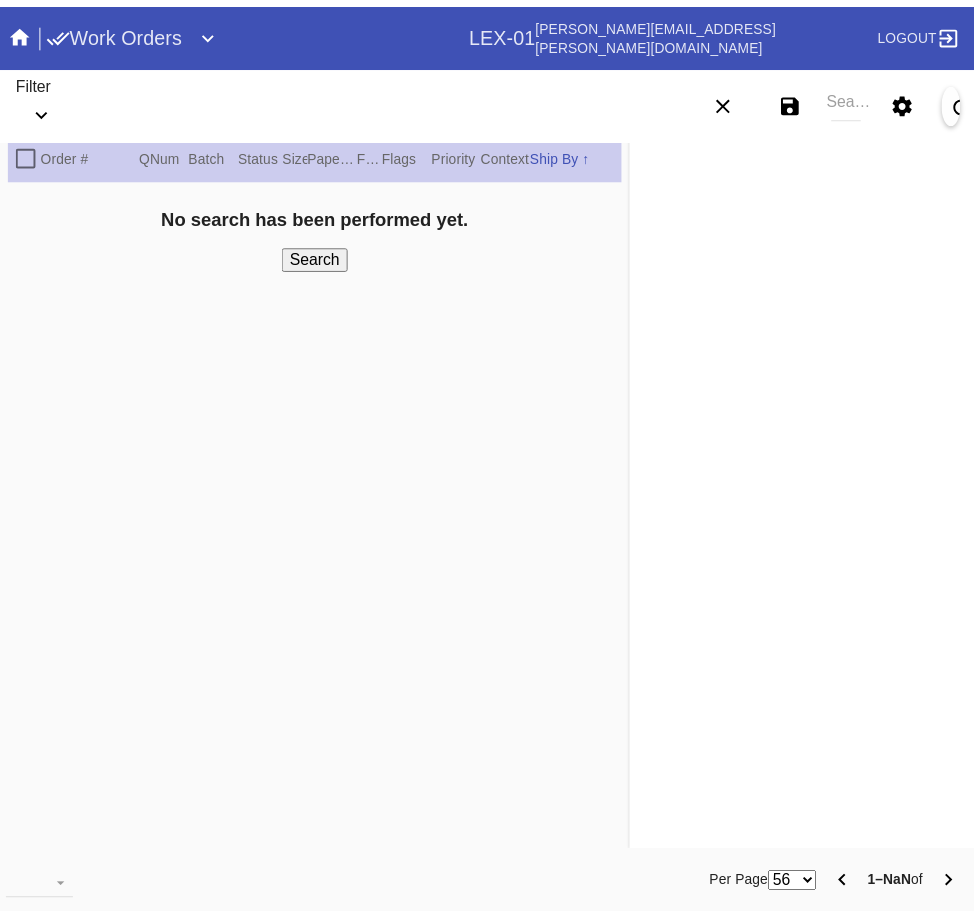 scroll, scrollTop: 0, scrollLeft: 0, axis: both 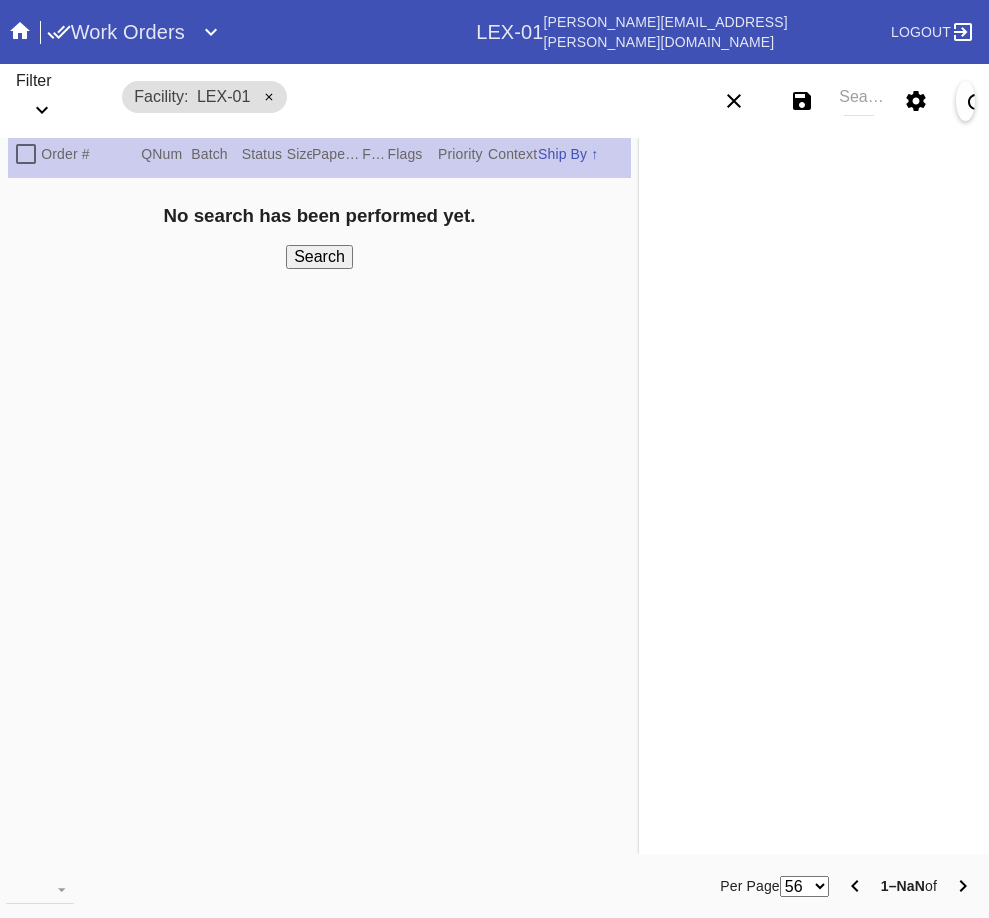 click on "Work Orders" at bounding box center [116, 32] 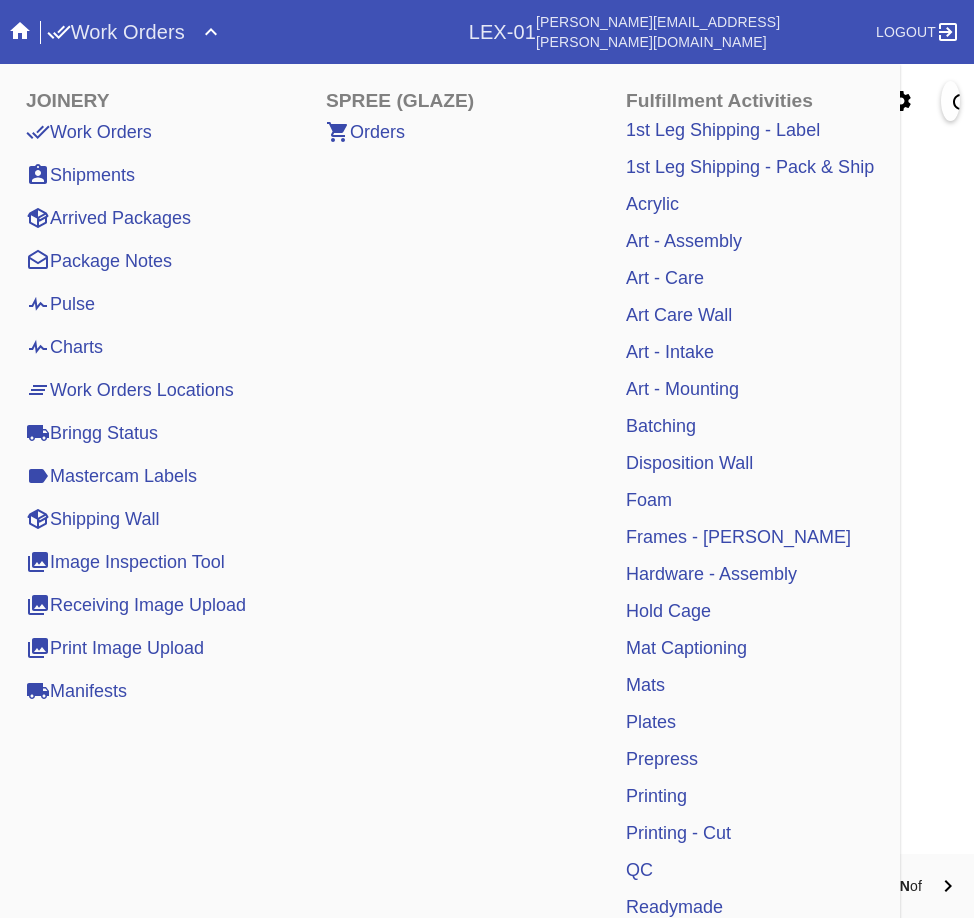 click on "Acrylic" at bounding box center (652, 204) 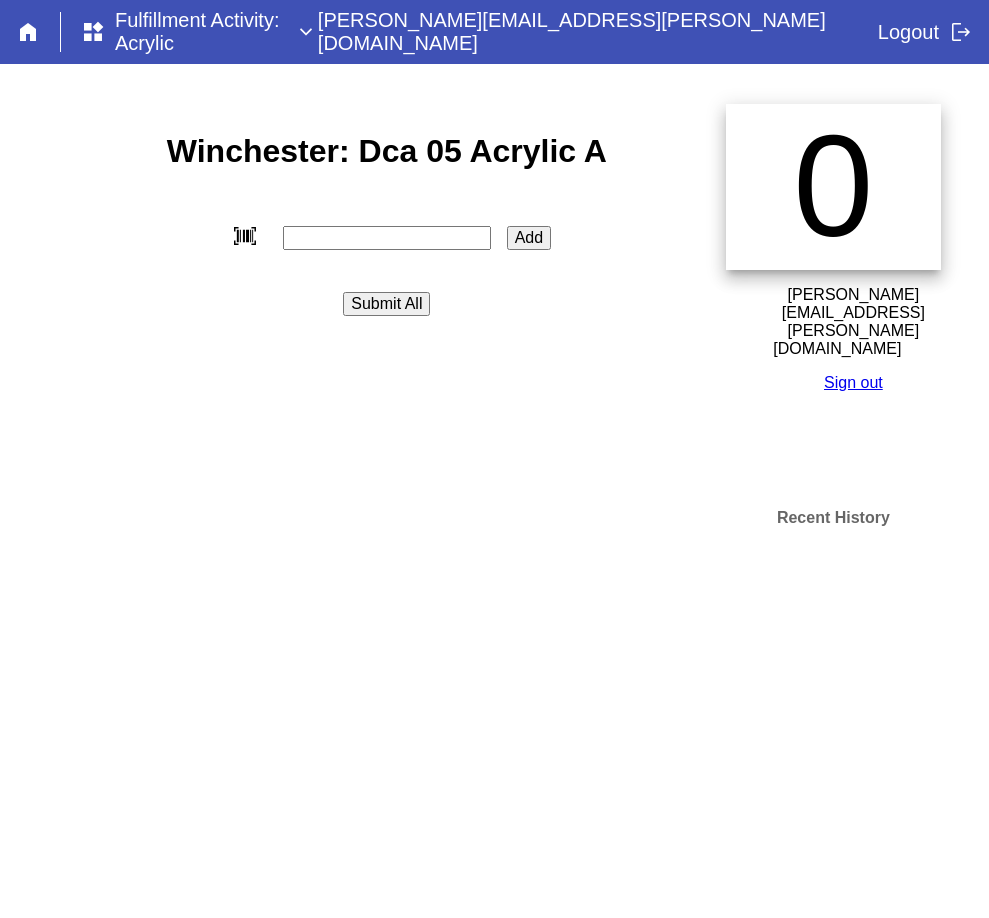 scroll, scrollTop: 0, scrollLeft: 0, axis: both 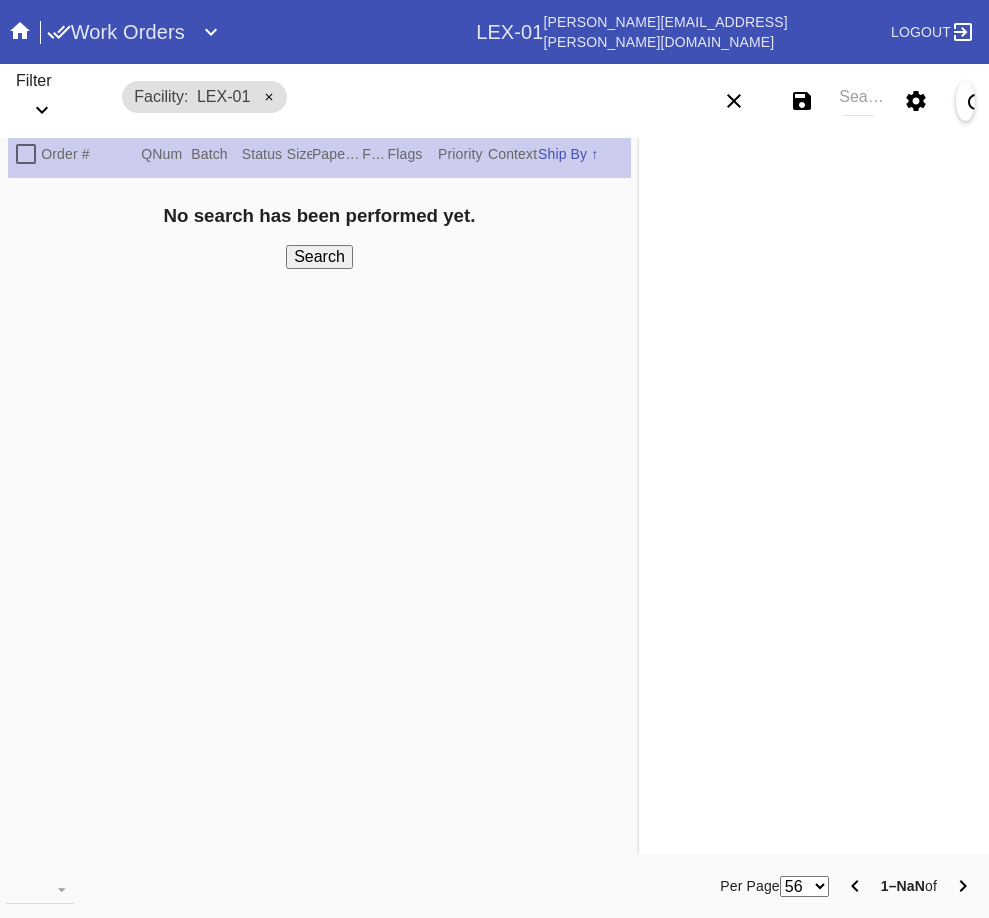 click on "Work Orders" at bounding box center [116, 32] 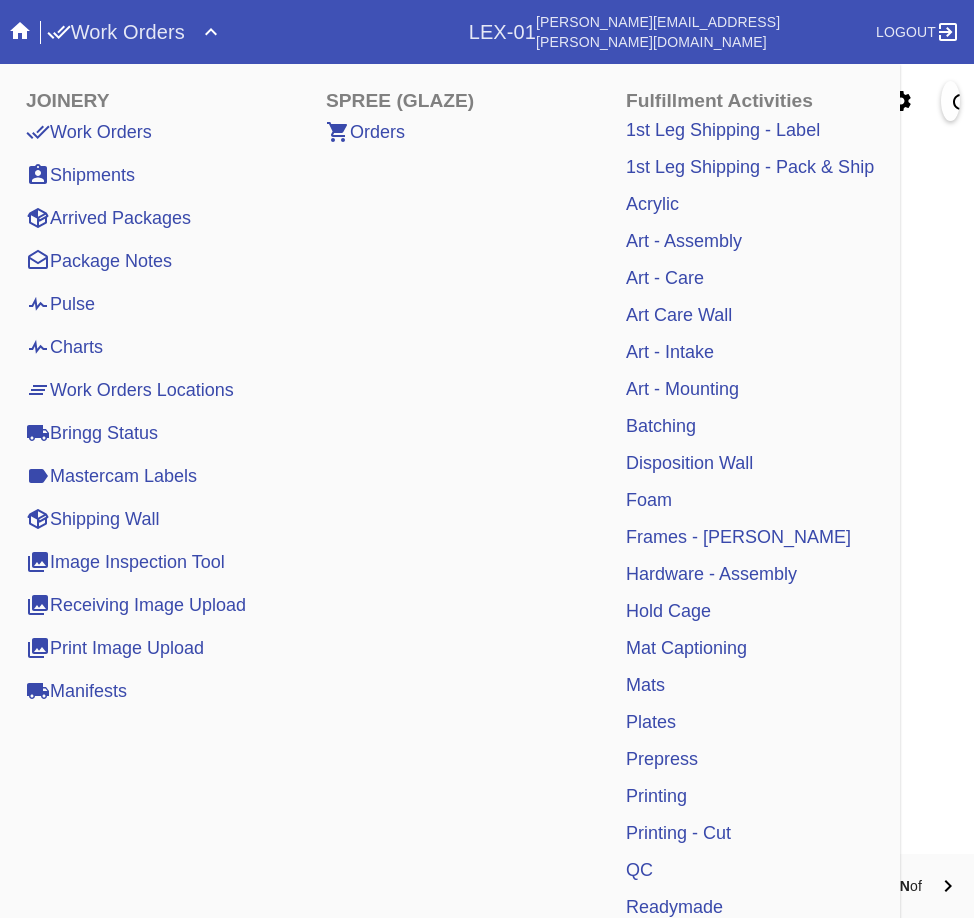 click on "Shipping Wall" at bounding box center (92, 519) 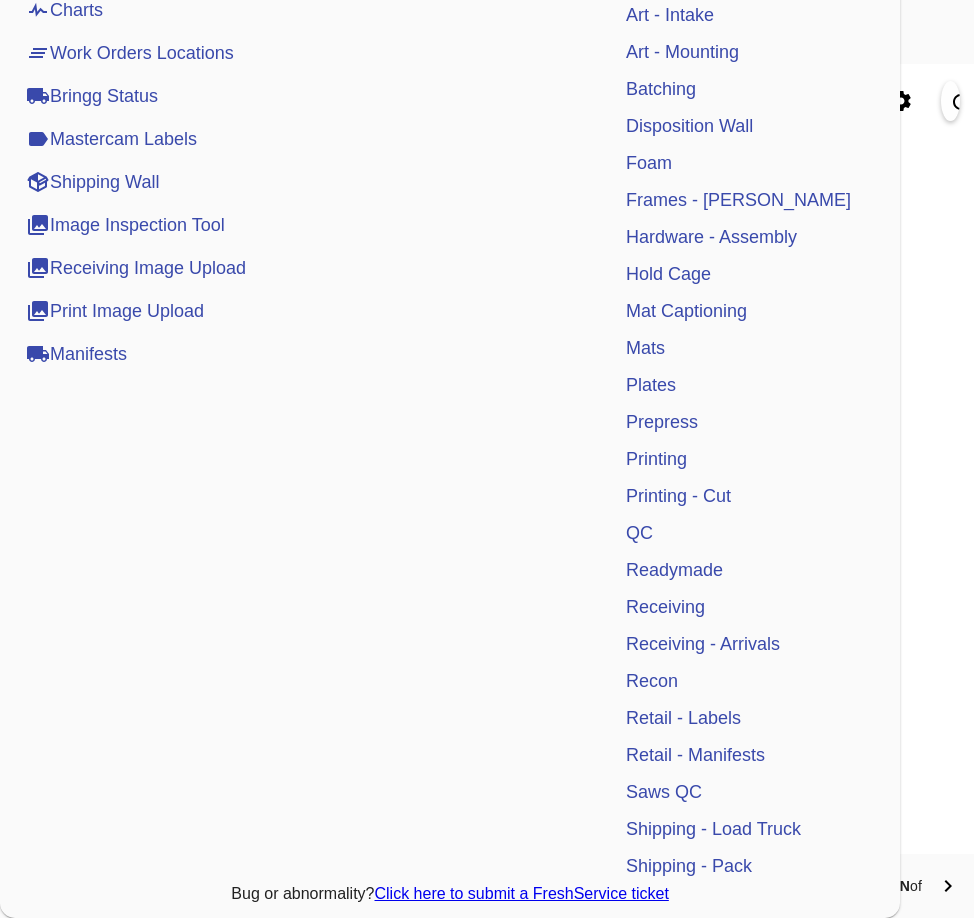 scroll, scrollTop: 0, scrollLeft: 0, axis: both 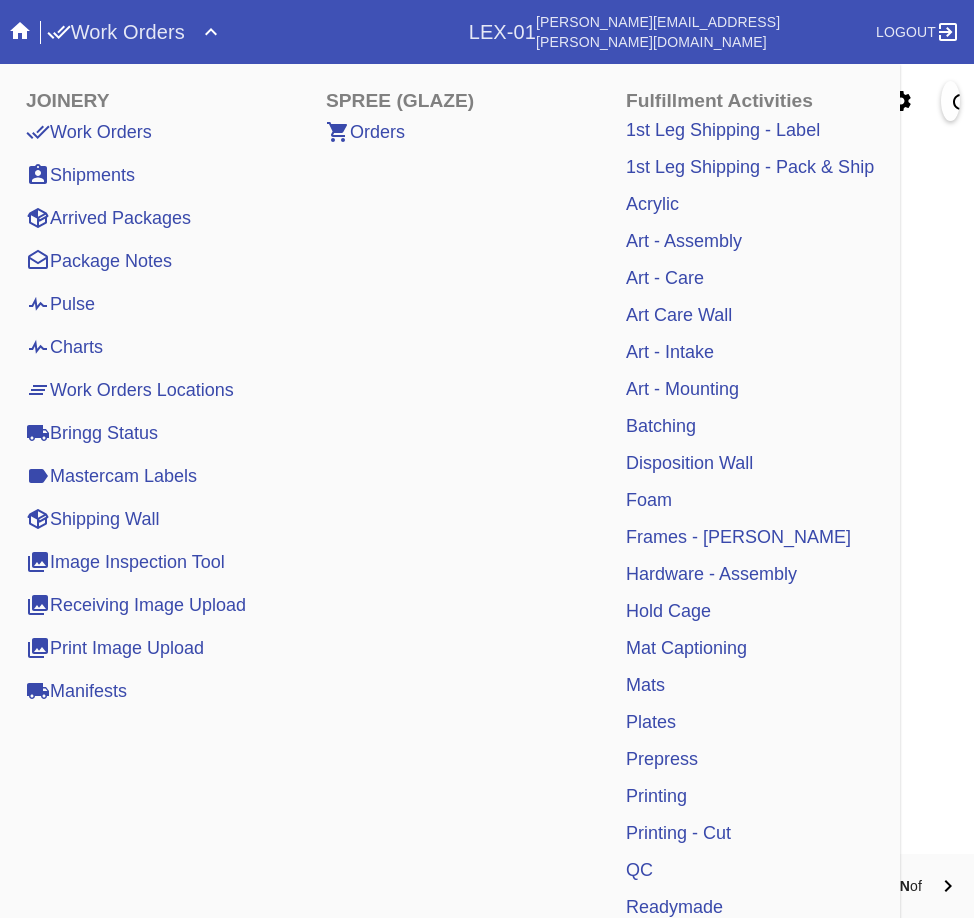 click on "Work Orders LEX-01 [PERSON_NAME][EMAIL_ADDRESS][PERSON_NAME][DOMAIN_NAME] Logout" at bounding box center [487, 32] 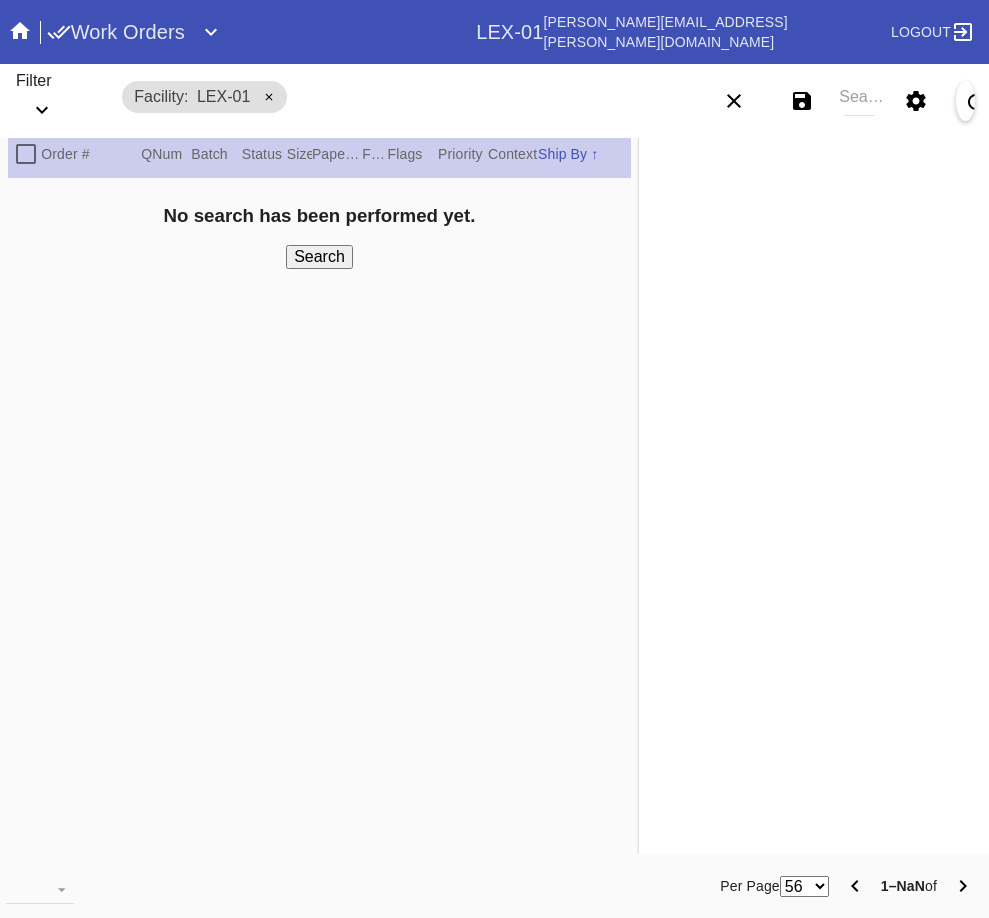 click on "Work Orders" at bounding box center (262, 32) 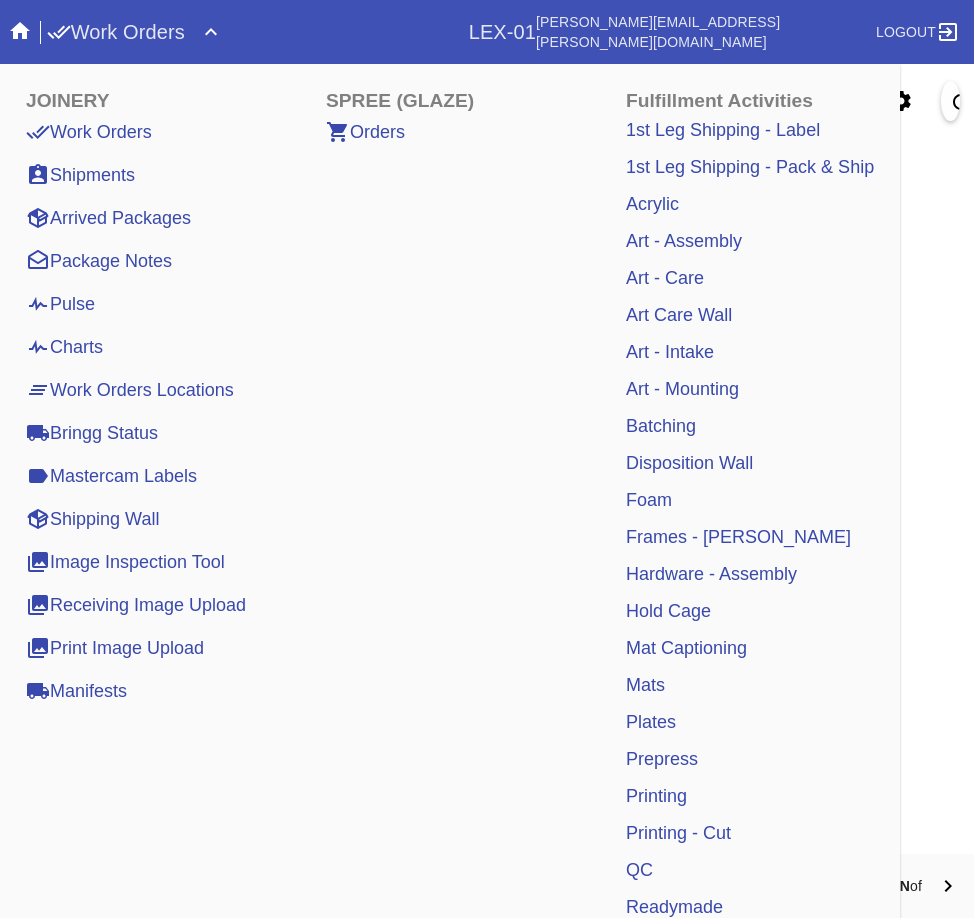 drag, startPoint x: 979, startPoint y: 78, endPoint x: 636, endPoint y: 80, distance: 343.00583 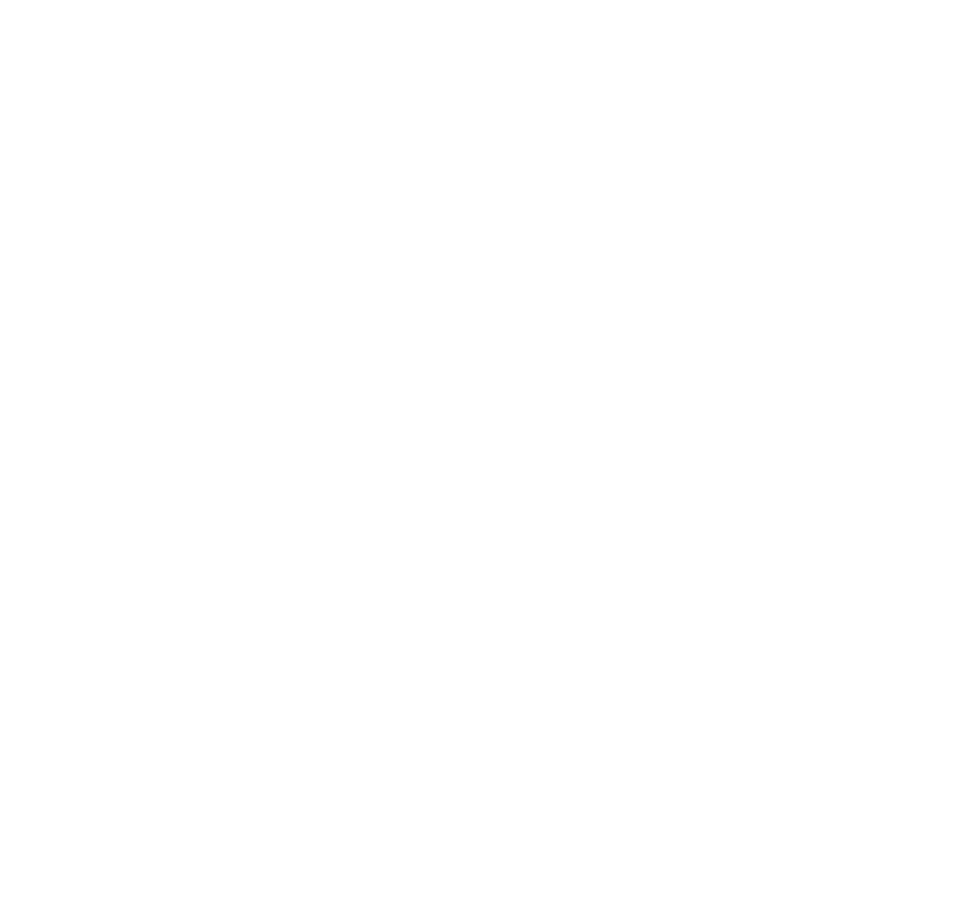 scroll, scrollTop: 0, scrollLeft: 0, axis: both 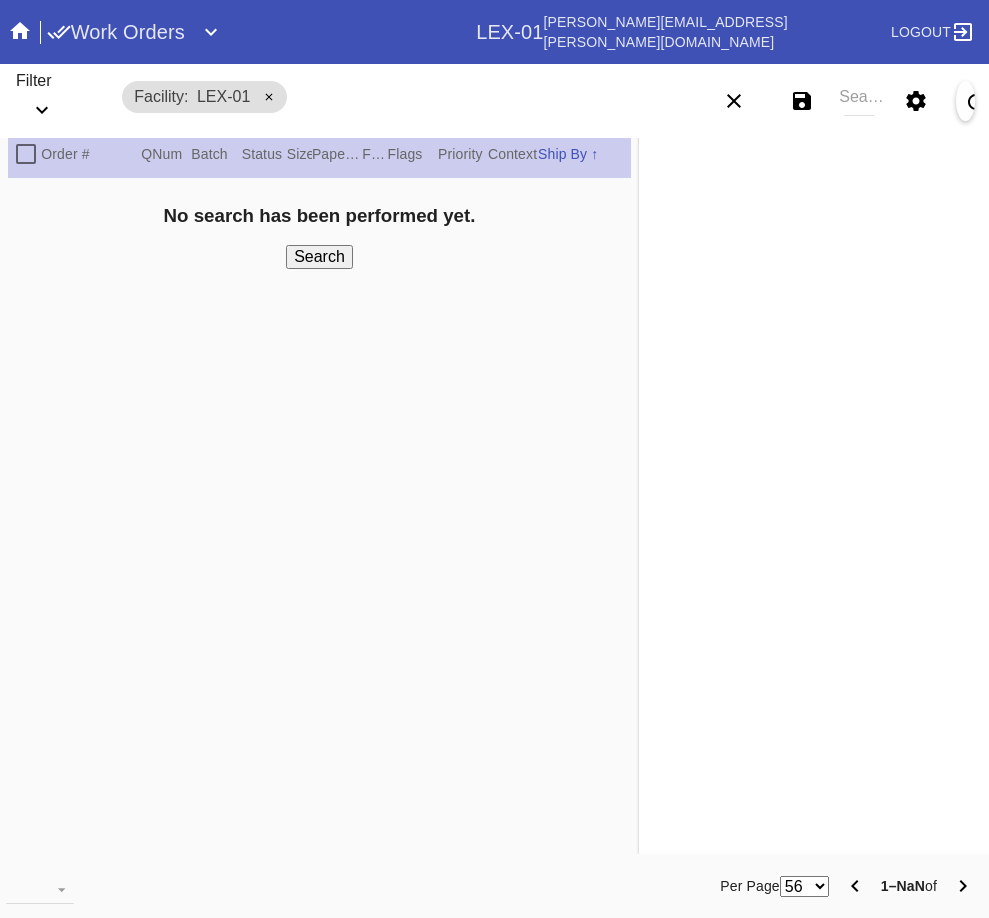 click on "Work Orders" at bounding box center [262, 32] 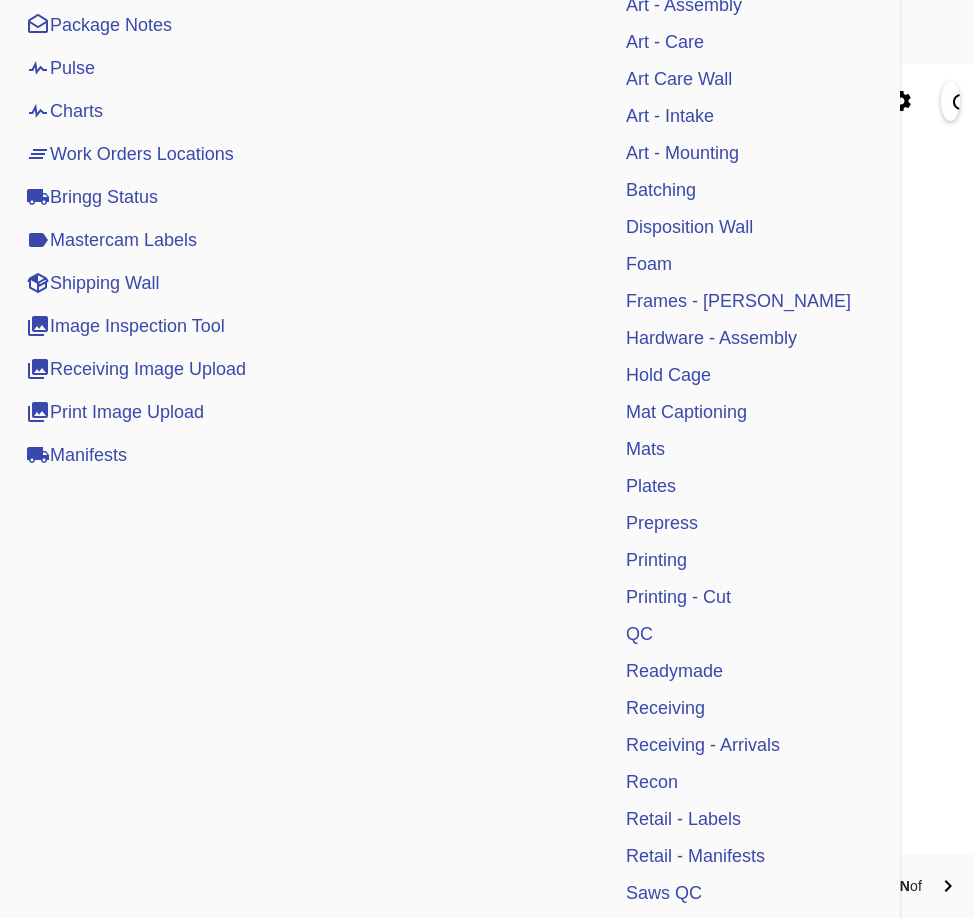 scroll, scrollTop: 0, scrollLeft: 0, axis: both 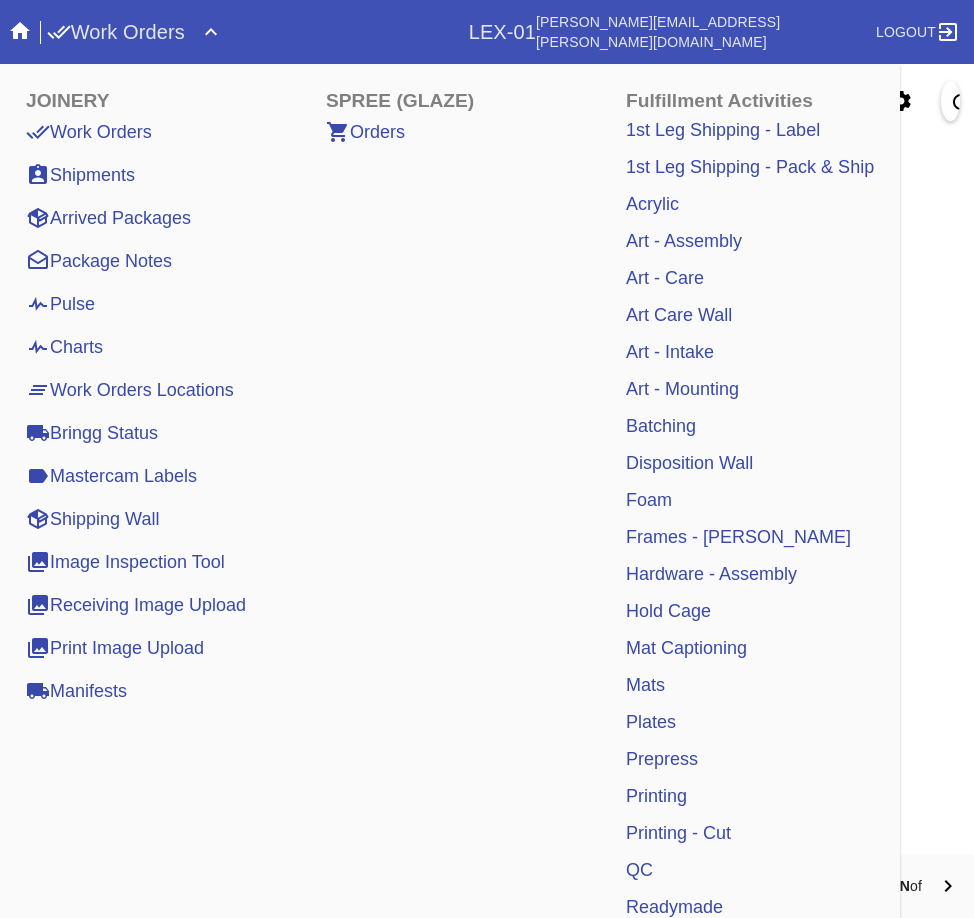 click on "Work Orders" at bounding box center (116, 32) 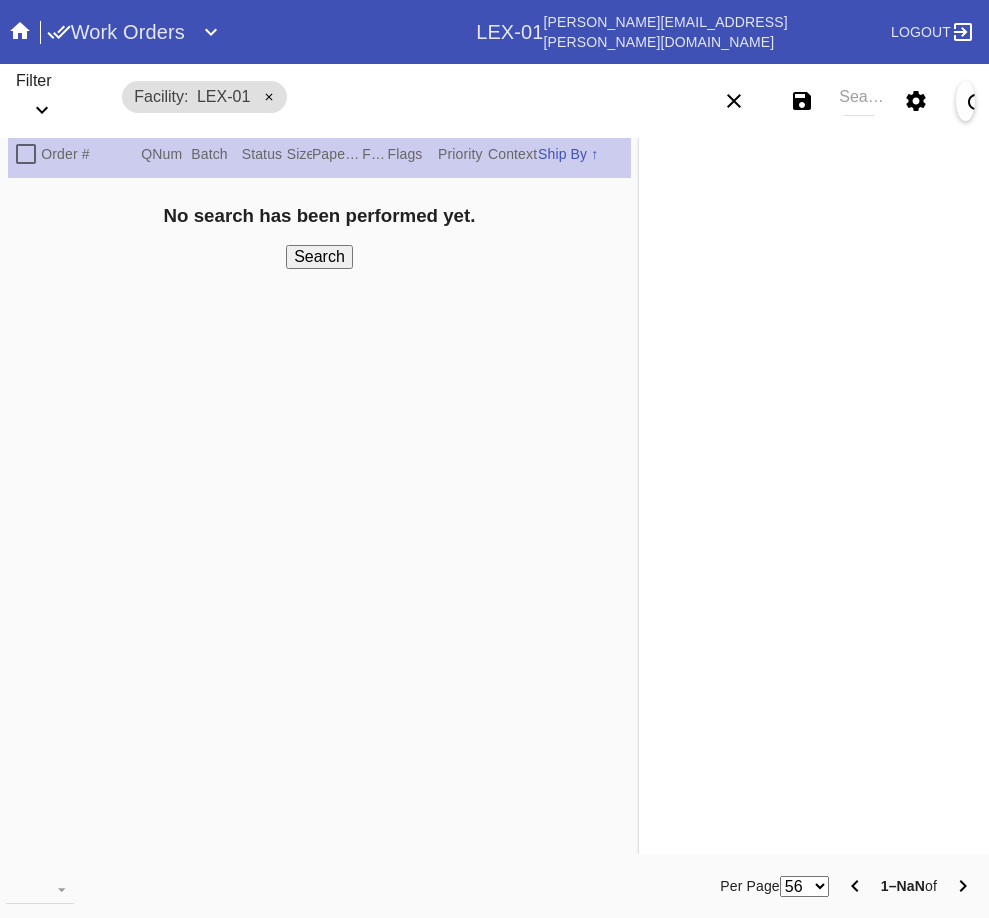 click 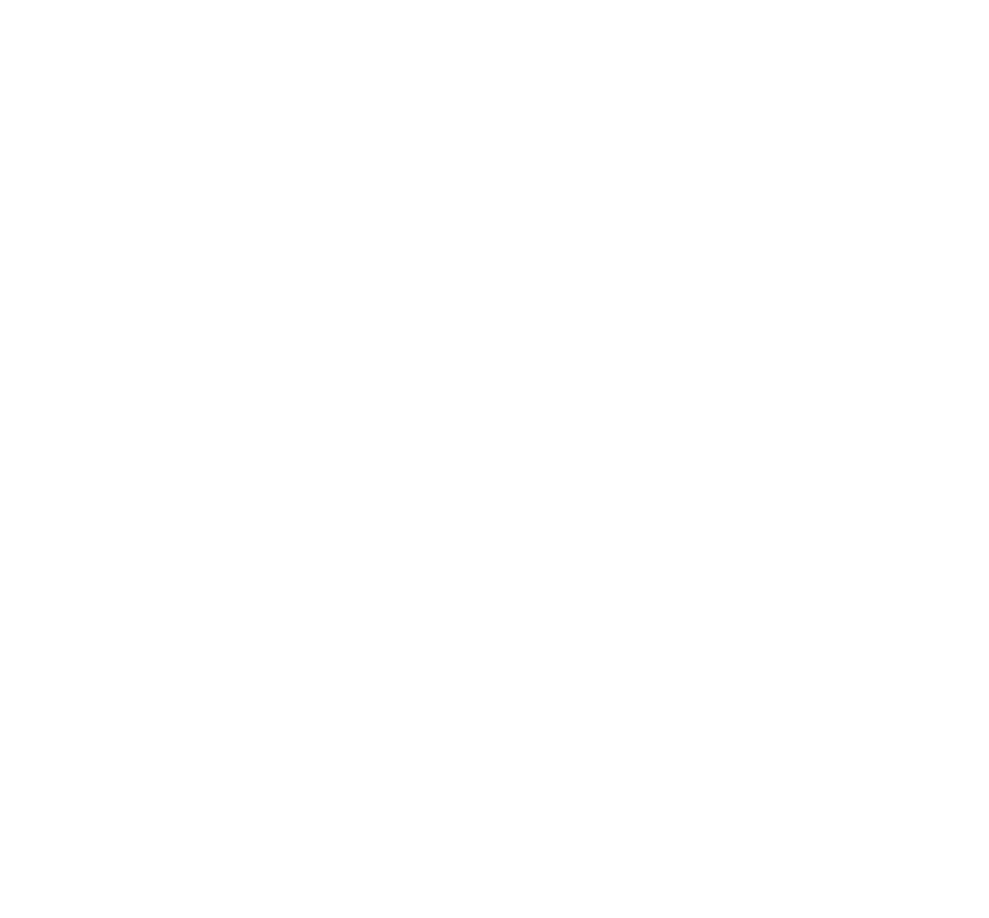 scroll, scrollTop: 0, scrollLeft: 0, axis: both 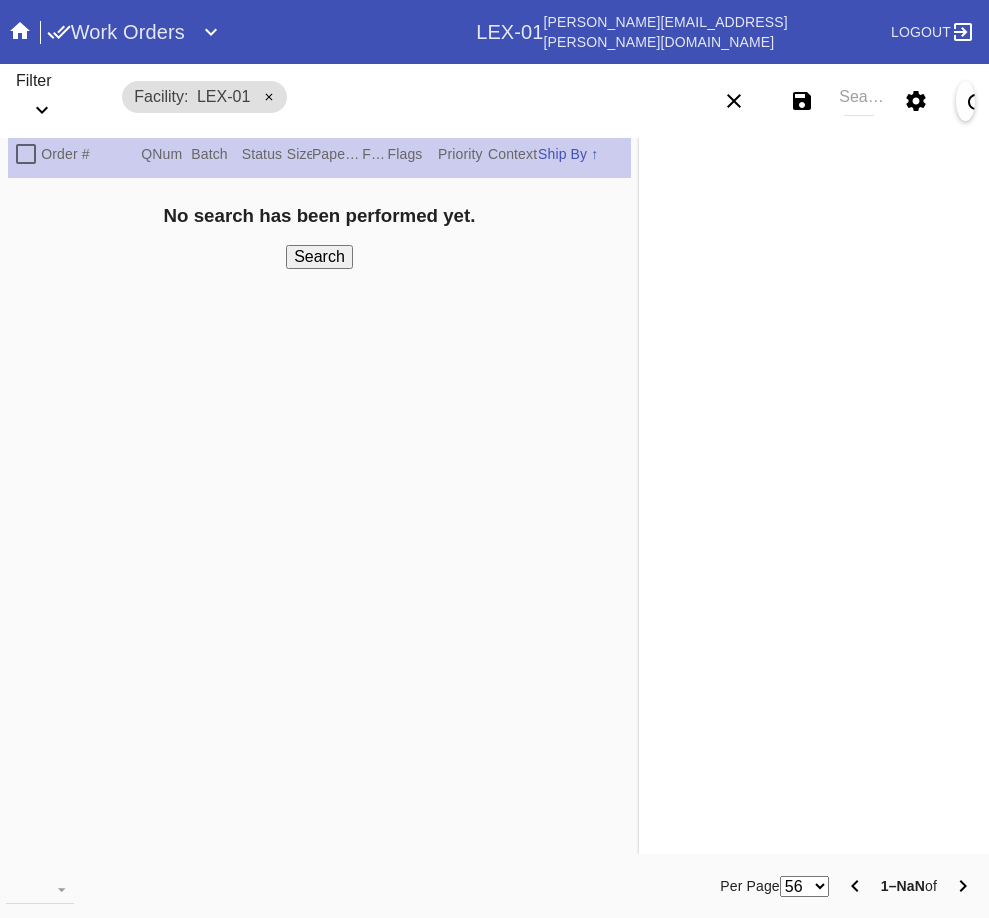 click 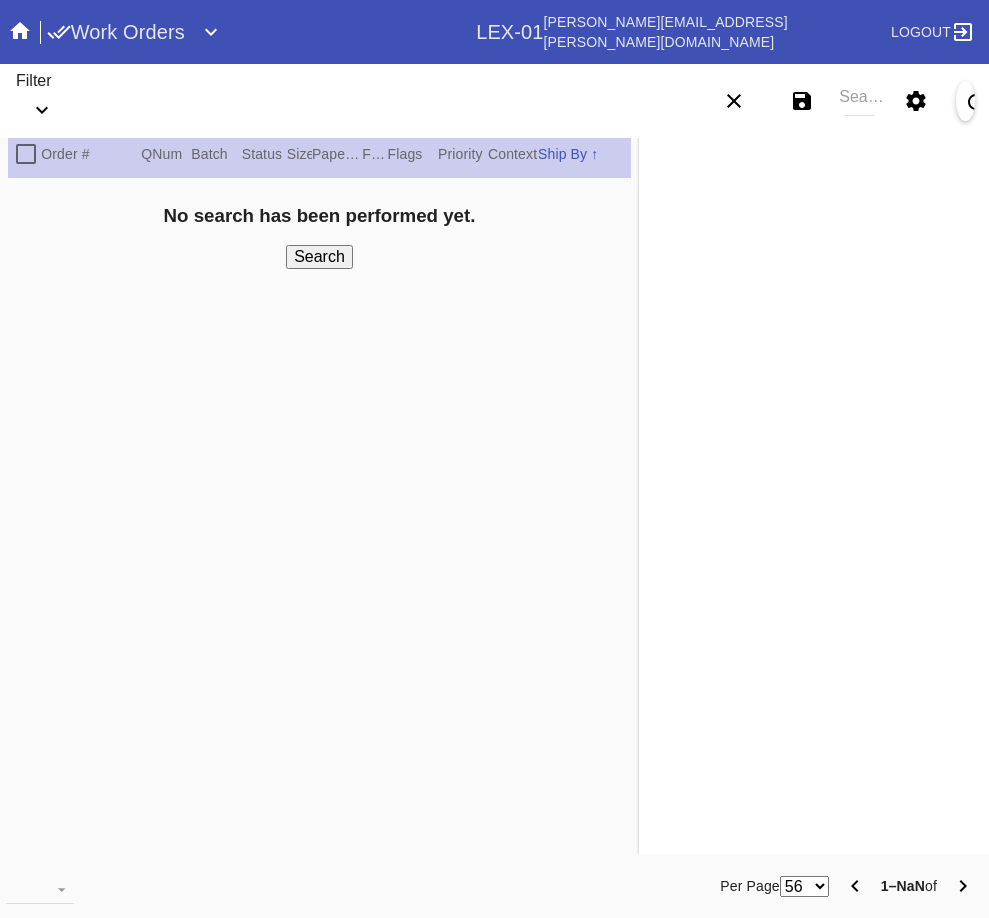 click on "No search has been performed yet. Search" at bounding box center [319, 512] 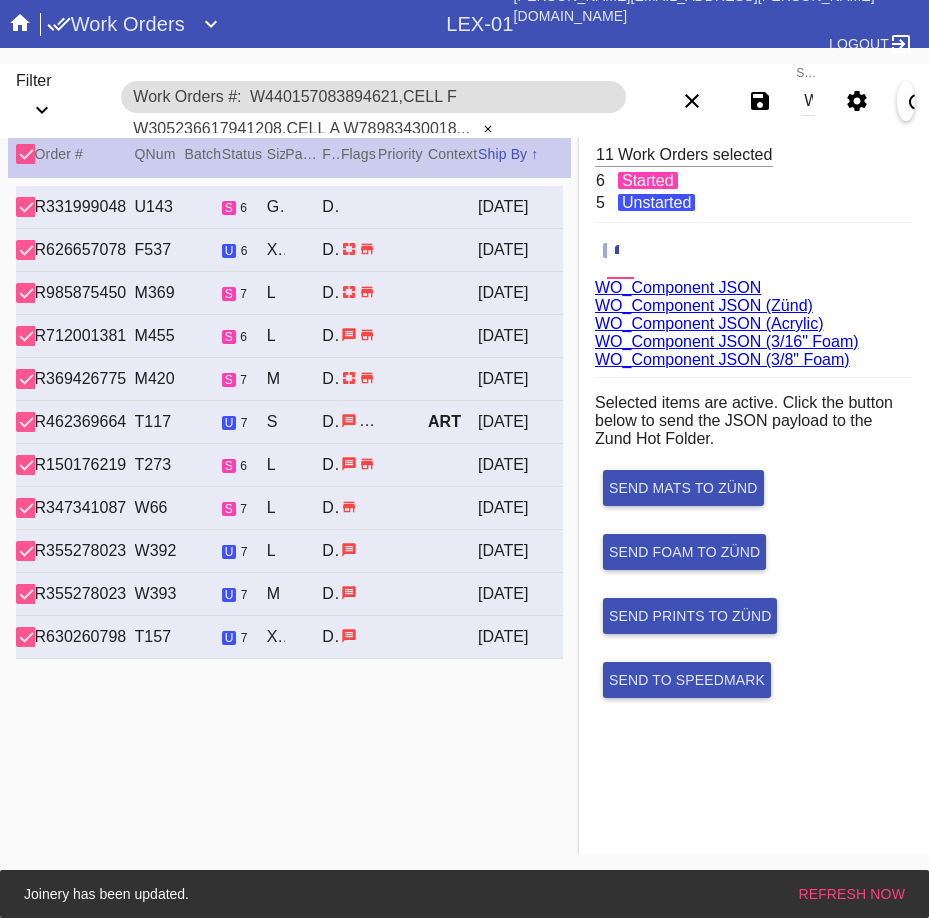 scroll, scrollTop: 0, scrollLeft: 0, axis: both 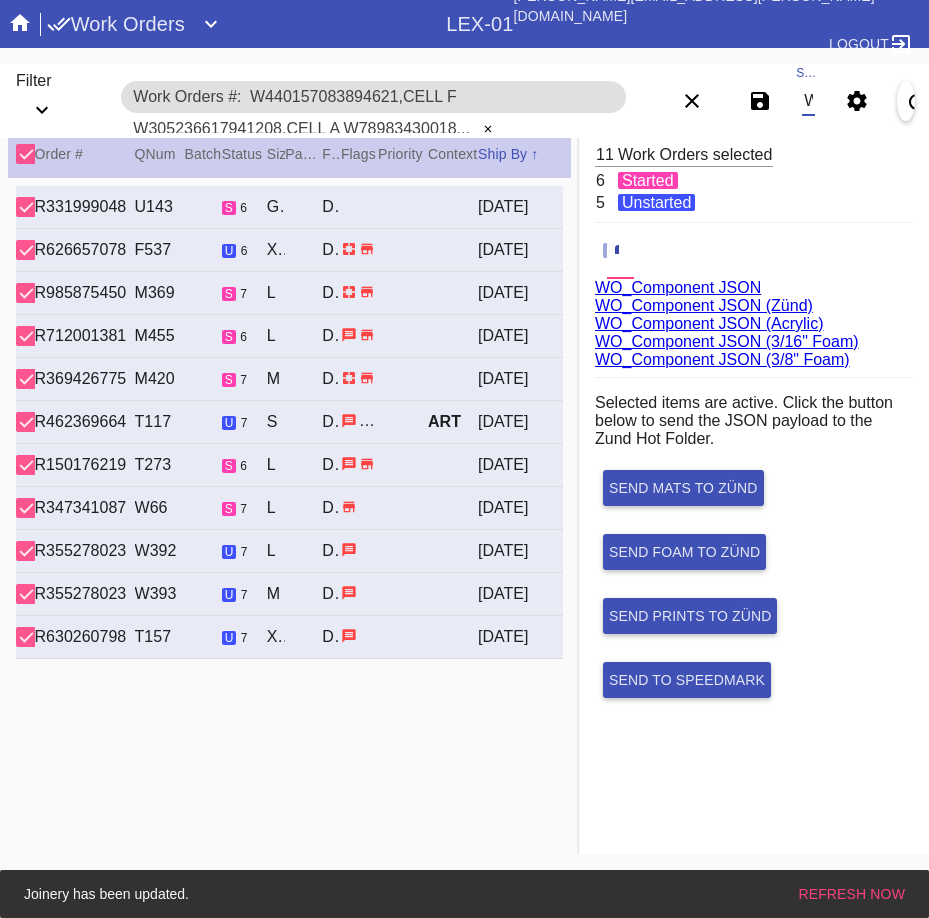 click on "W440157083894621,Cell F W305236617941208,Cell A W789834300181041,Cell C W692486345985929,Cell C W952002235535023,Cell G W421119269793991,Cell H W229911131293228,Cell H W132580391728548,Cell E W468781119911821,Cell G W461734125438909,Cell B W872464899798678,Cell A" at bounding box center [808, 101] 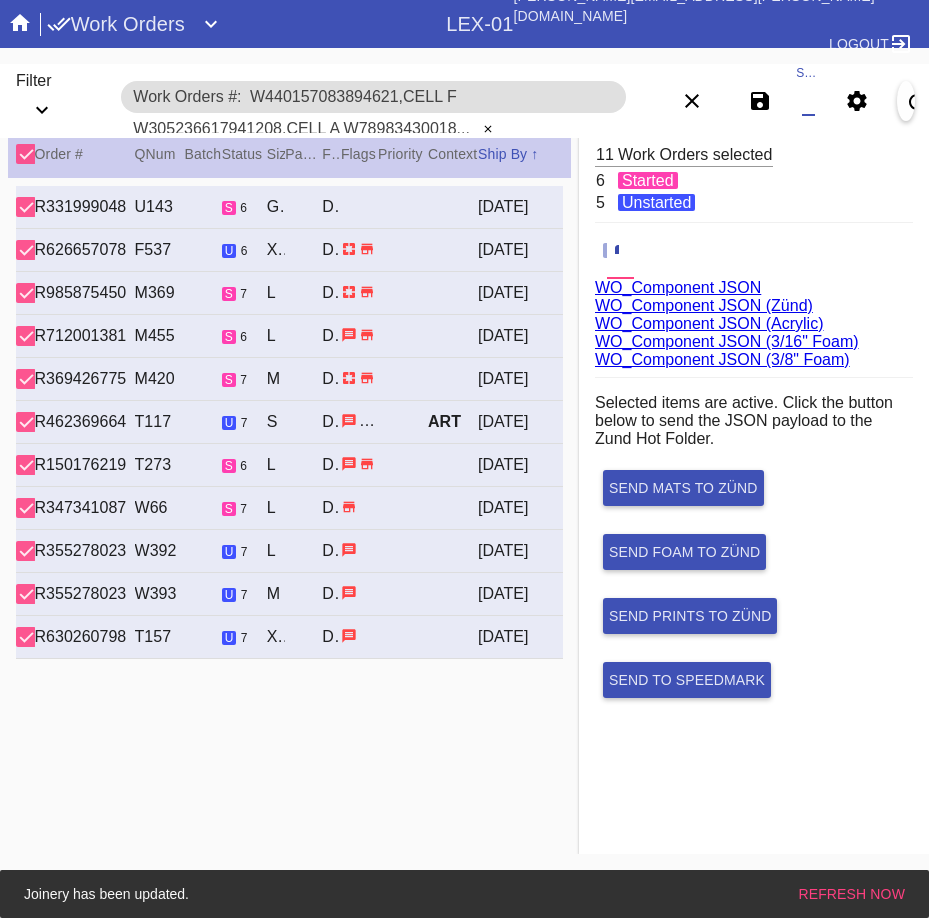 paste on "W779197605319142,Cell A" 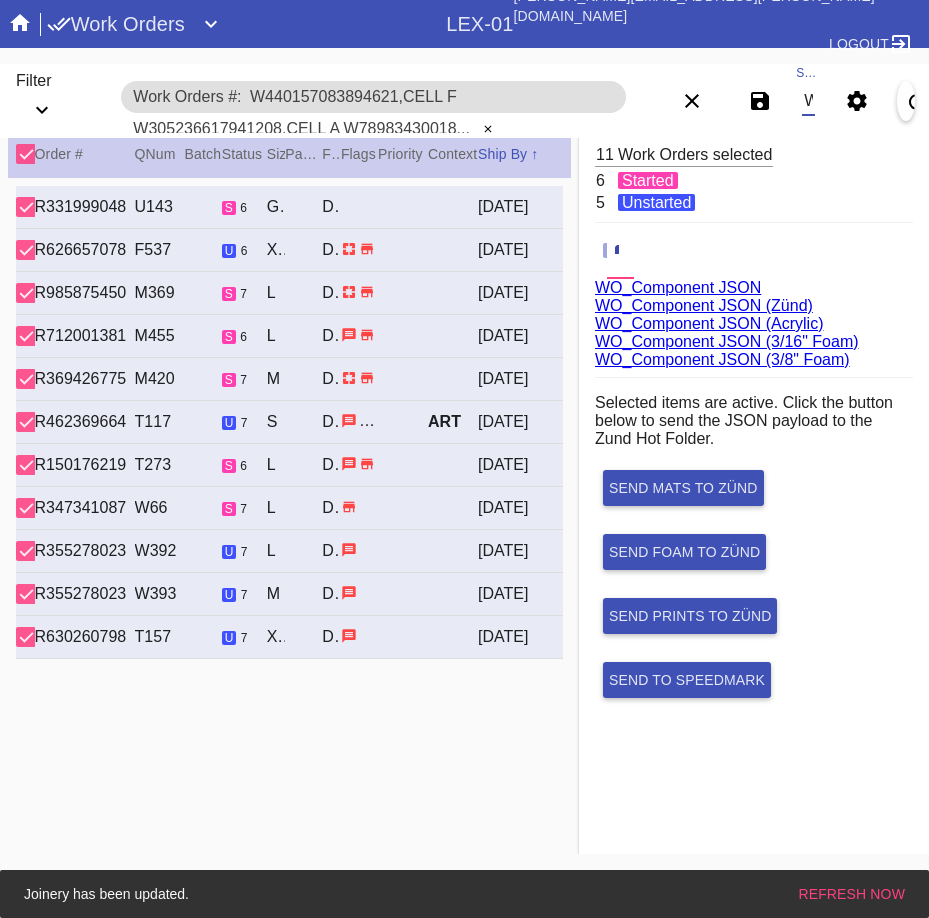 scroll, scrollTop: 0, scrollLeft: 186, axis: horizontal 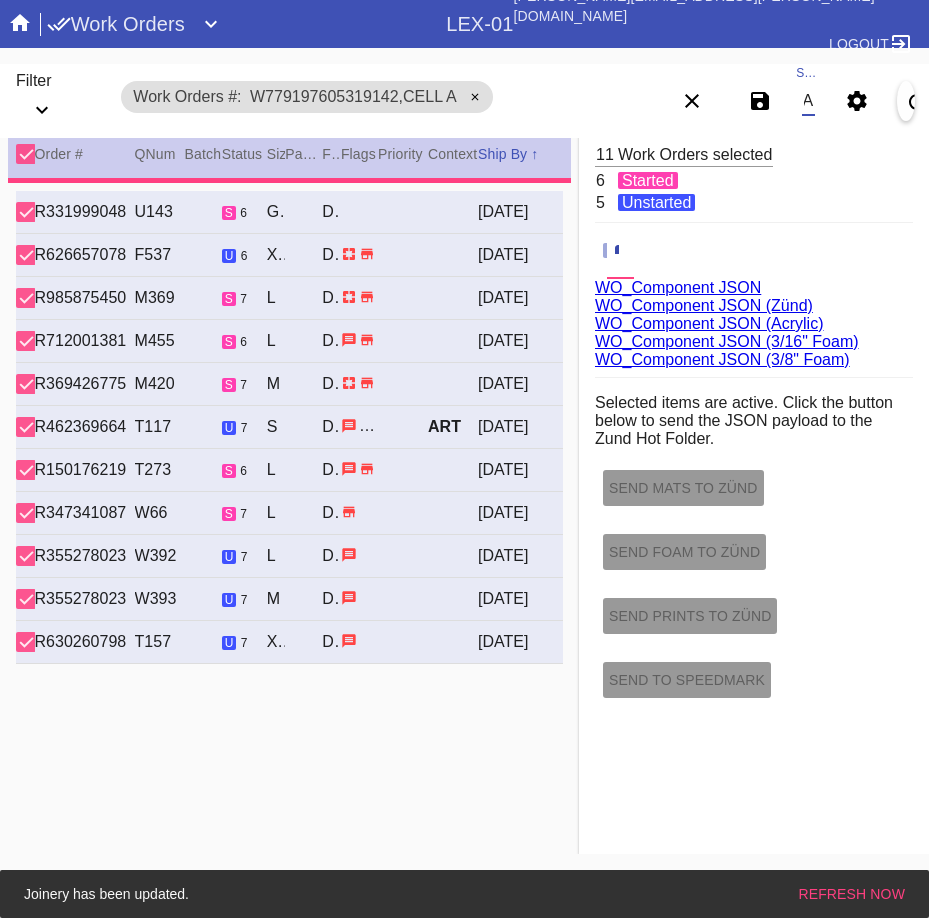 type on "EXTRA QC REQUIRED - IV 7/8" 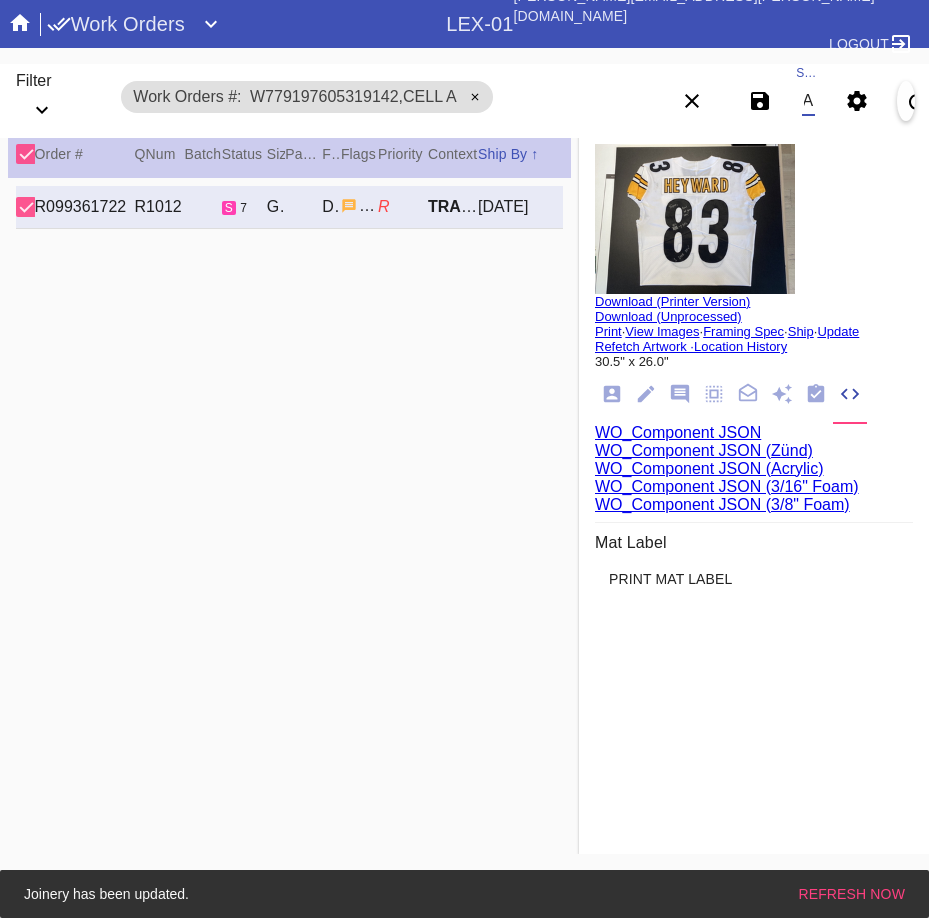 type on "W779197605319142,Cell A" 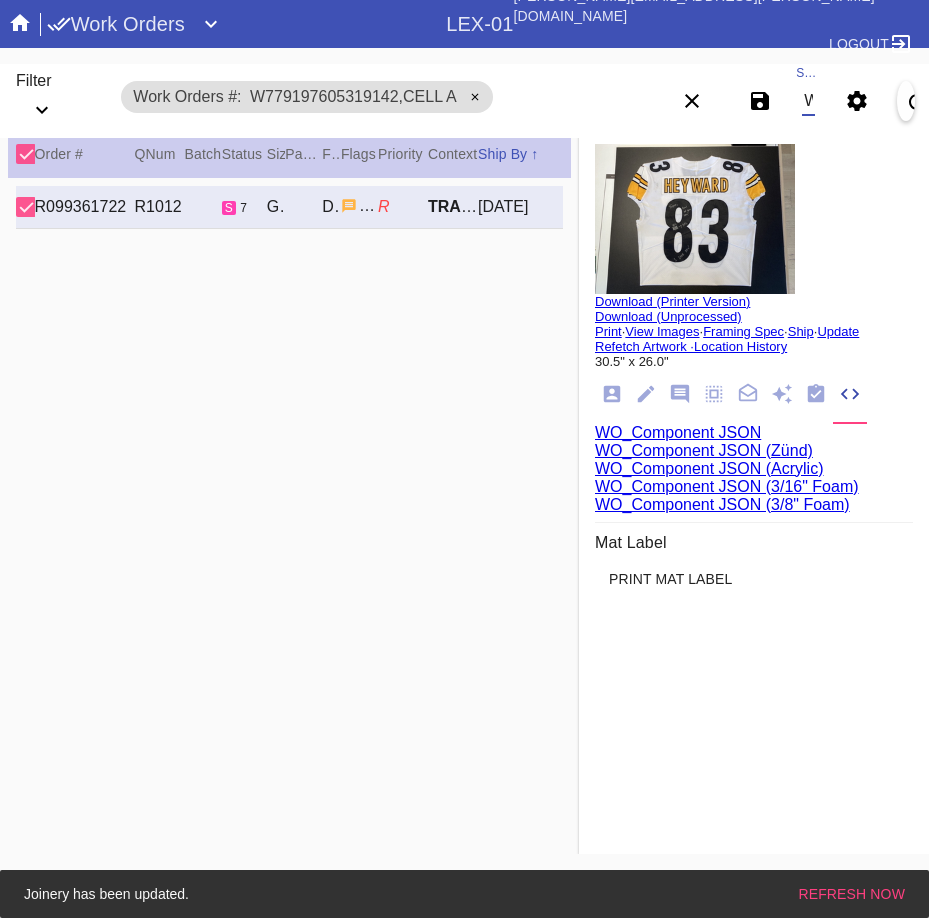click on "WO_Component JSON (Acrylic)" at bounding box center [709, 468] 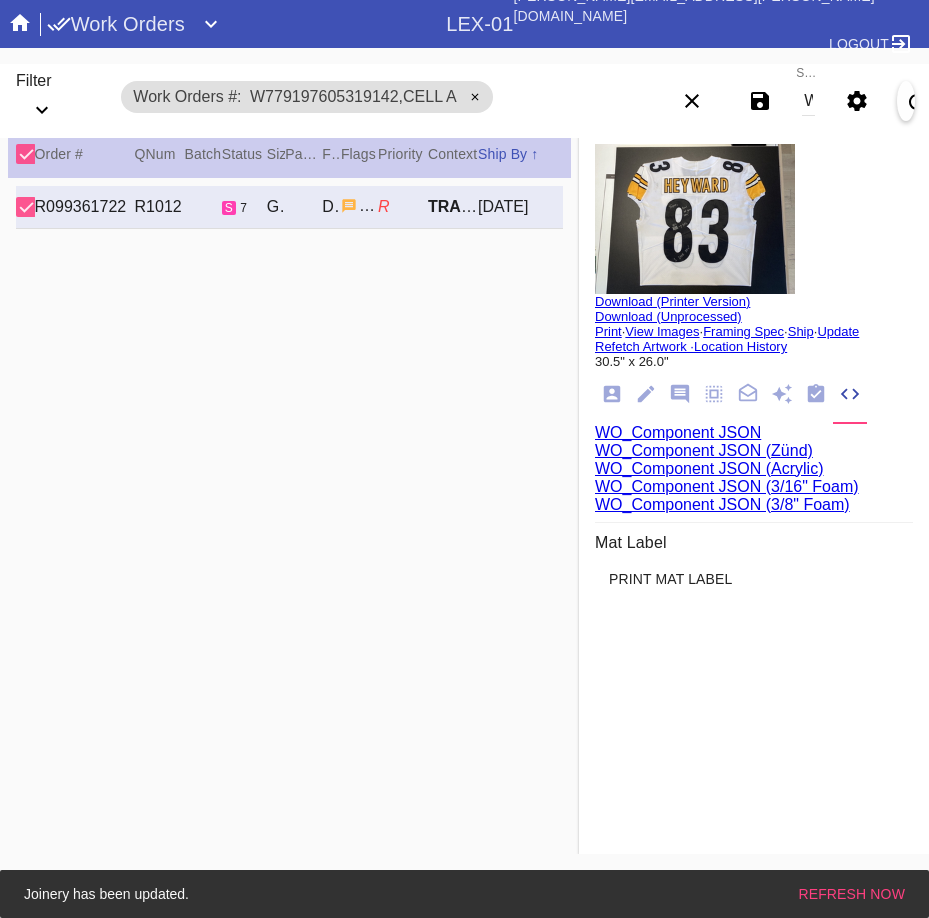 click on "WO_Component JSON (Acrylic)" at bounding box center (709, 468) 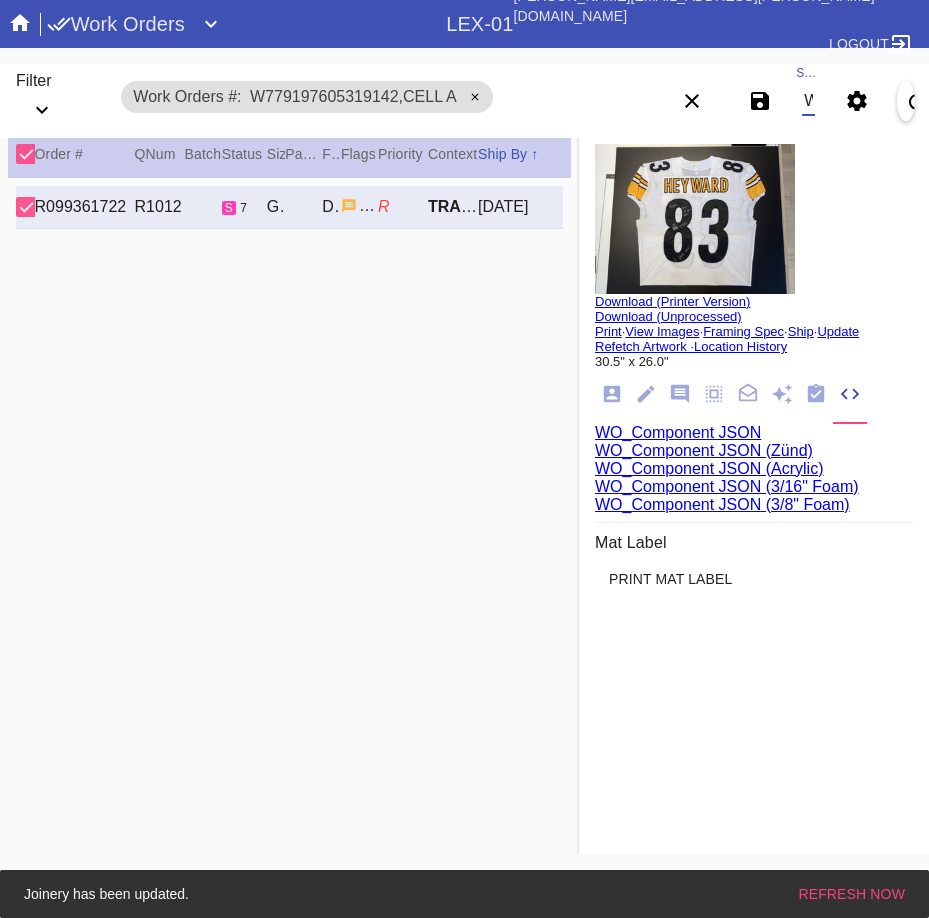 click on "W779197605319142,Cell A" at bounding box center [808, 101] 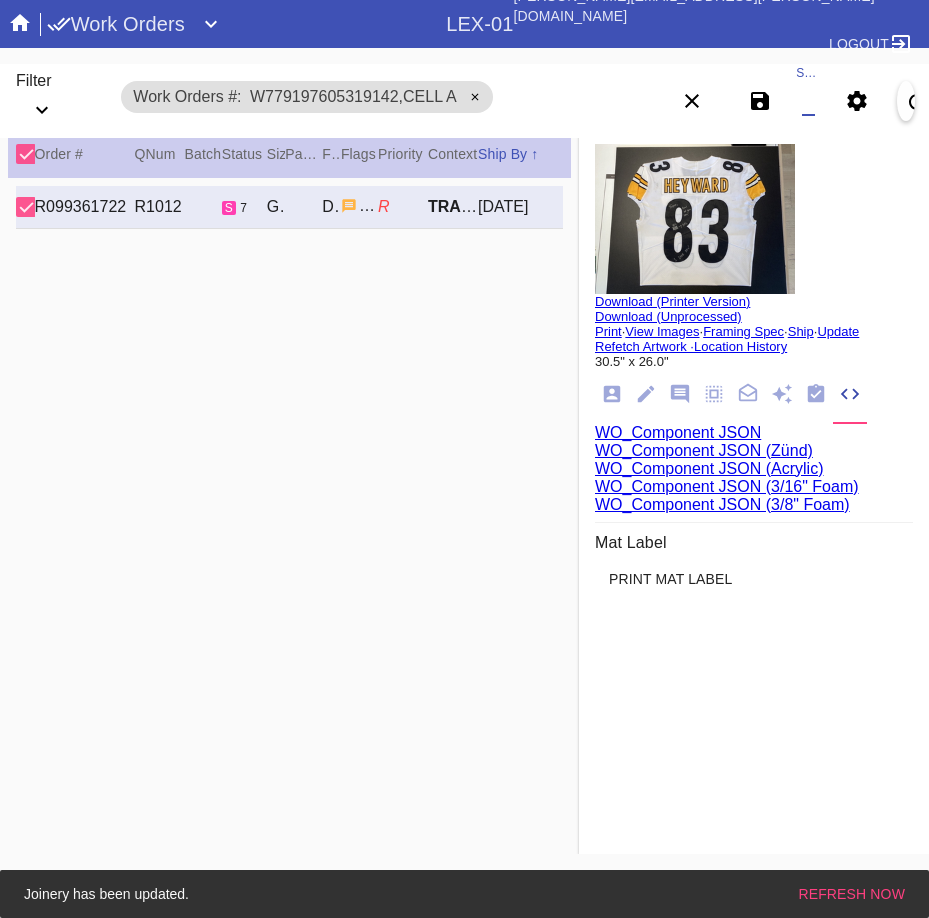 paste on "W151199423101667,Cell E W147177556876233,Cell B W127882871606433,Cell F W324263202804865,Cell G W592929090336668,Cell B W112076495853776,Cell B W117844177603204,Cell B W776821489191850,Cell G W951626510248187,Cell A W210188708826996,Cell B W529561626054727,Cell A W361308096494339,Cell E W379008709619459,Cell G W129257038678398,Cell H W170077306630510,Cell A W396421799365737,Cell E" 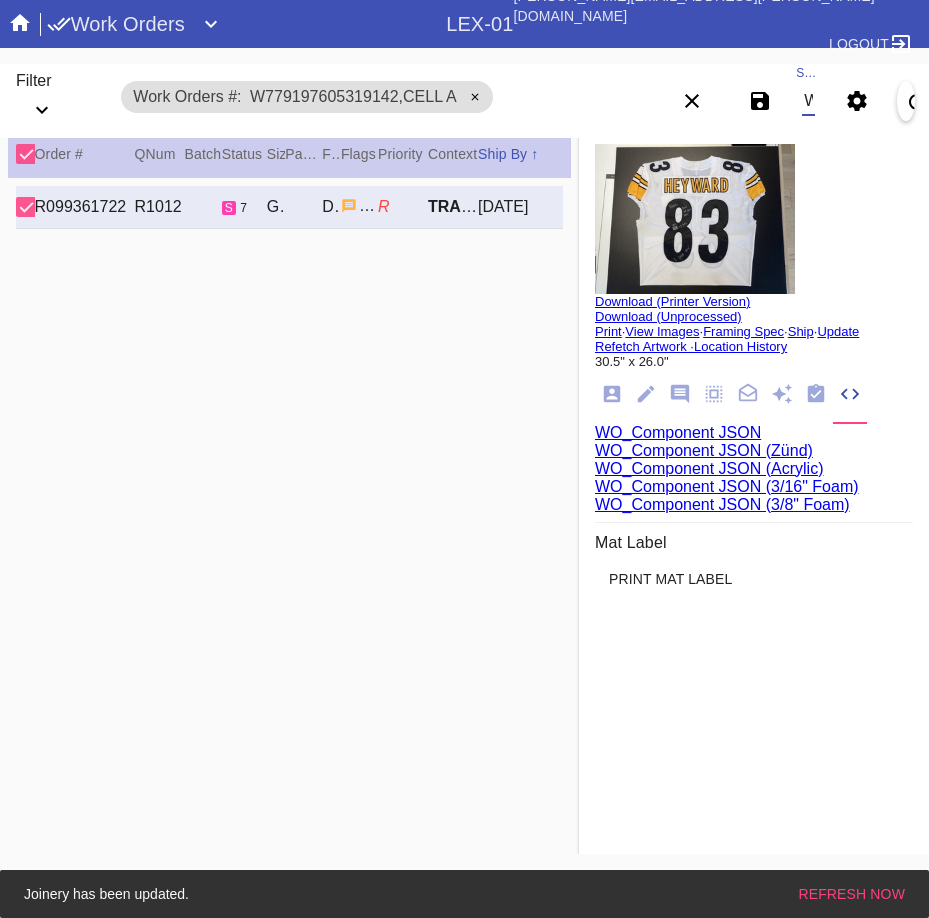 scroll, scrollTop: 0, scrollLeft: 3185, axis: horizontal 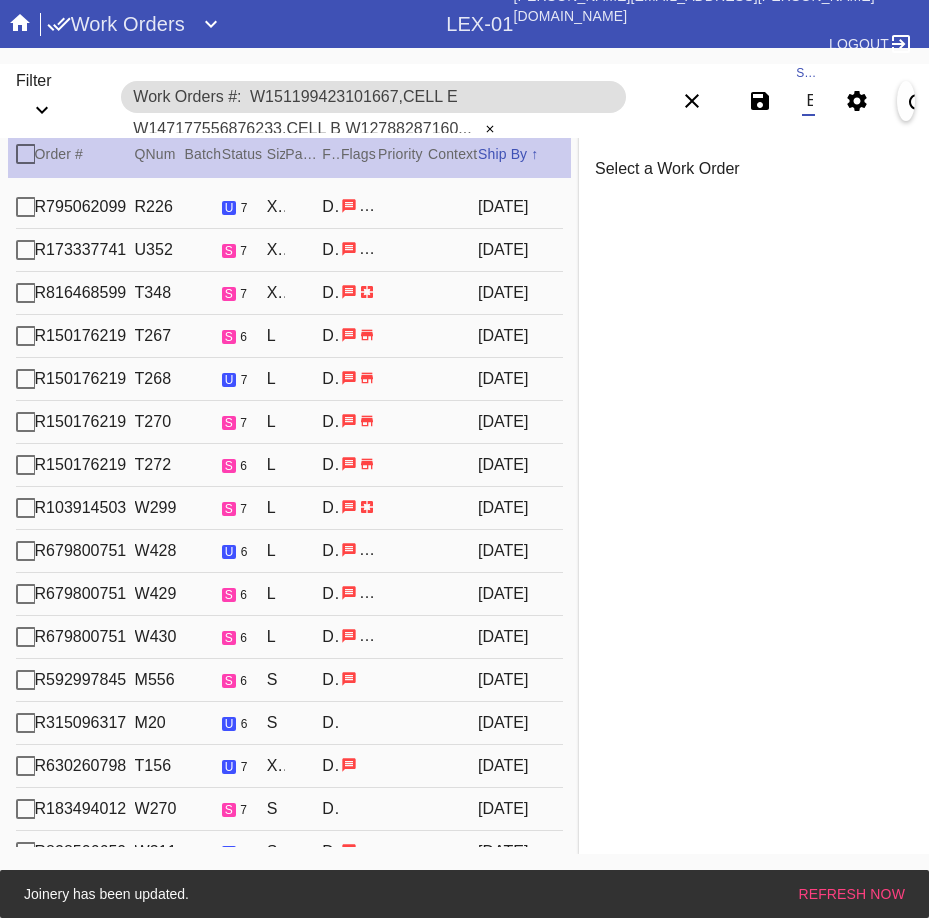 type on "W151199423101667,Cell E W147177556876233,Cell B W127882871606433,Cell F W324263202804865,Cell G W592929090336668,Cell B W112076495853776,Cell B W117844177603204,Cell B W776821489191850,Cell G W951626510248187,Cell A W210188708826996,Cell B W529561626054727,Cell A W361308096494339,Cell E W379008709619459,Cell G W129257038678398,Cell H W170077306630510,Cell A W396421799365737,Cell E" 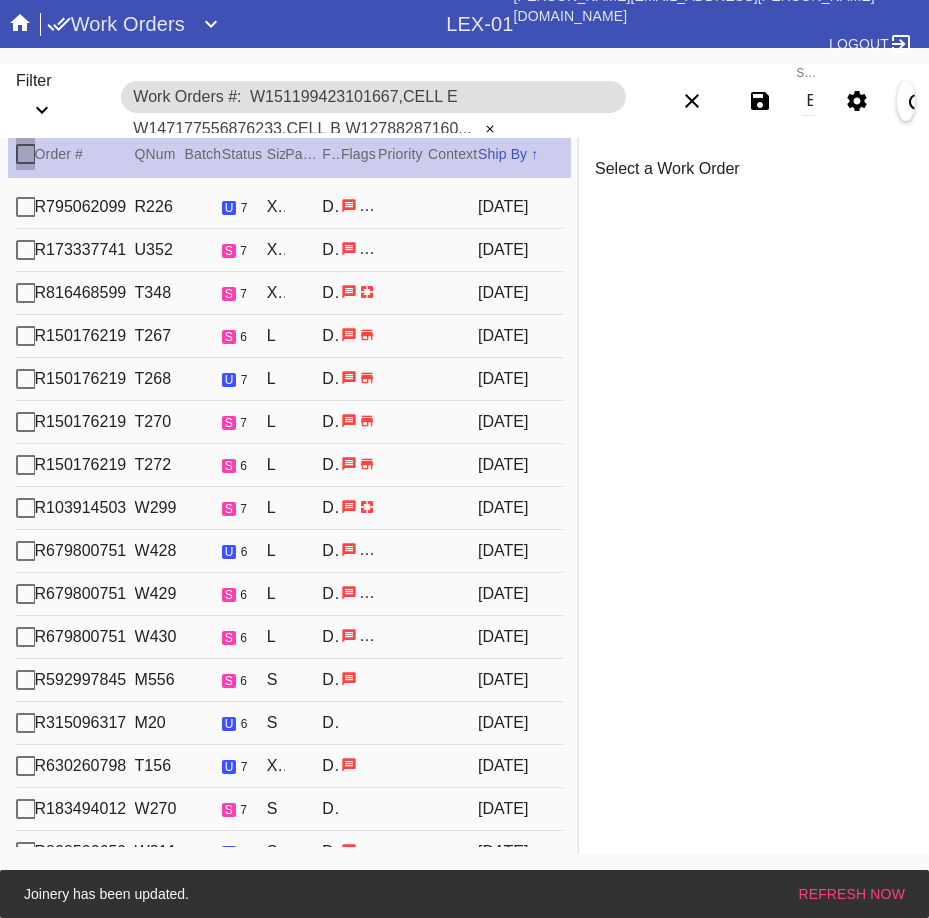click at bounding box center (26, 154) 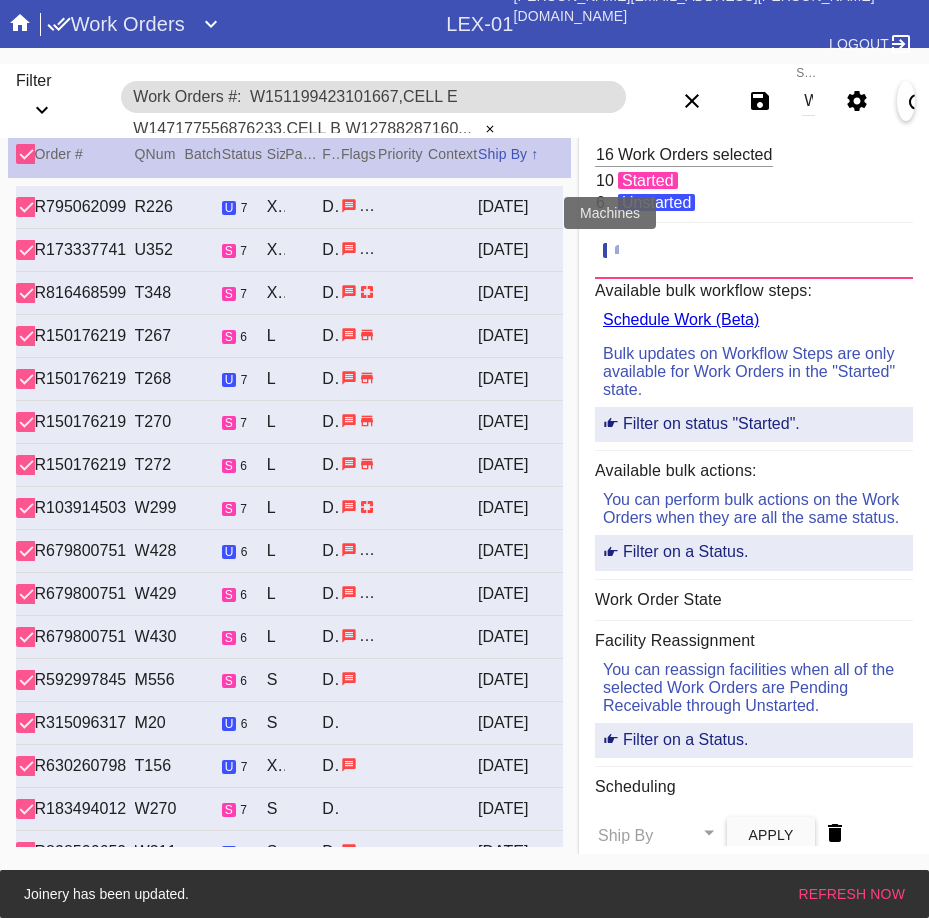 click 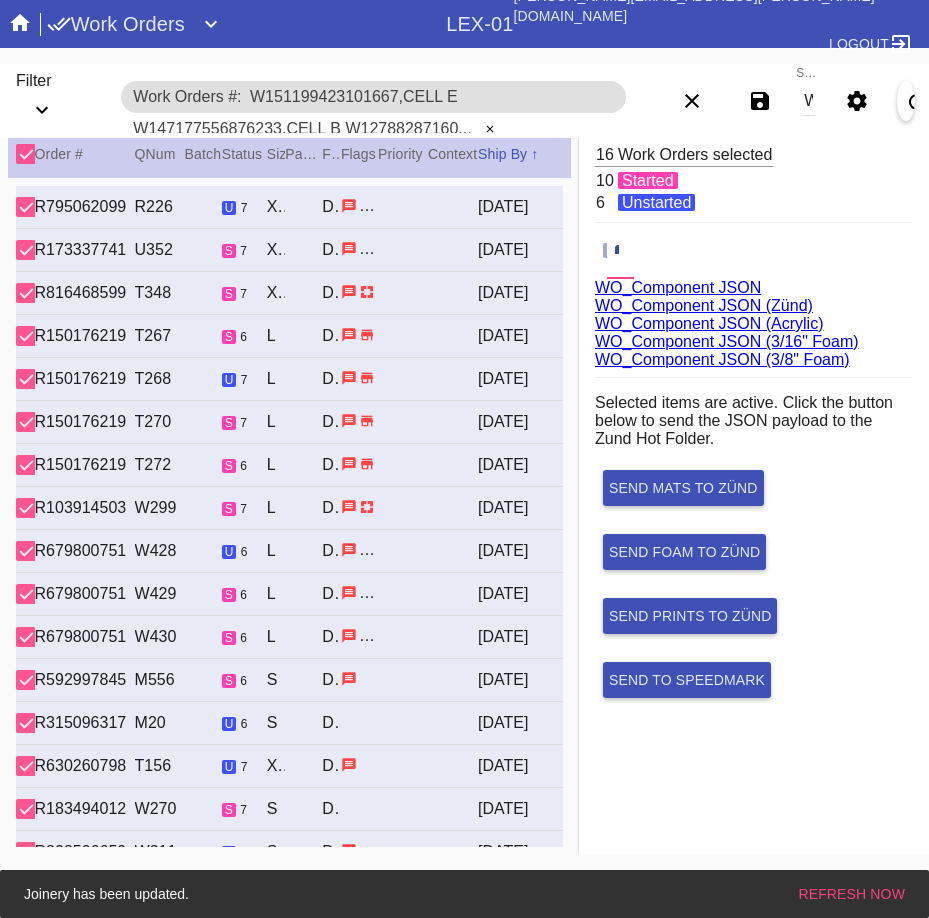 click on "WO_Component JSON (Acrylic)" at bounding box center (709, 323) 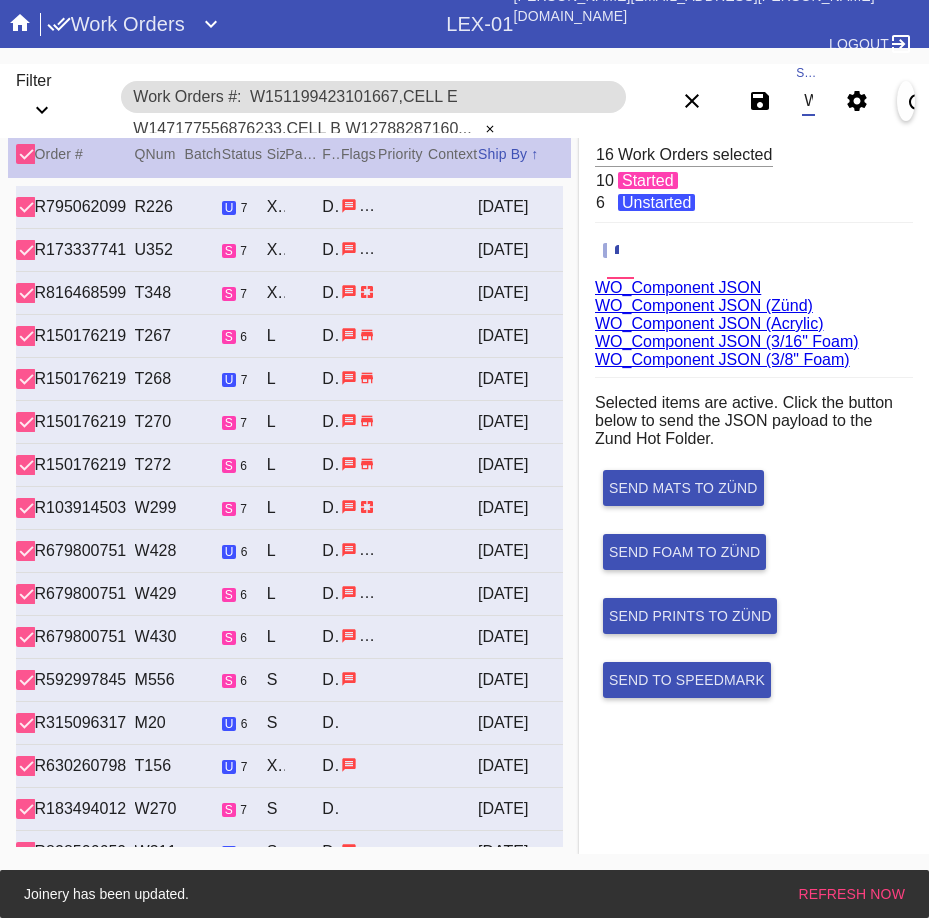 click on "W151199423101667,Cell E W147177556876233,Cell B W127882871606433,Cell F W324263202804865,Cell G W592929090336668,Cell B W112076495853776,Cell B W117844177603204,Cell B W776821489191850,Cell G W951626510248187,Cell A W210188708826996,Cell B W529561626054727,Cell A W361308096494339,Cell E W379008709619459,Cell G W129257038678398,Cell H W170077306630510,Cell A W396421799365737,Cell E" at bounding box center [808, 101] 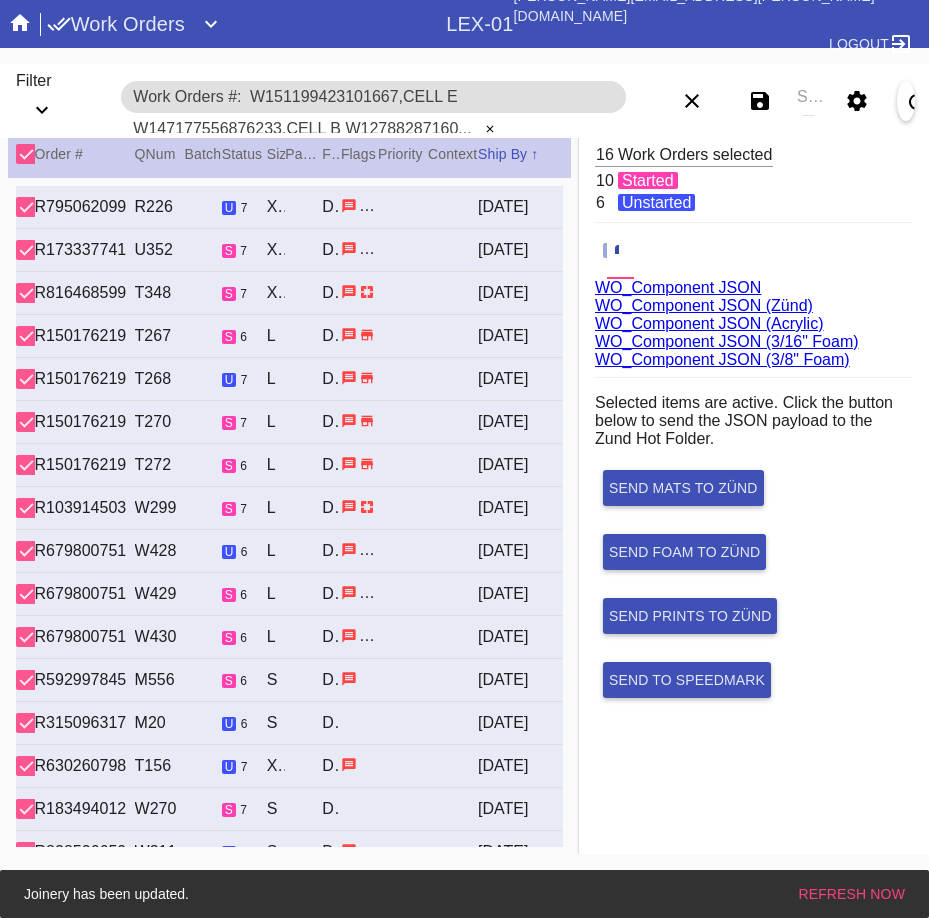 drag, startPoint x: 816, startPoint y: 97, endPoint x: 706, endPoint y: 66, distance: 114.28473 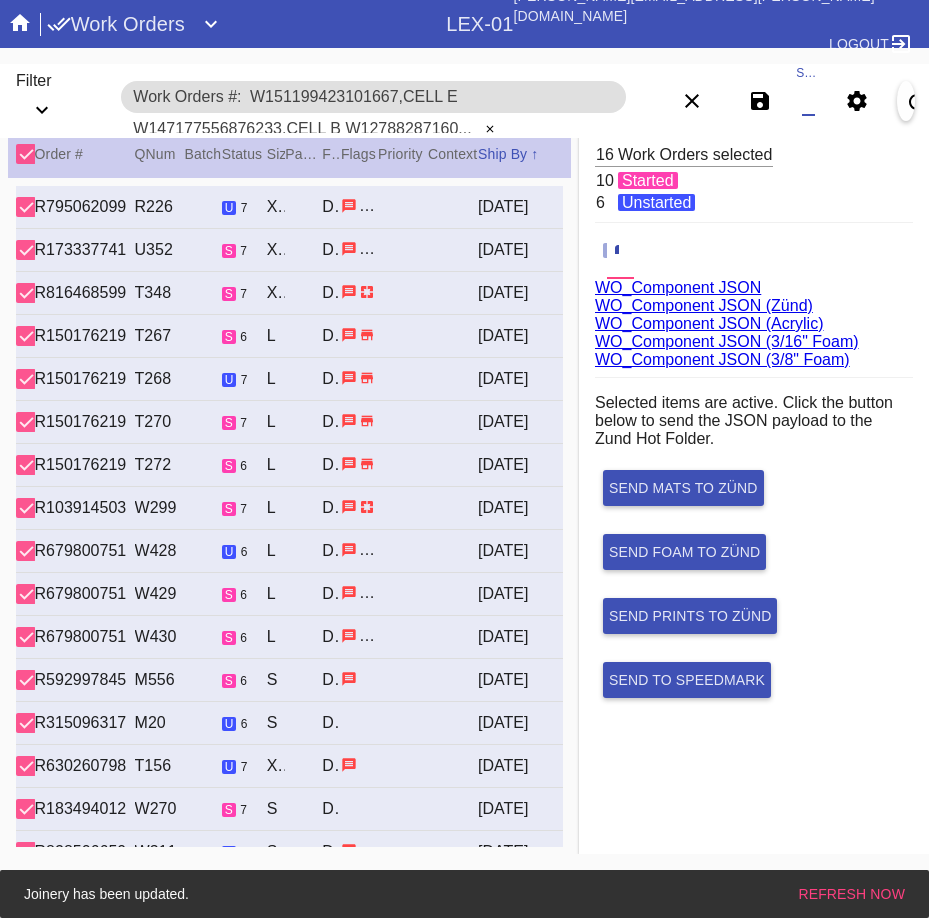 click on "Search" at bounding box center (808, 101) 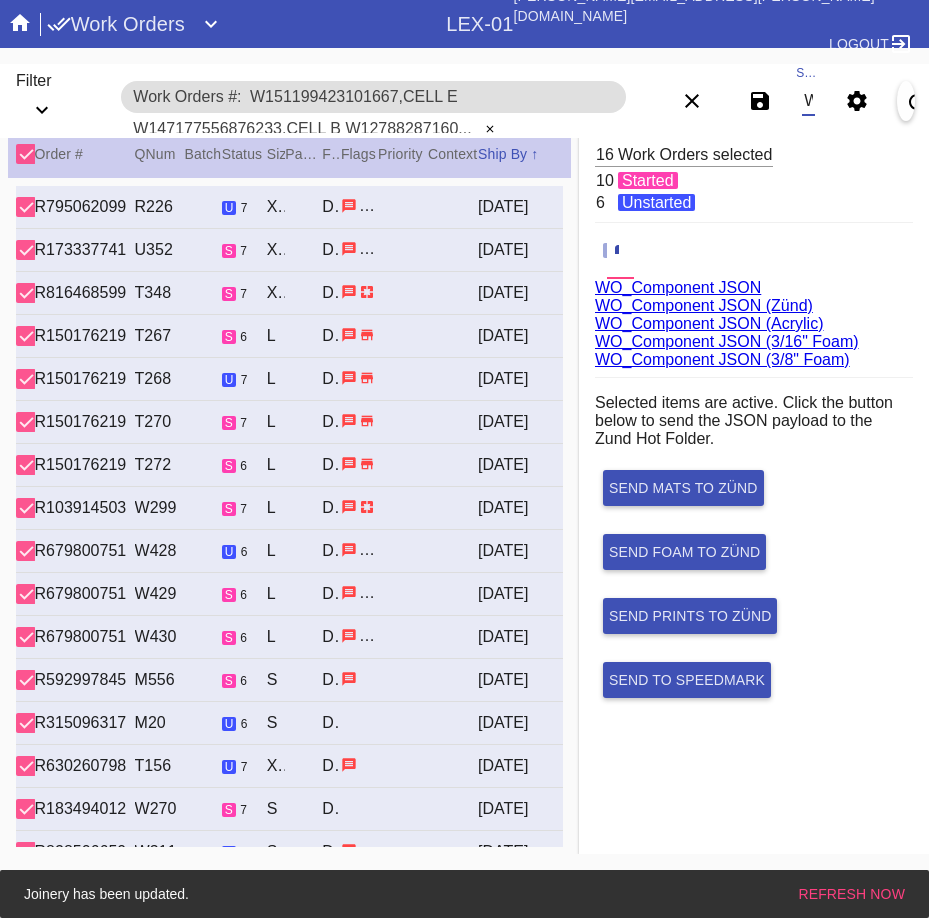 scroll, scrollTop: 0, scrollLeft: 390, axis: horizontal 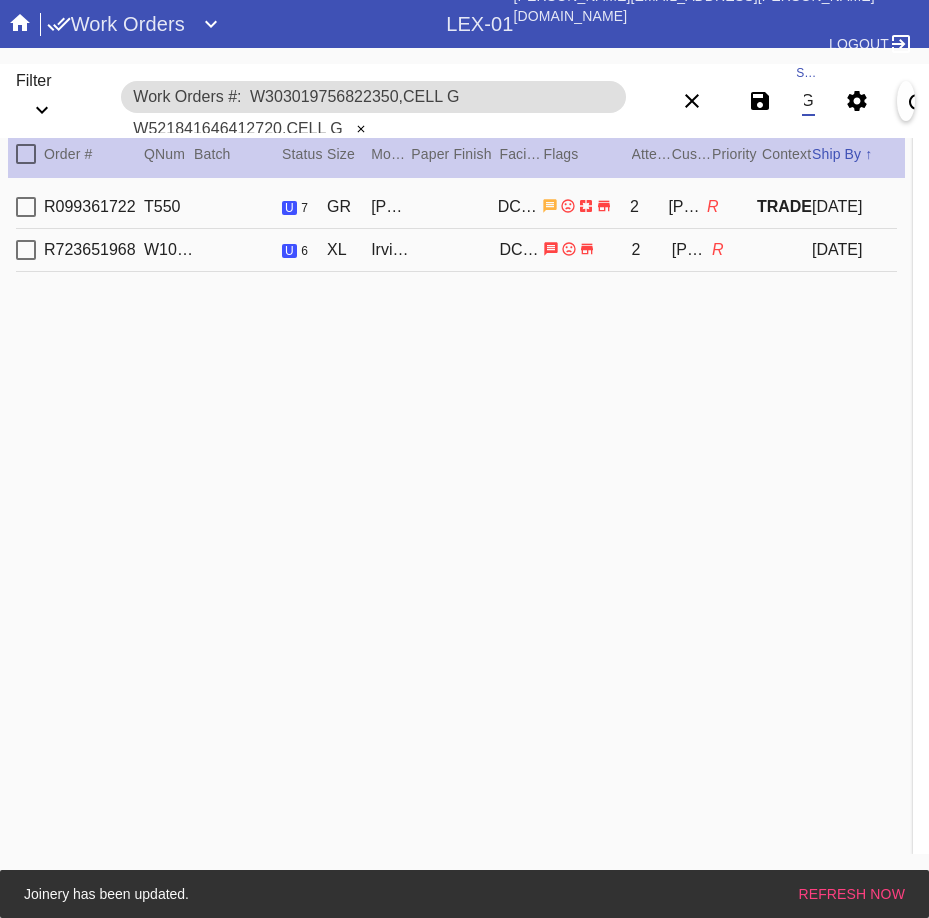 type on "W303019756822350,Cell G W521841646412720,Cell G" 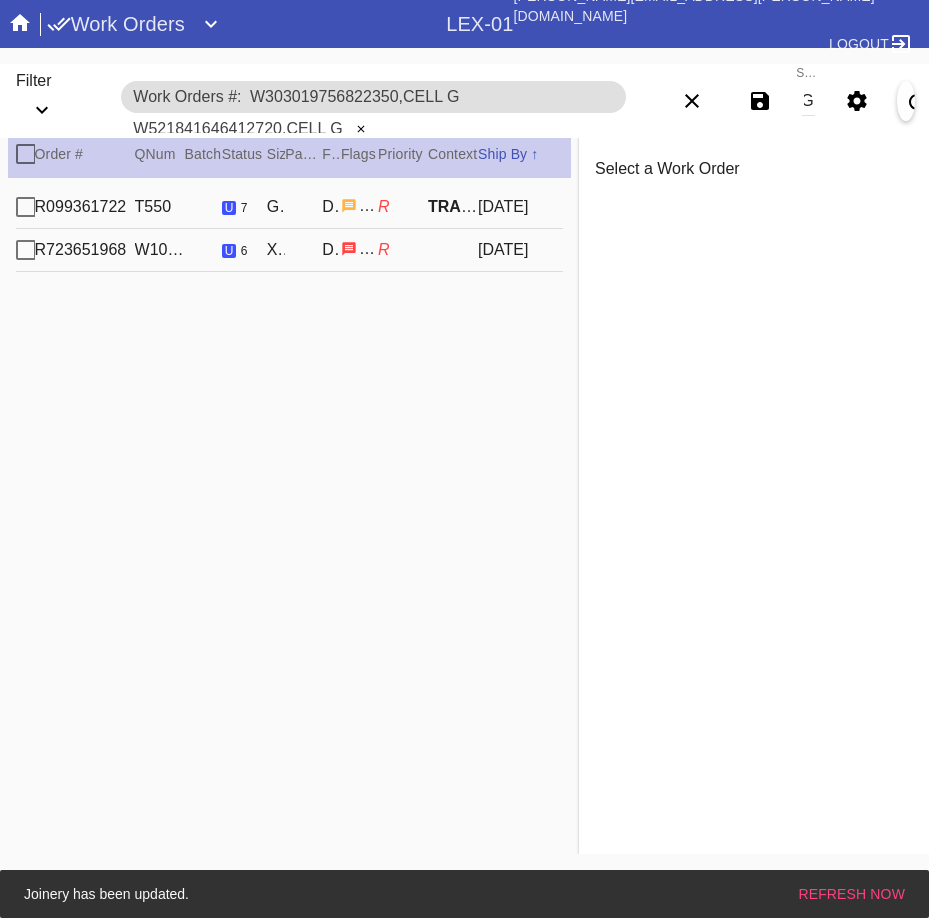 click on "Order #" at bounding box center (85, 154) 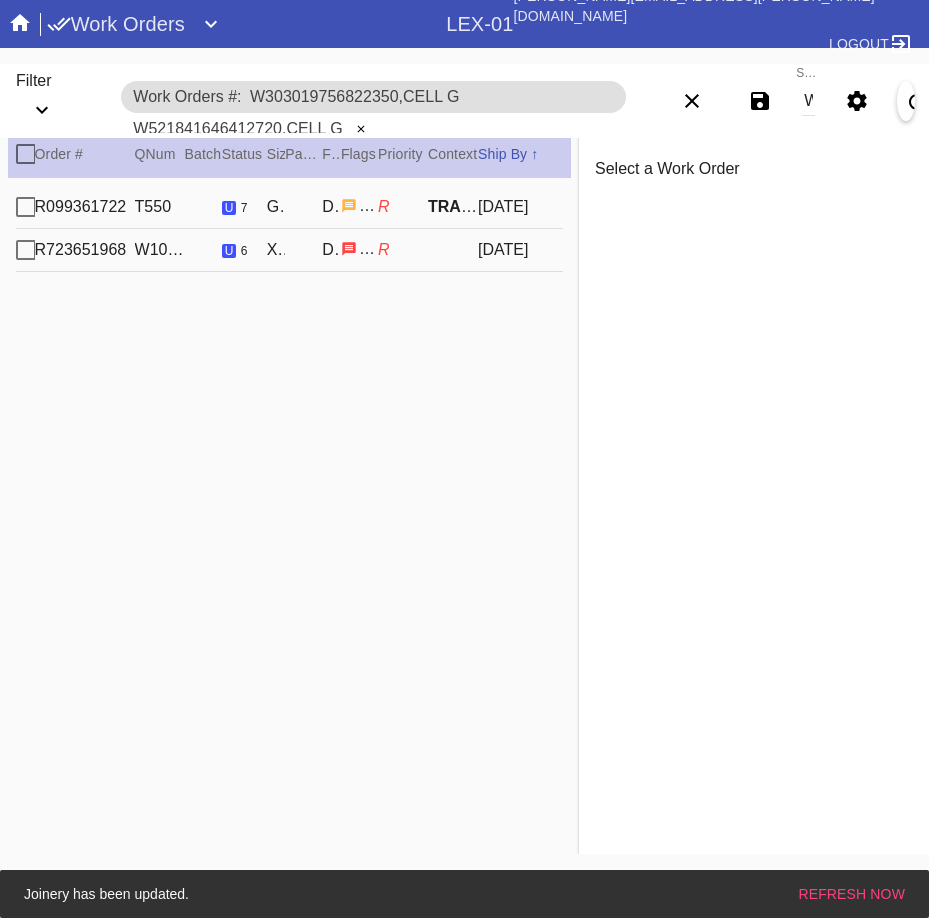 click at bounding box center (26, 154) 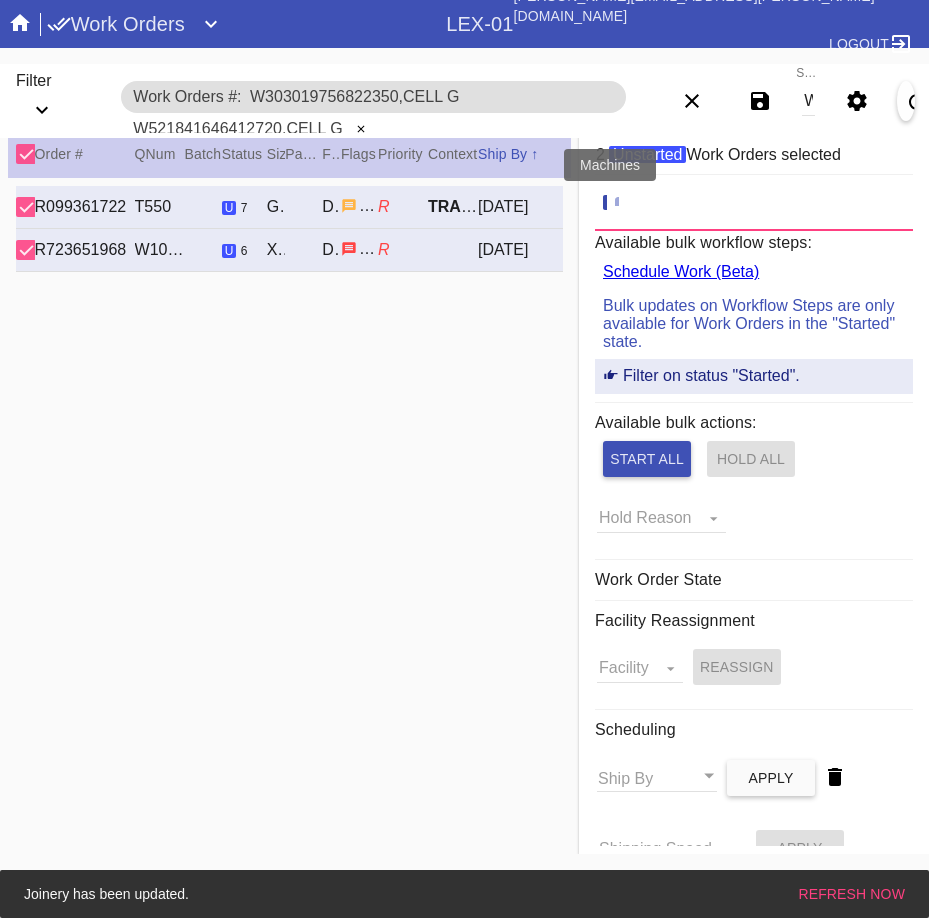 click 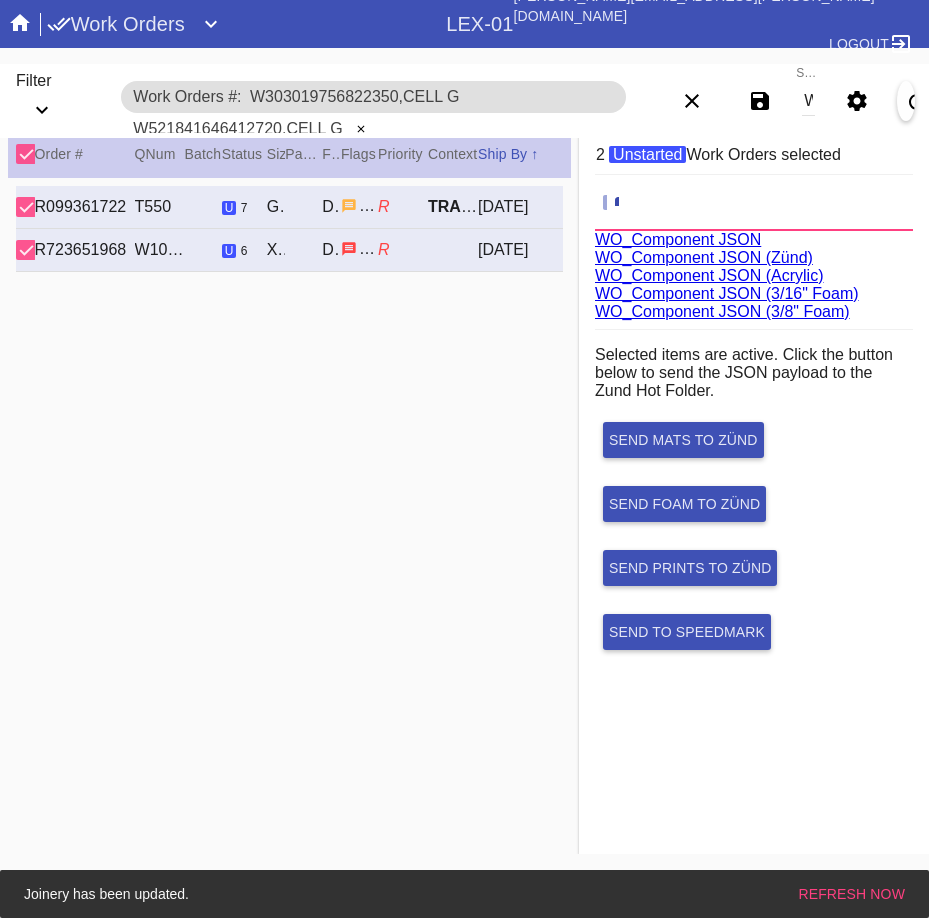 scroll, scrollTop: 75, scrollLeft: 0, axis: vertical 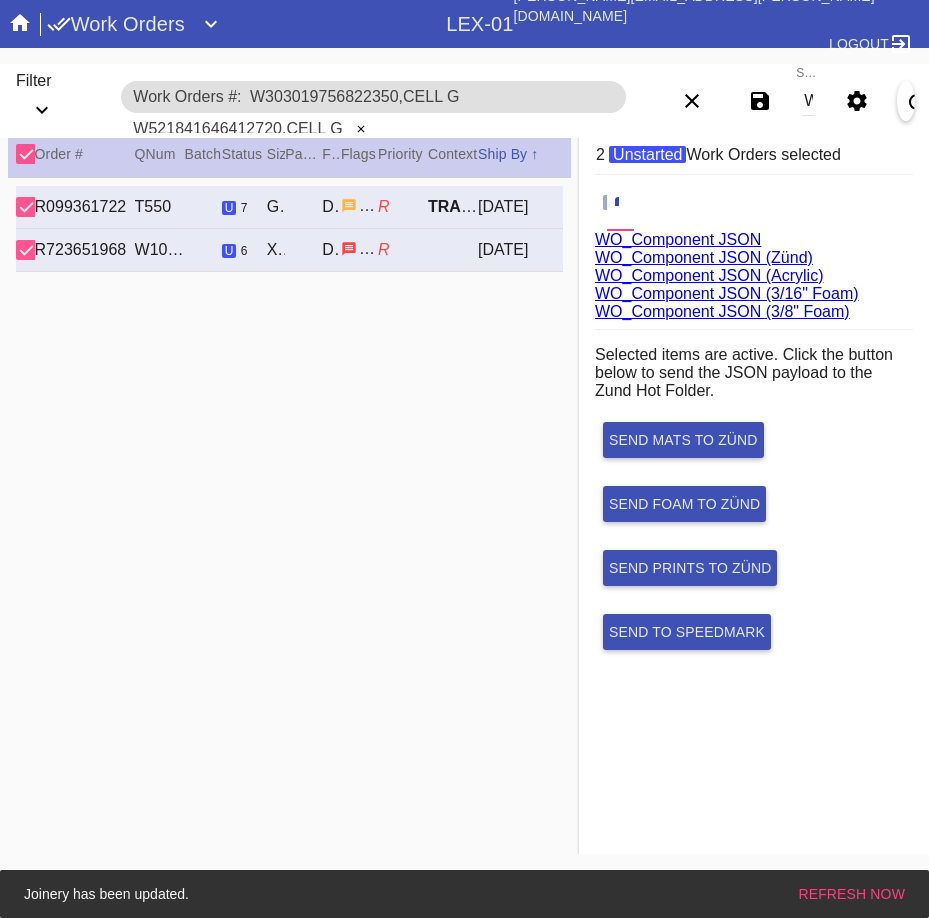 click on "WO_Component JSON (Acrylic)" at bounding box center [709, 275] 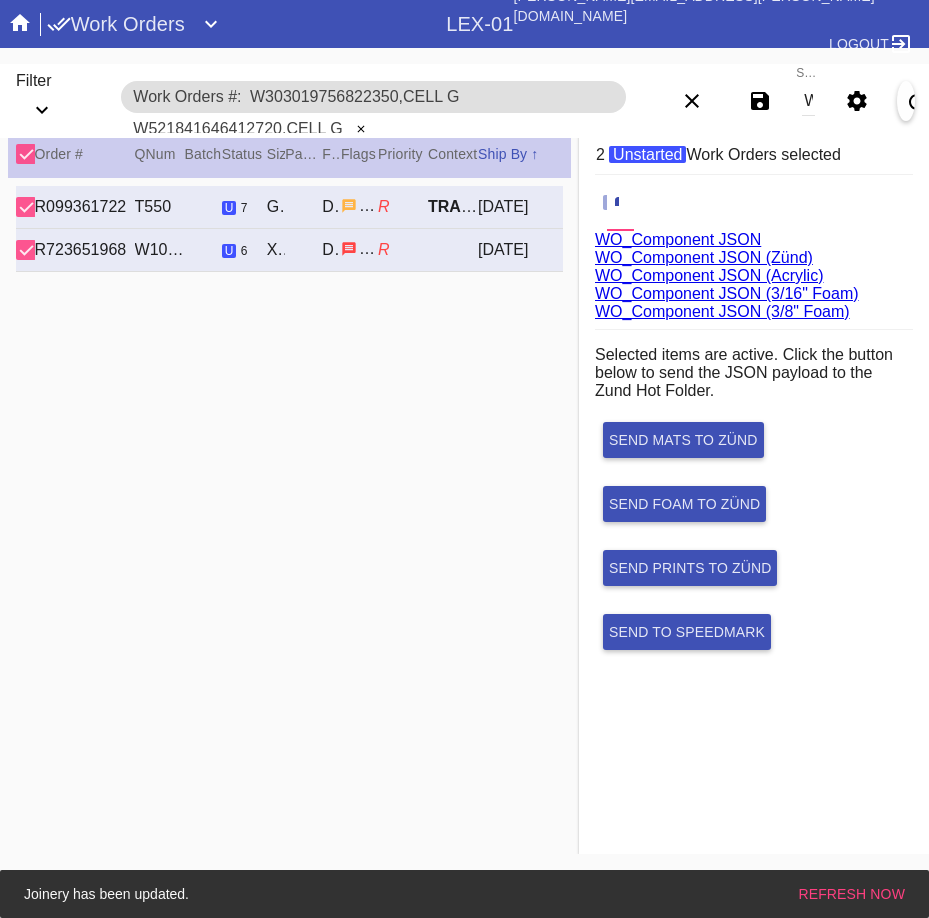 click on "W303019756822350,Cell G W521841646412720,Cell G" at bounding box center [808, 101] 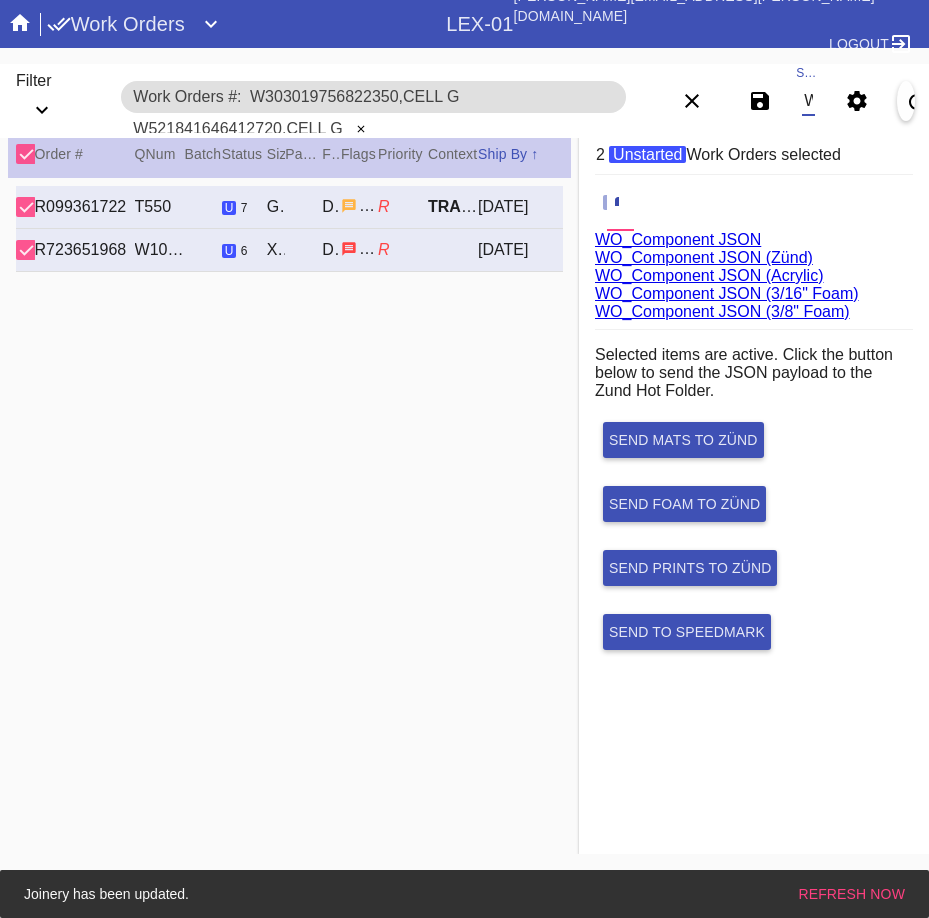 click on "W303019756822350,Cell G W521841646412720,Cell G" at bounding box center [808, 101] 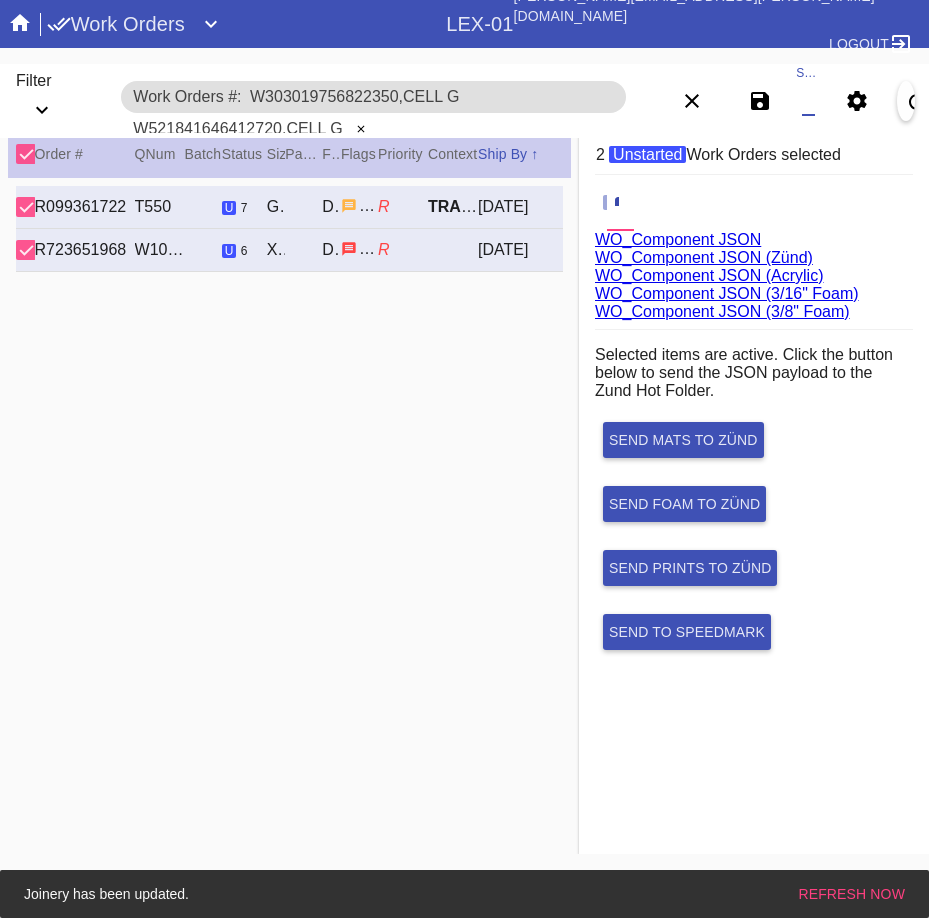 paste on "W303019756822350,Cell G" 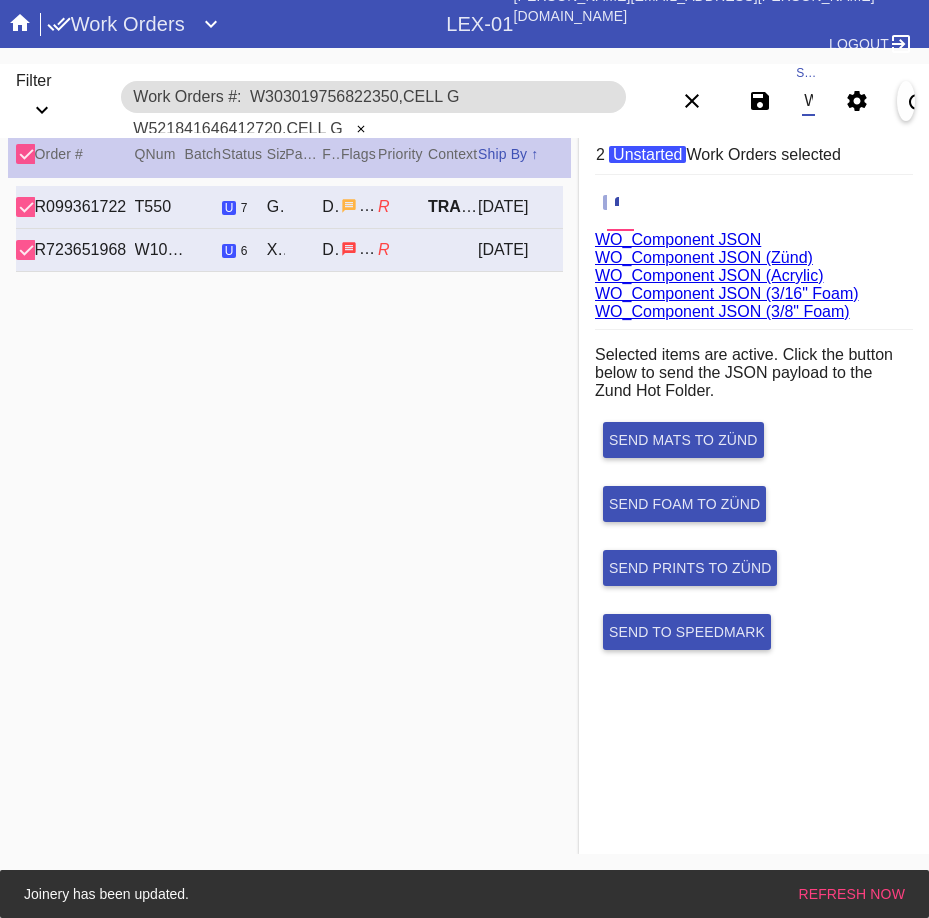 scroll, scrollTop: 0, scrollLeft: 188, axis: horizontal 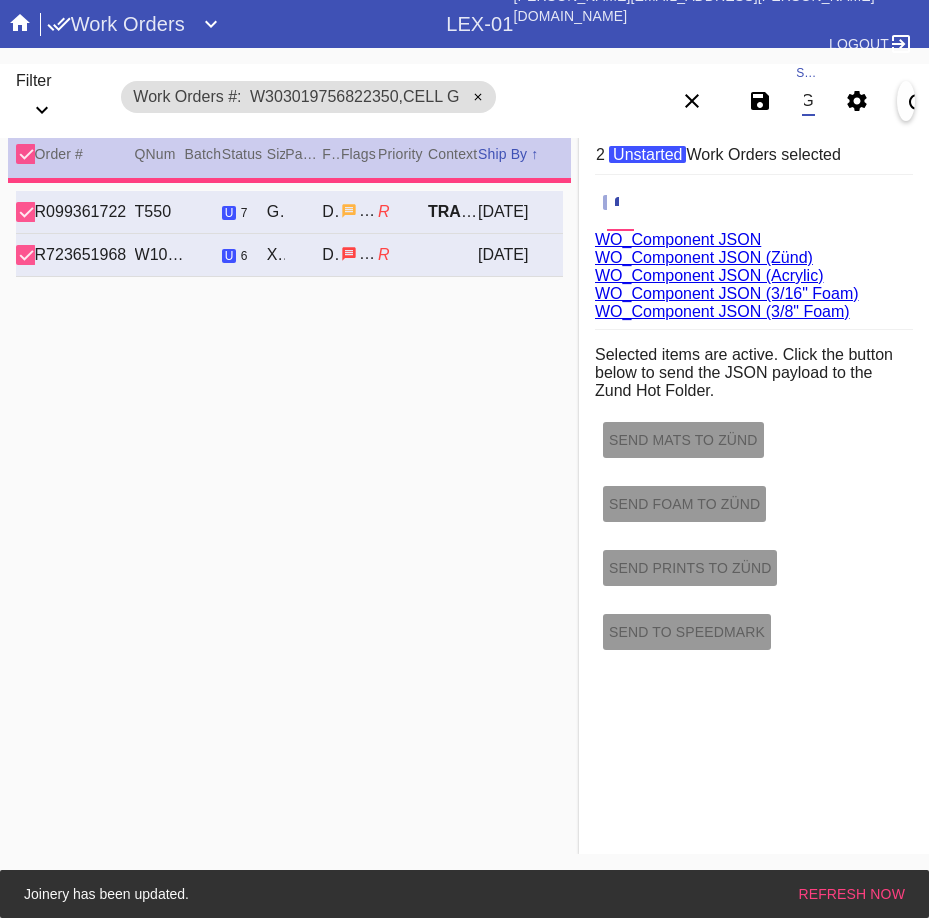 type on "4.625" 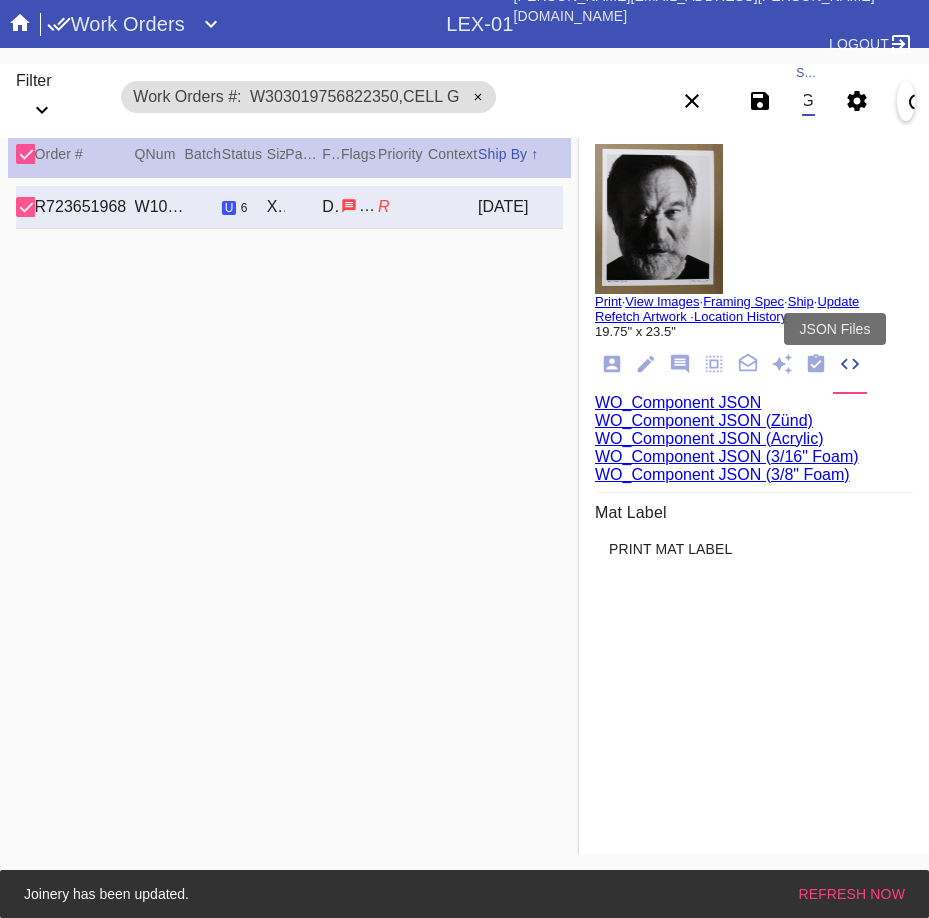 scroll, scrollTop: 0, scrollLeft: 0, axis: both 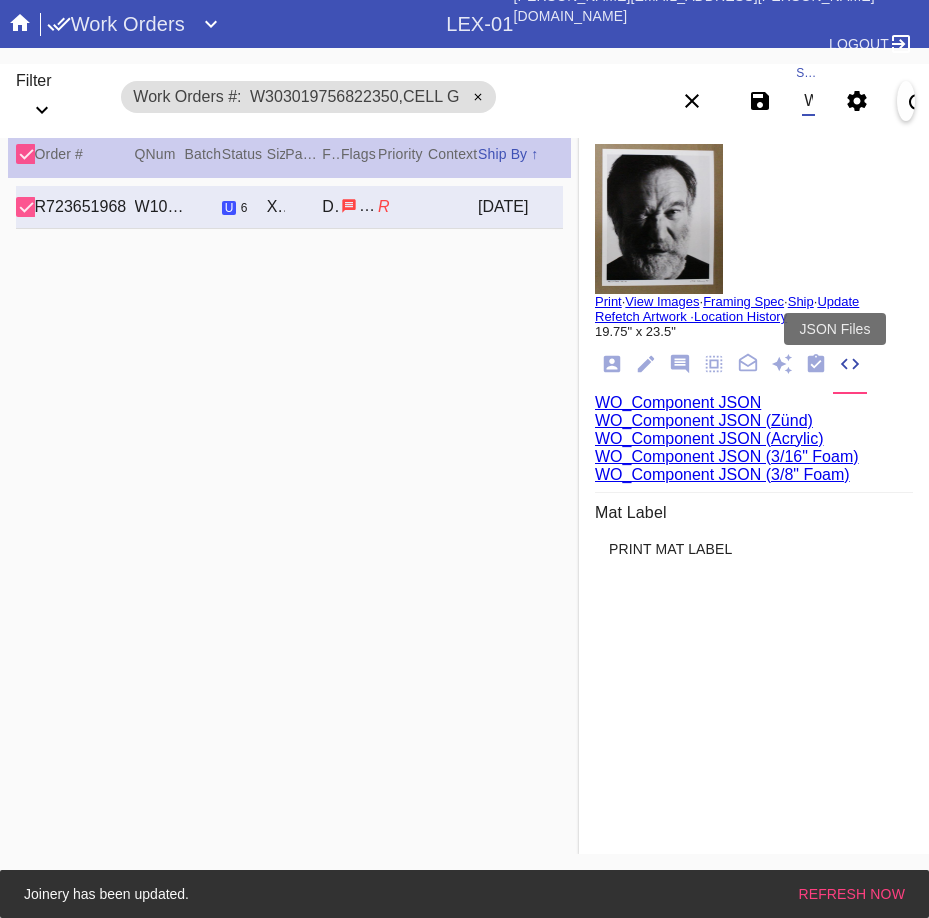 click 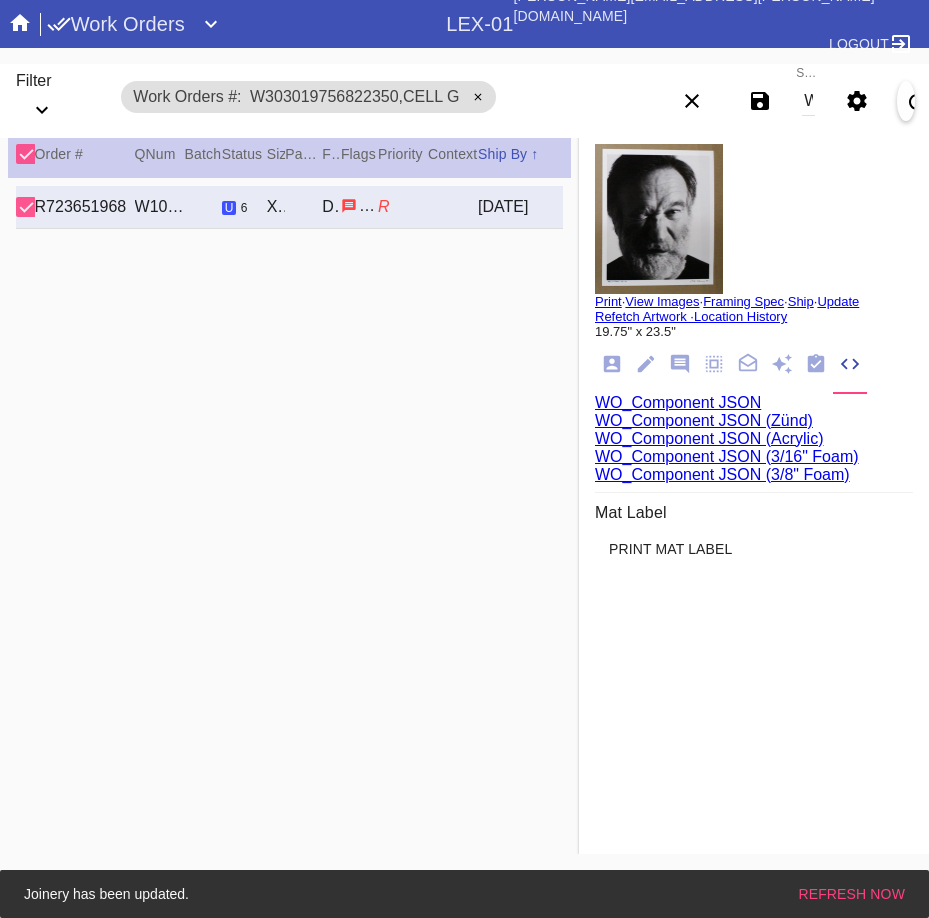 click 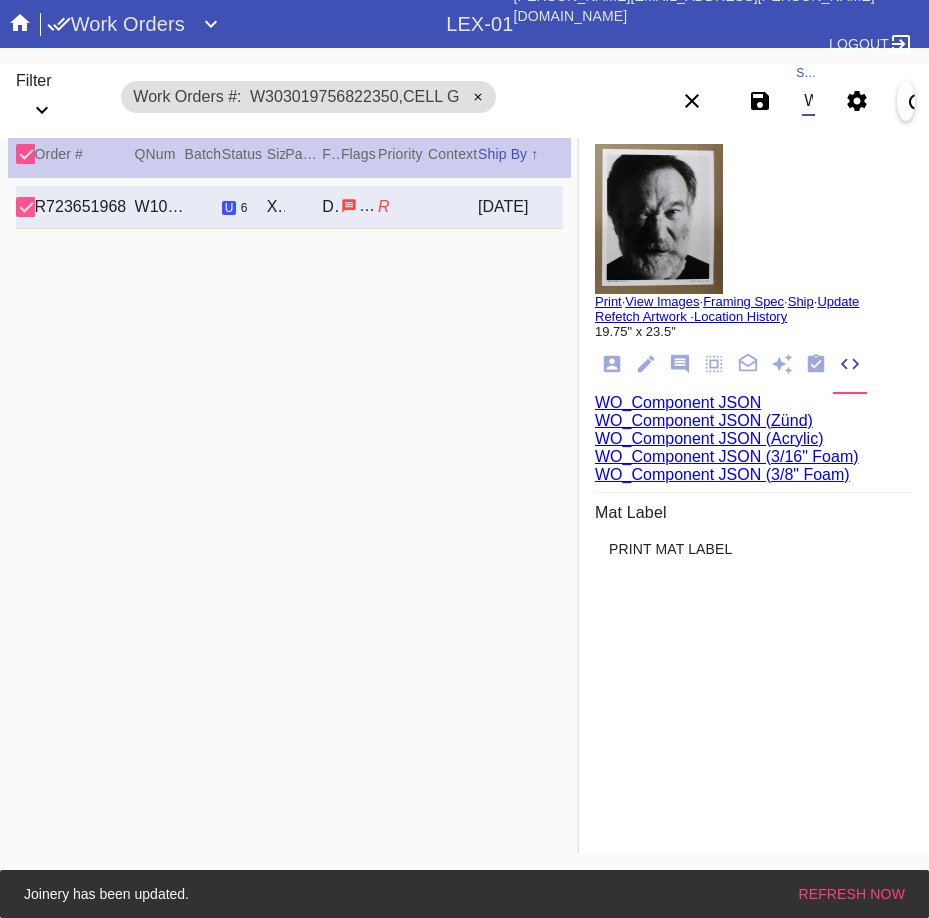 click on "W303019756822350,Cell G" at bounding box center (808, 101) 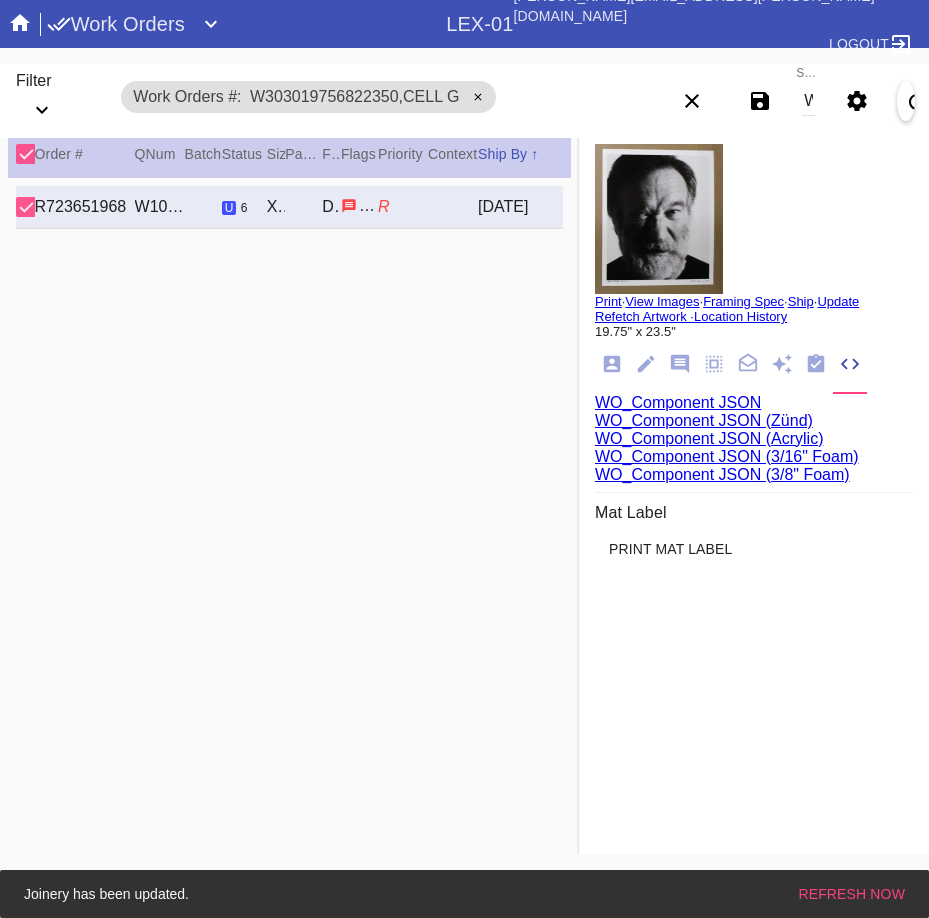 click on "Search W303019756822350,Cell G" at bounding box center (808, 101) 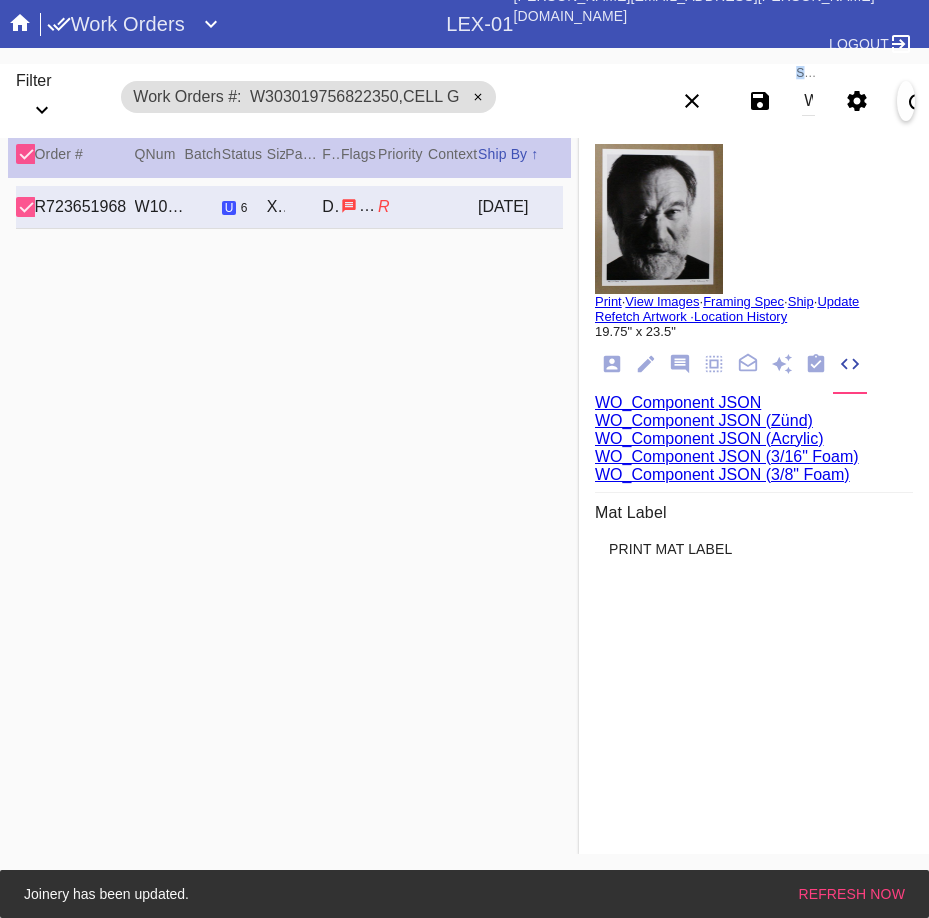 click on "Search W303019756822350,Cell G" at bounding box center [808, 101] 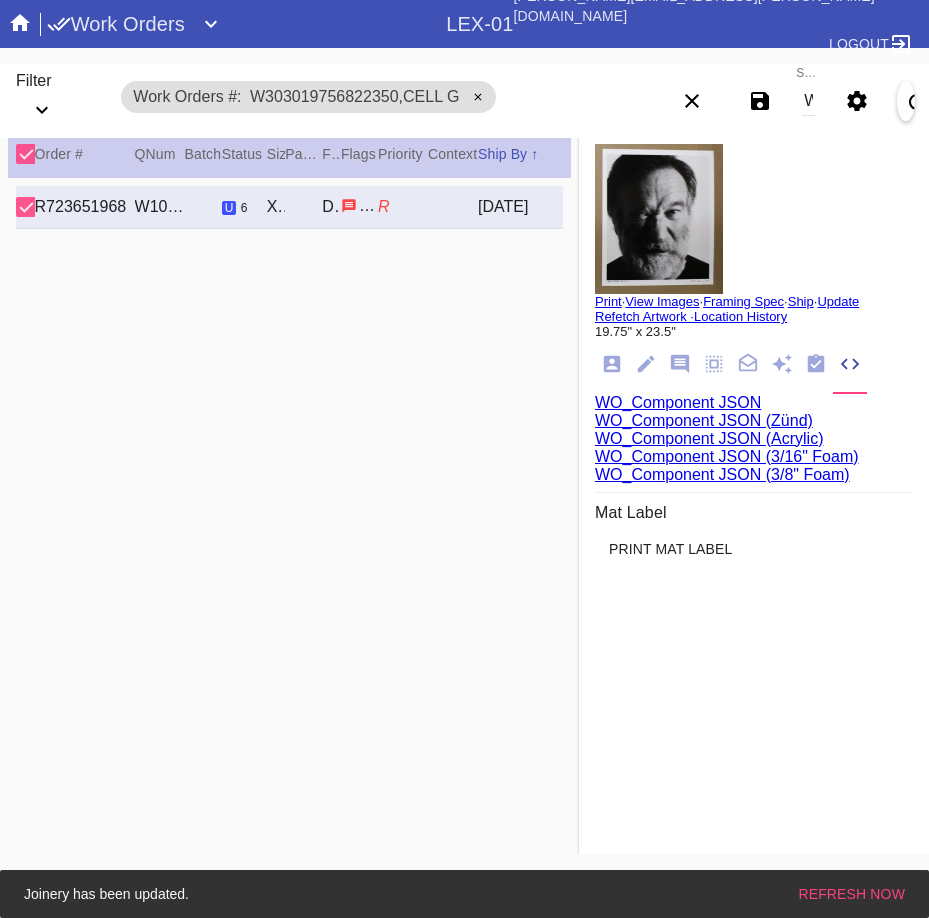 click on "W303019756822350,Cell G" at bounding box center [808, 101] 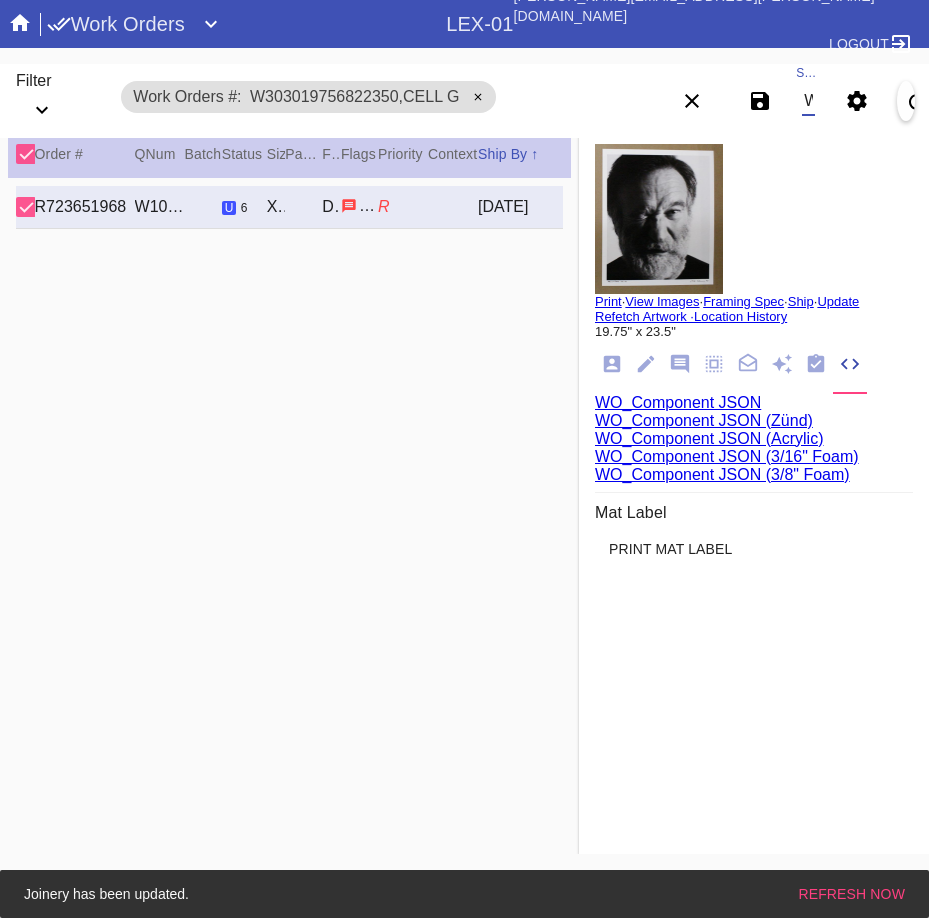 click on "W303019756822350,Cell G" at bounding box center (808, 101) 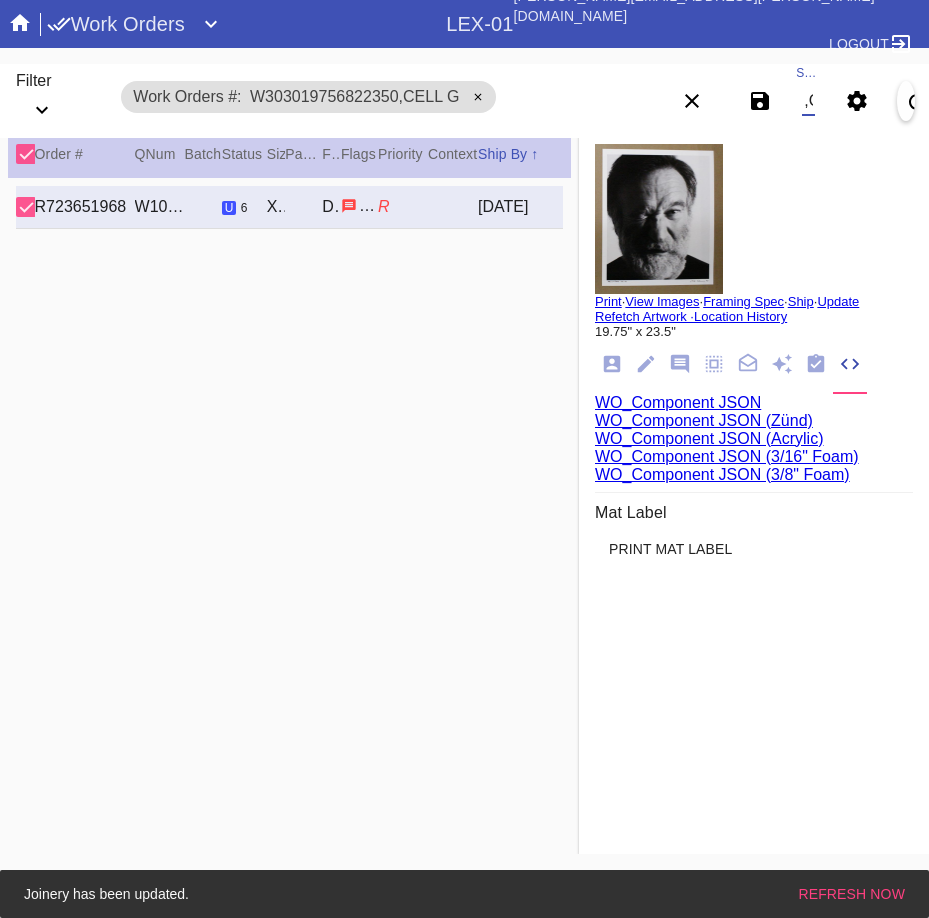 click on ",Cell G" at bounding box center [808, 101] 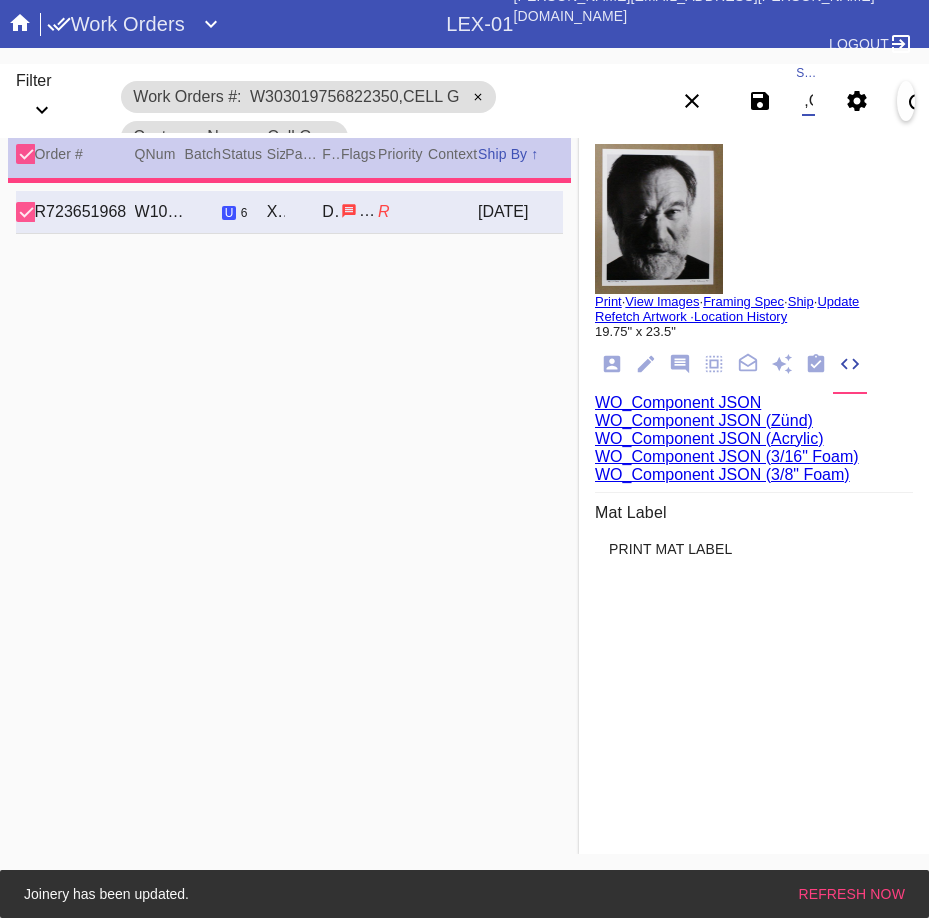 click on ",Cell G" at bounding box center (808, 101) 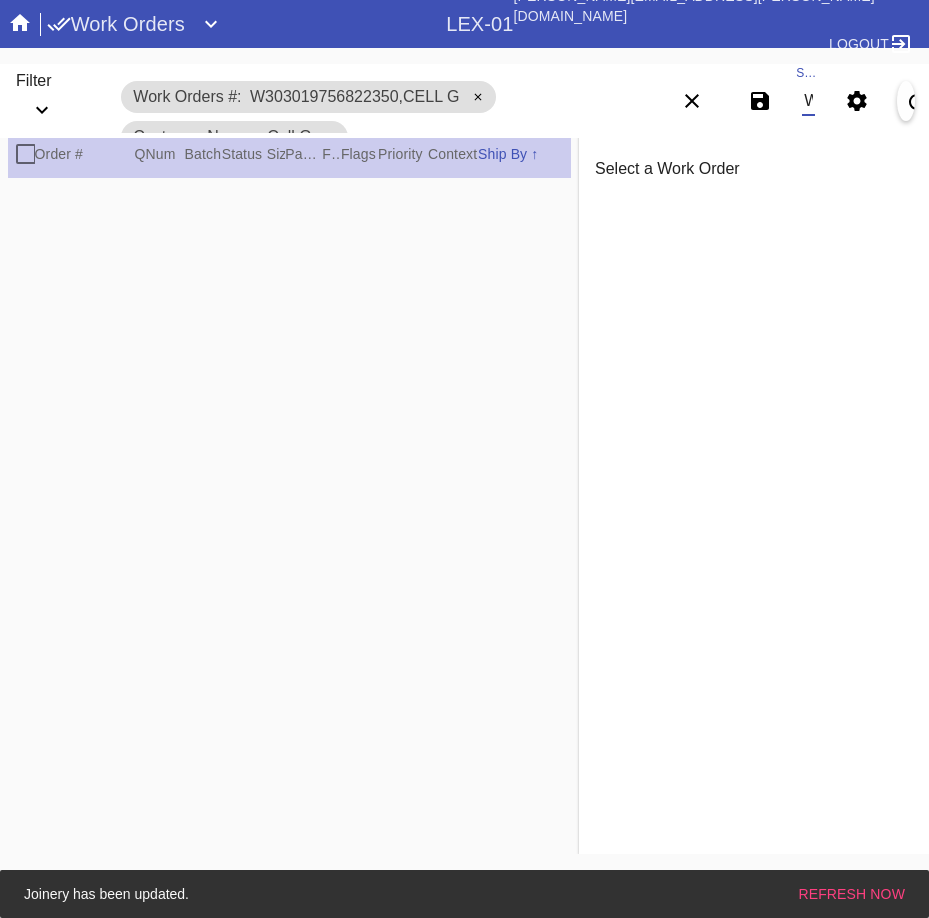 scroll, scrollTop: 0, scrollLeft: 1588, axis: horizontal 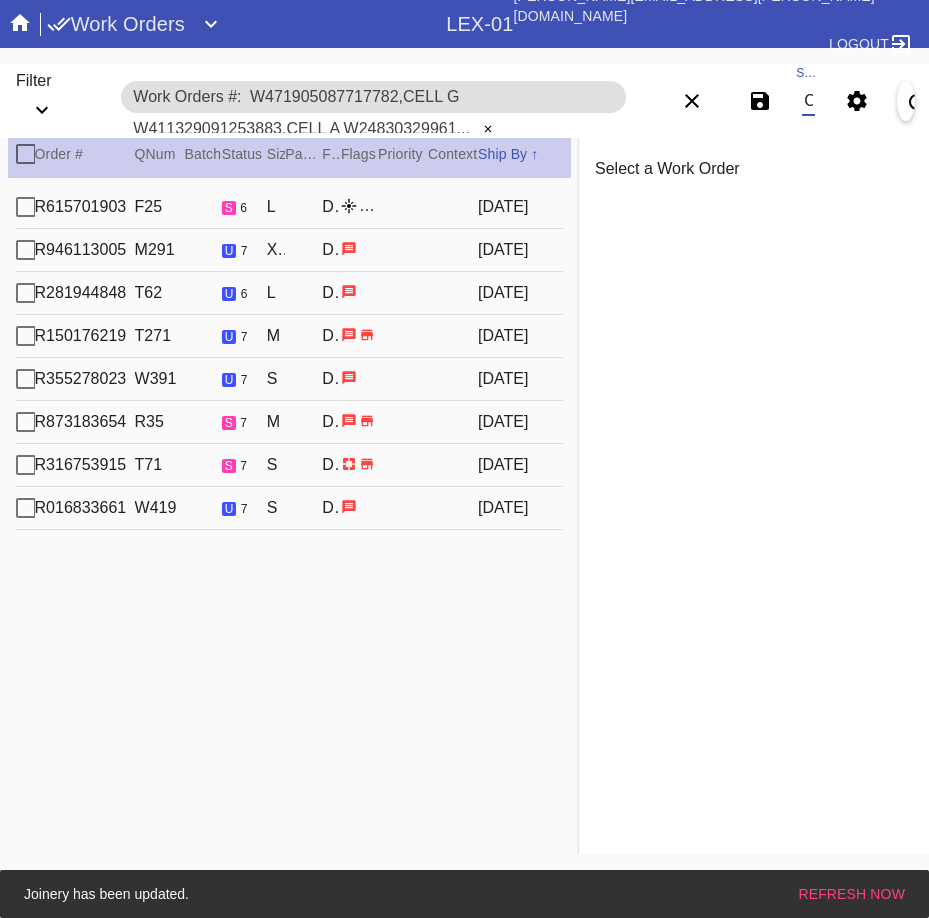 type on "W471905087717782,Cell G W411329091253883,Cell A W248303299615539,Cell E W342095553624259,Cell H W511363842161037,Cell E W404974861955282,Cell E W303519276397434,Cell H W203125736873193,Cell C" 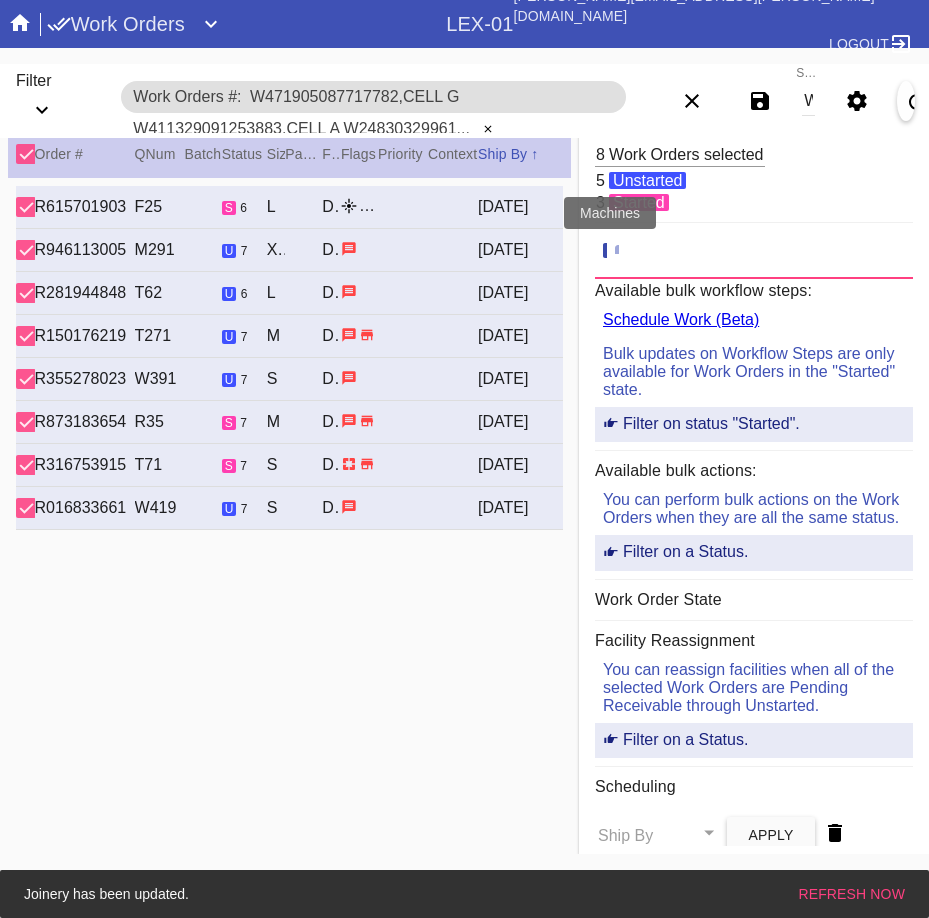 click 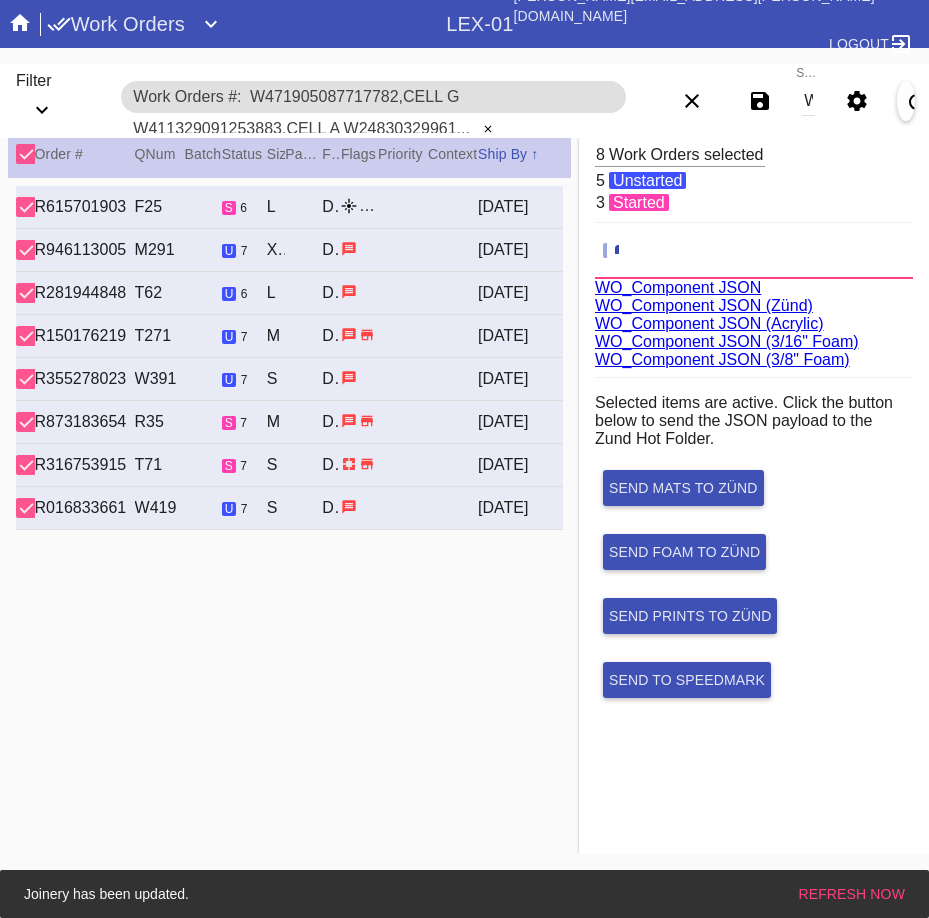 scroll, scrollTop: 75, scrollLeft: 0, axis: vertical 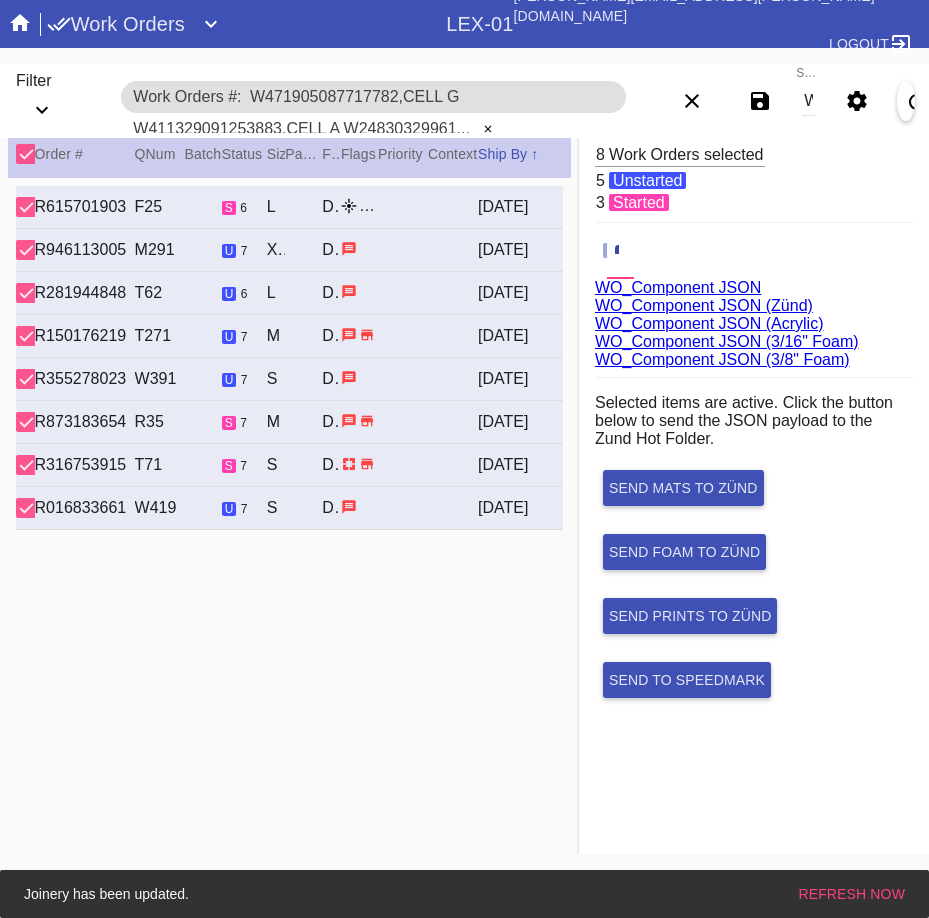 click on "WO_Component JSON (Acrylic)" at bounding box center (709, 323) 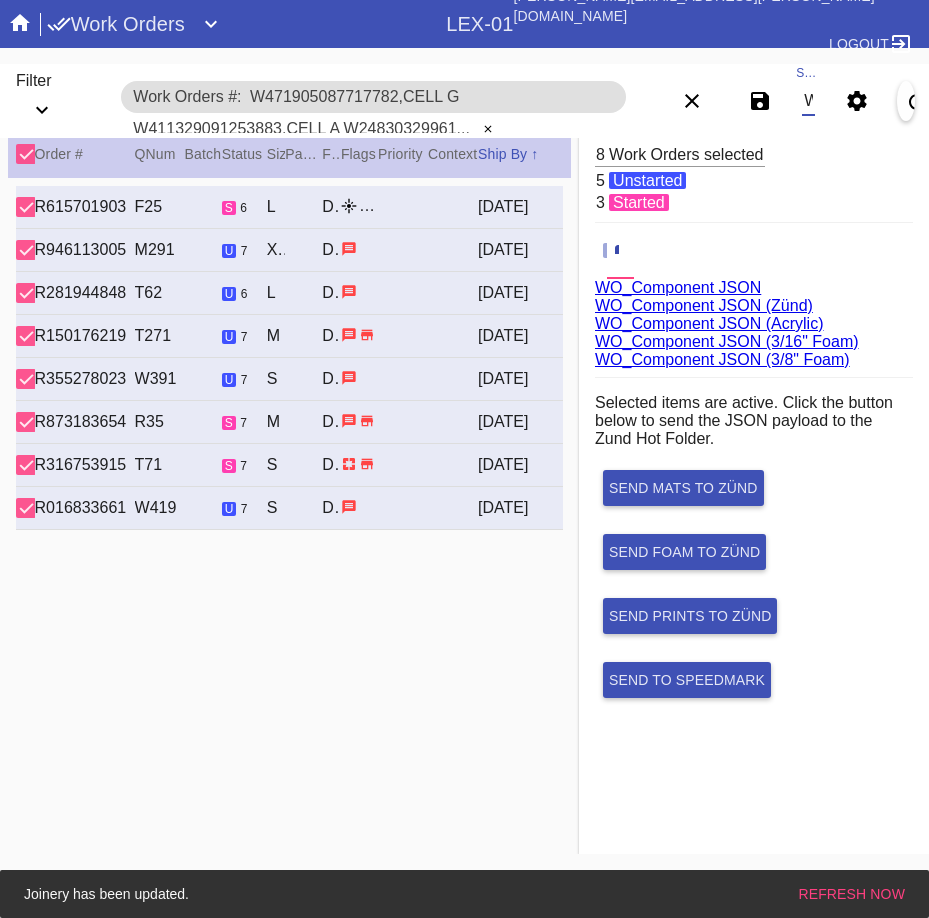 click on "W471905087717782,Cell G W411329091253883,Cell A W248303299615539,Cell E W342095553624259,Cell H W511363842161037,Cell E W404974861955282,Cell E W303519276397434,Cell H W203125736873193,Cell C" at bounding box center (808, 101) 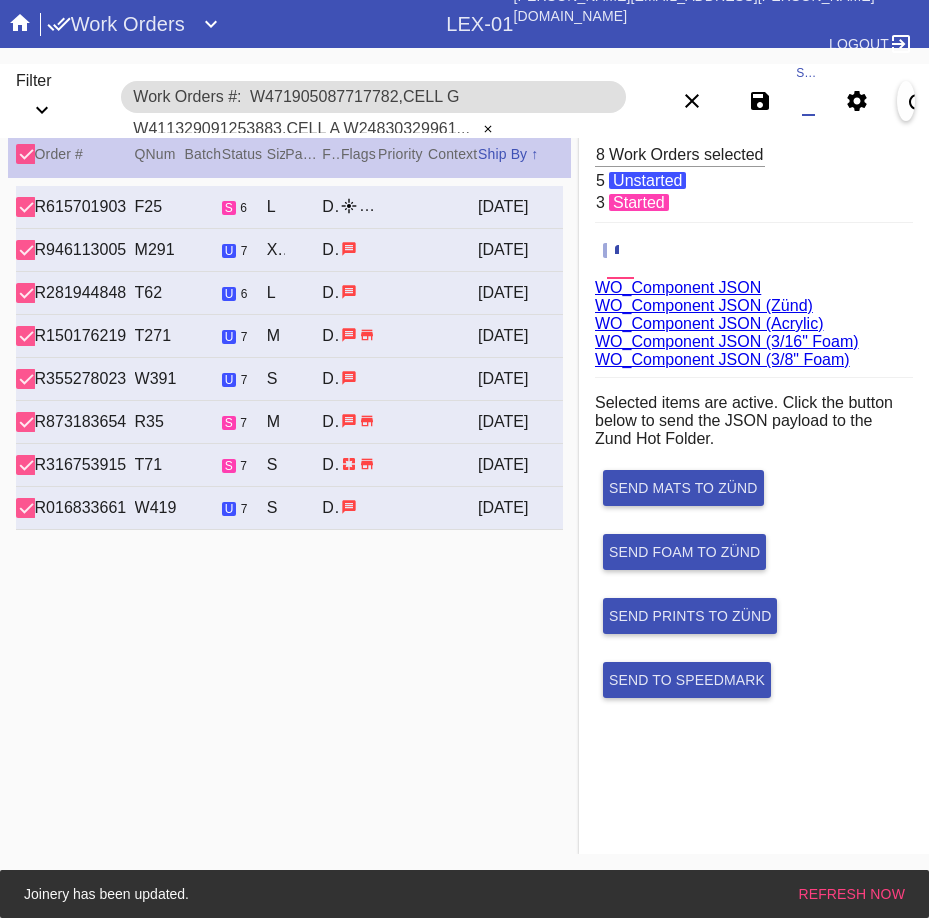 paste on "W460135247761567,Cell H W651733267164750,Cell F W843767903868103,Cell B W324985282911505,Cell A W405917727645160,Cell A W483162267606112,Cell A W982327678016286,Cell F" 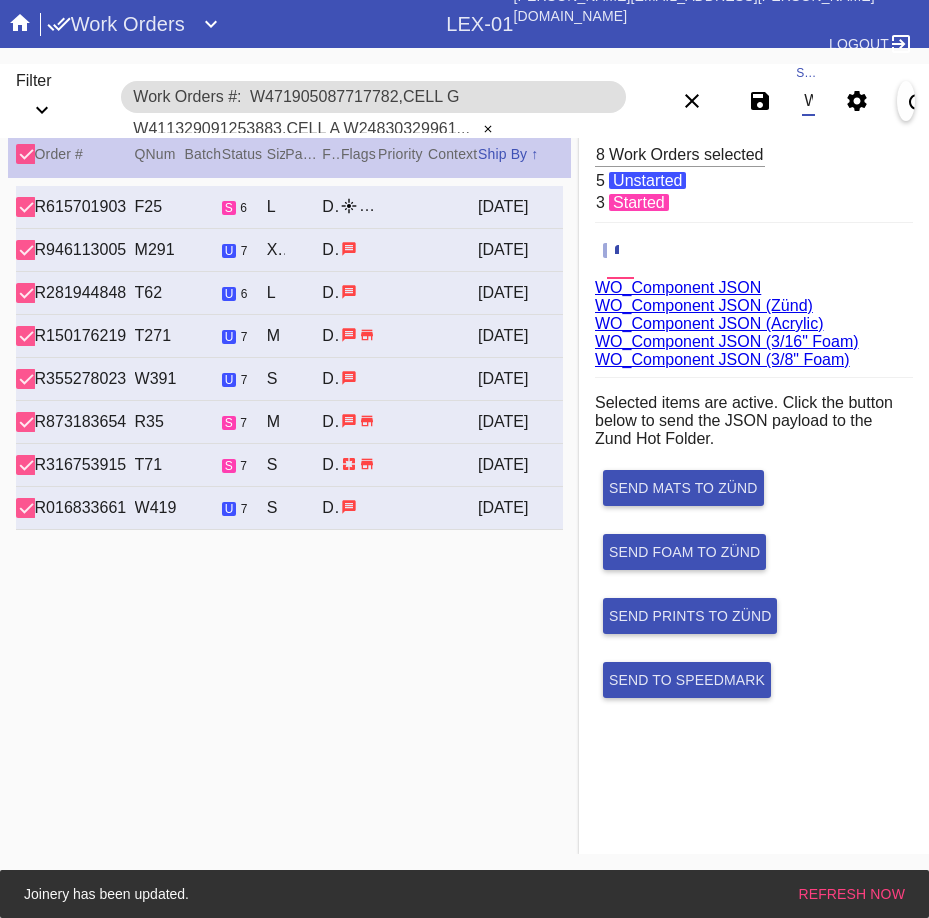 scroll, scrollTop: 0, scrollLeft: 1379, axis: horizontal 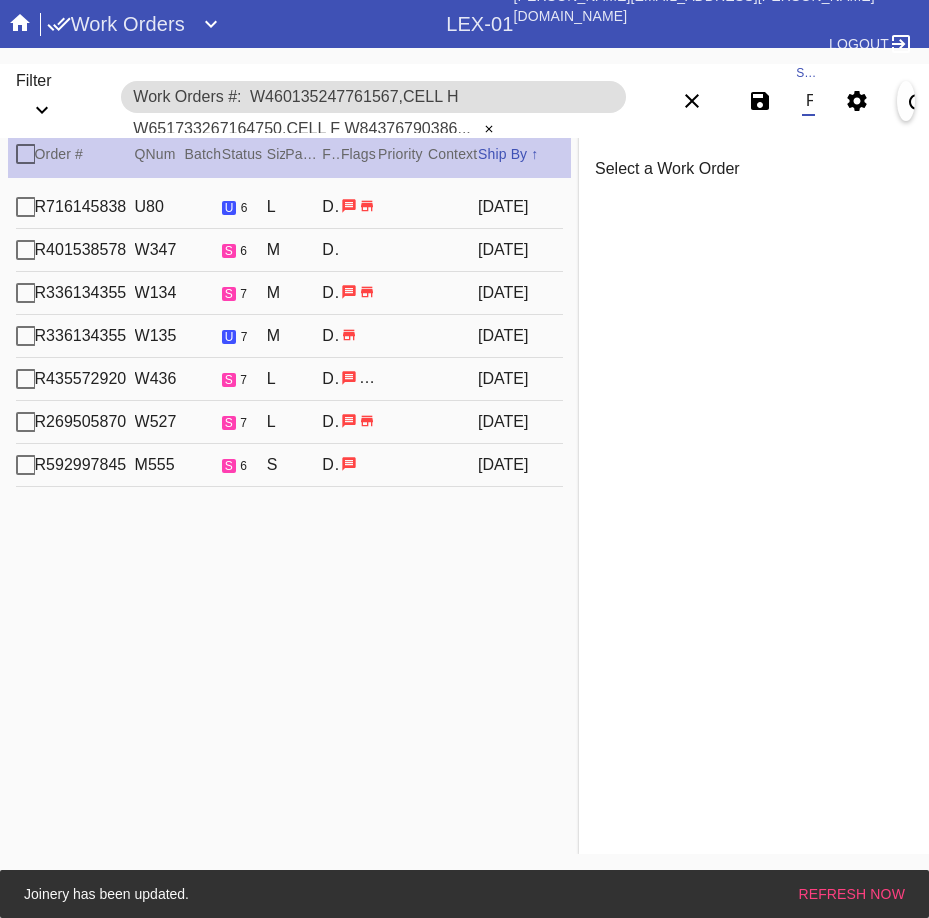 type on "W460135247761567,Cell H W651733267164750,Cell F W843767903868103,Cell B W324985282911505,Cell A W405917727645160,Cell A W483162267606112,Cell A W982327678016286,Cell F" 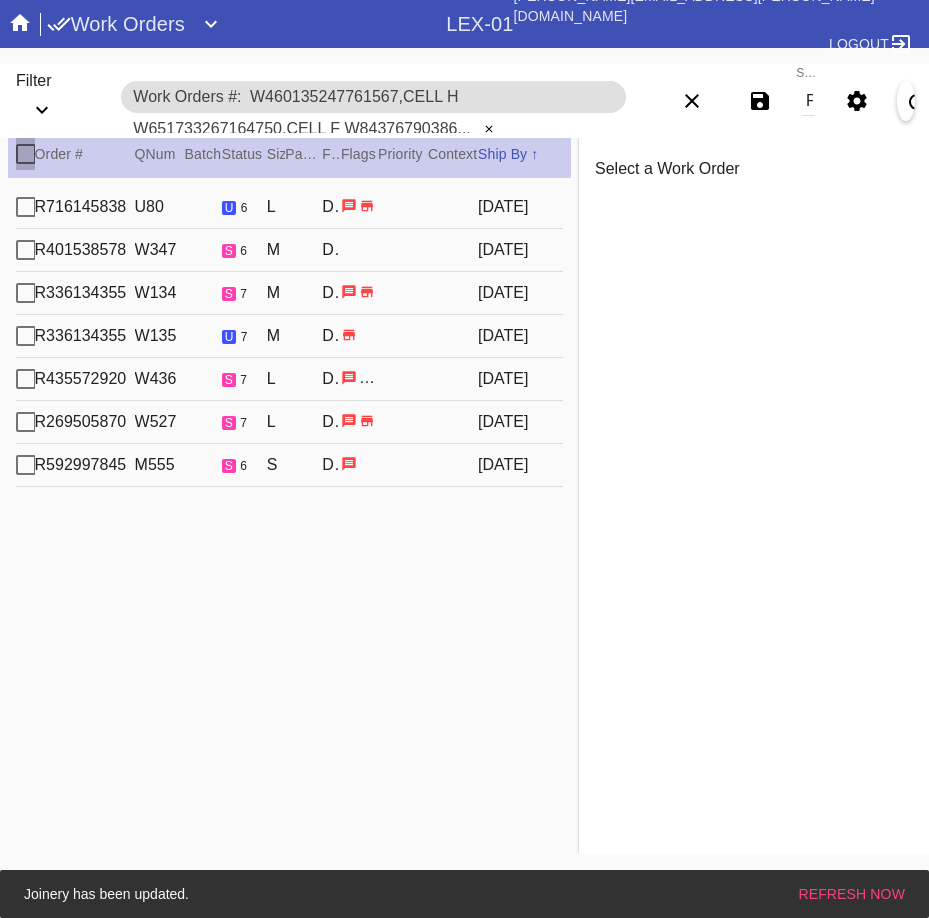 click at bounding box center [26, 154] 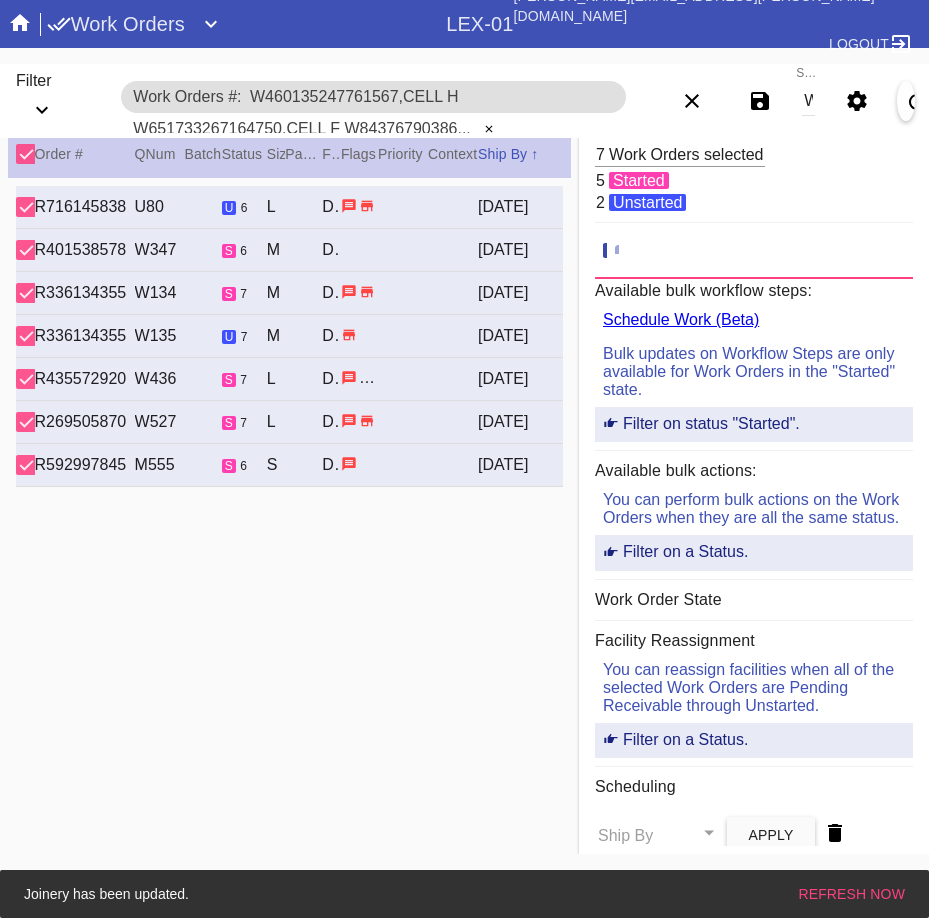 click 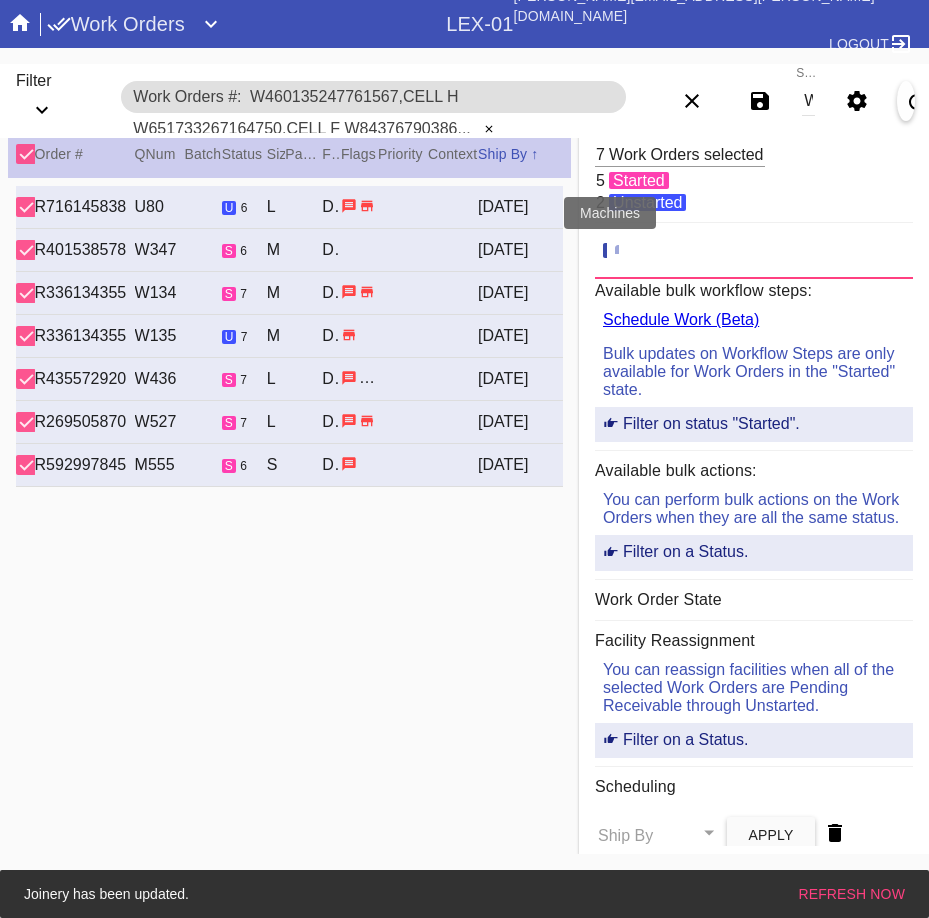 click 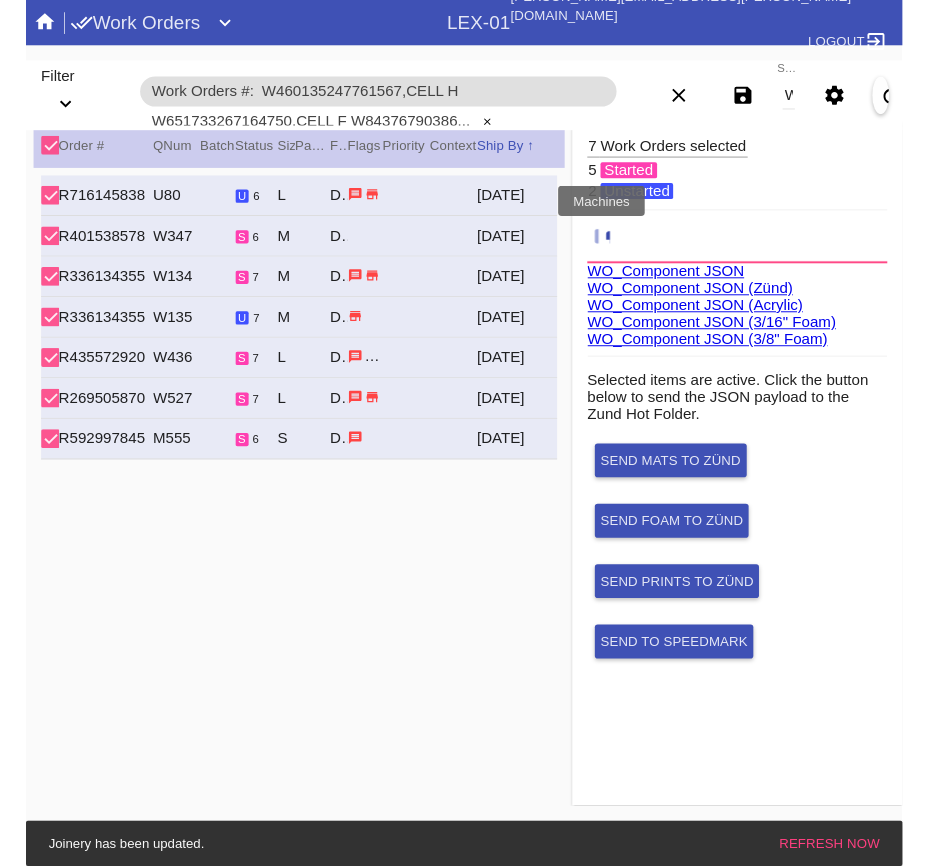 scroll, scrollTop: 75, scrollLeft: 0, axis: vertical 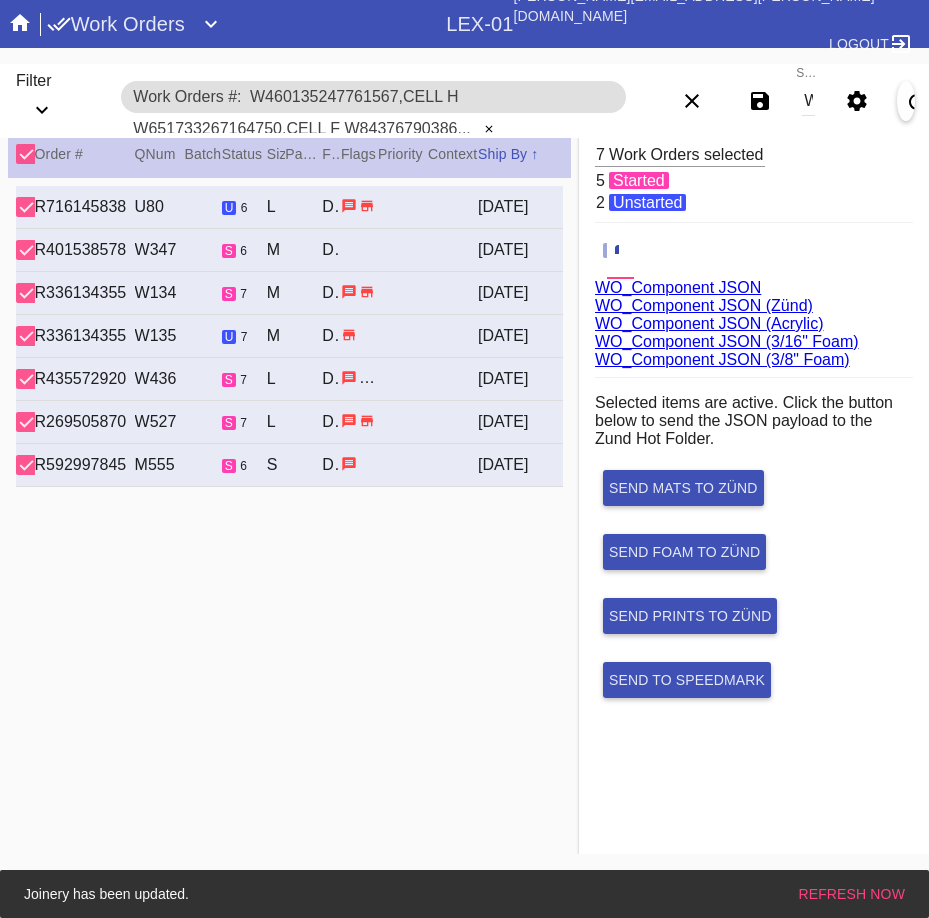 click on "WO_Component JSON (Acrylic)" at bounding box center (709, 323) 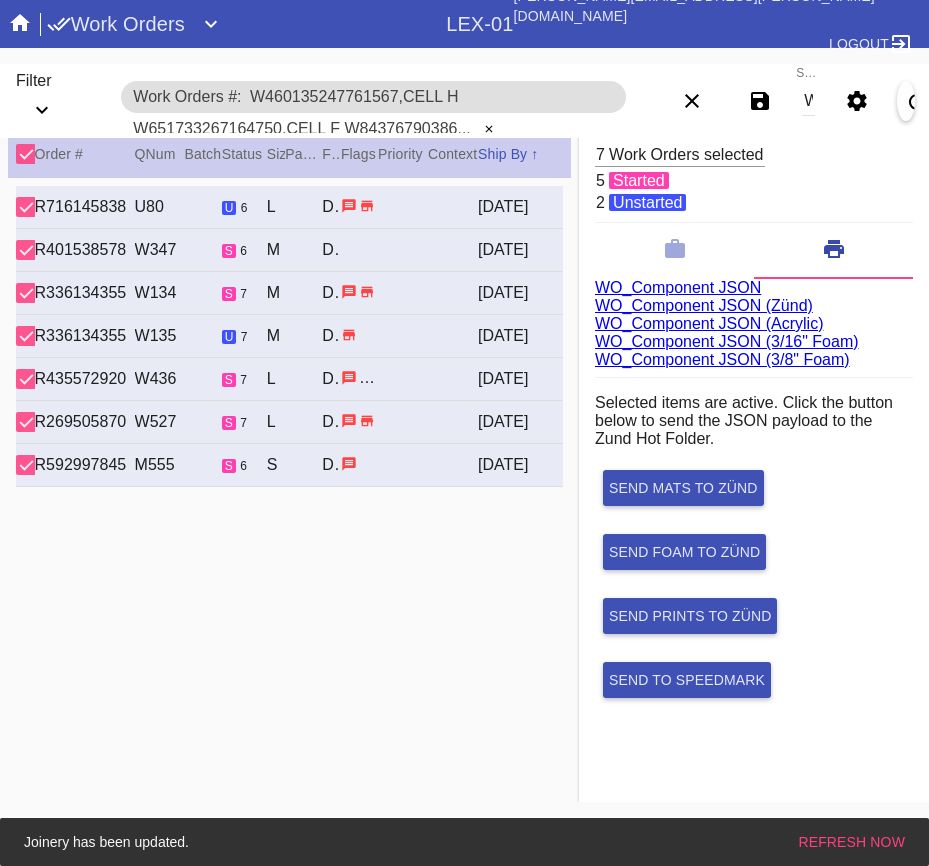 click on "Search W460135247761567,Cell H W651733267164750,Cell F W843767903868103,Cell B W324985282911505,Cell A W405917727645160,Cell A W483162267606112,Cell A W982327678016286,Cell F" at bounding box center [808, 101] 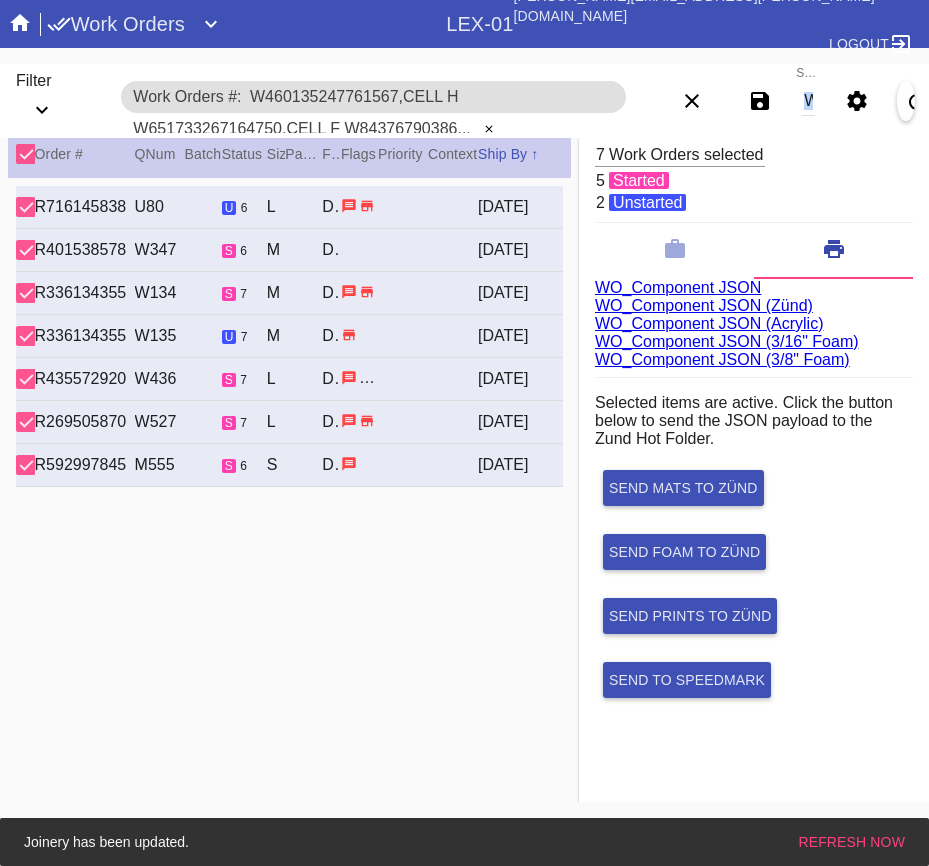 click on "Search W460135247761567,Cell H W651733267164750,Cell F W843767903868103,Cell B W324985282911505,Cell A W405917727645160,Cell A W483162267606112,Cell A W982327678016286,Cell F" at bounding box center (808, 101) 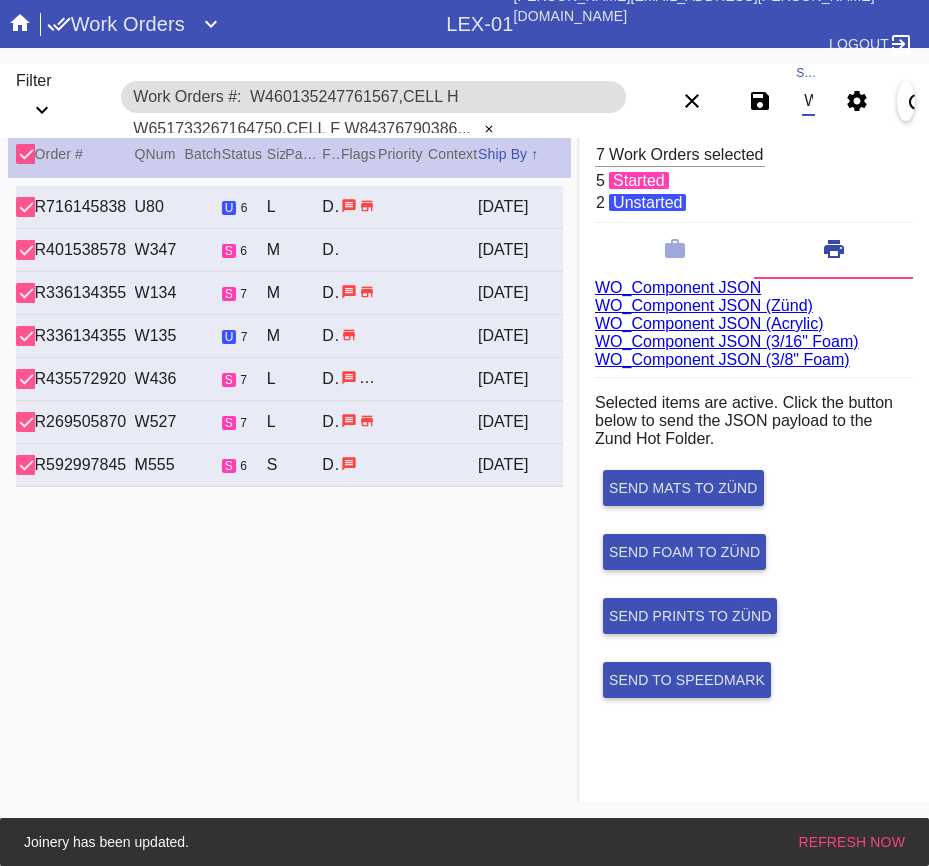 click on "W460135247761567,Cell H W651733267164750,Cell F W843767903868103,Cell B W324985282911505,Cell A W405917727645160,Cell A W483162267606112,Cell A W982327678016286,Cell F" at bounding box center (808, 101) 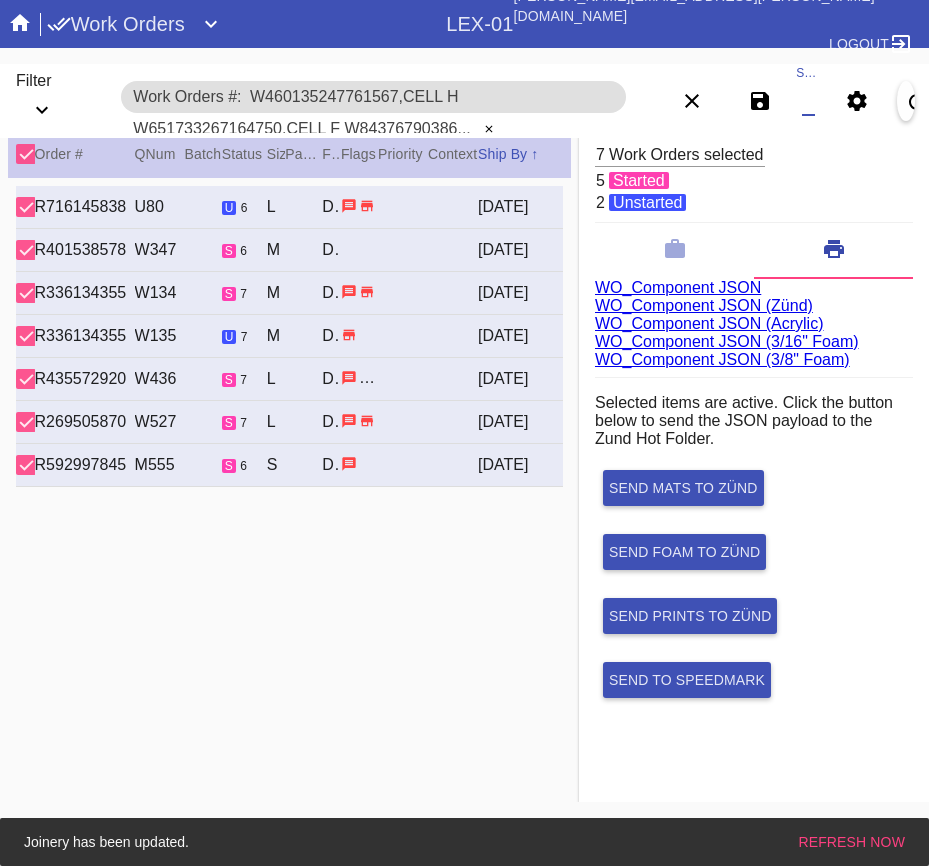 paste on "W253992611845320,Cell B" 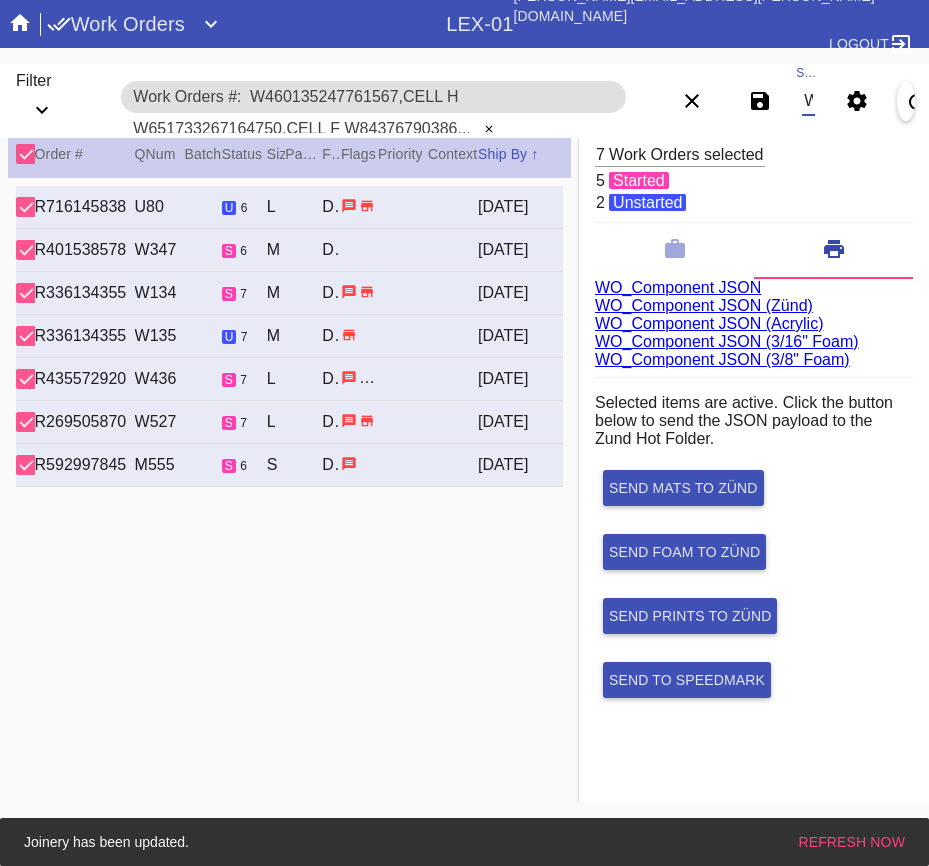 scroll, scrollTop: 0, scrollLeft: 186, axis: horizontal 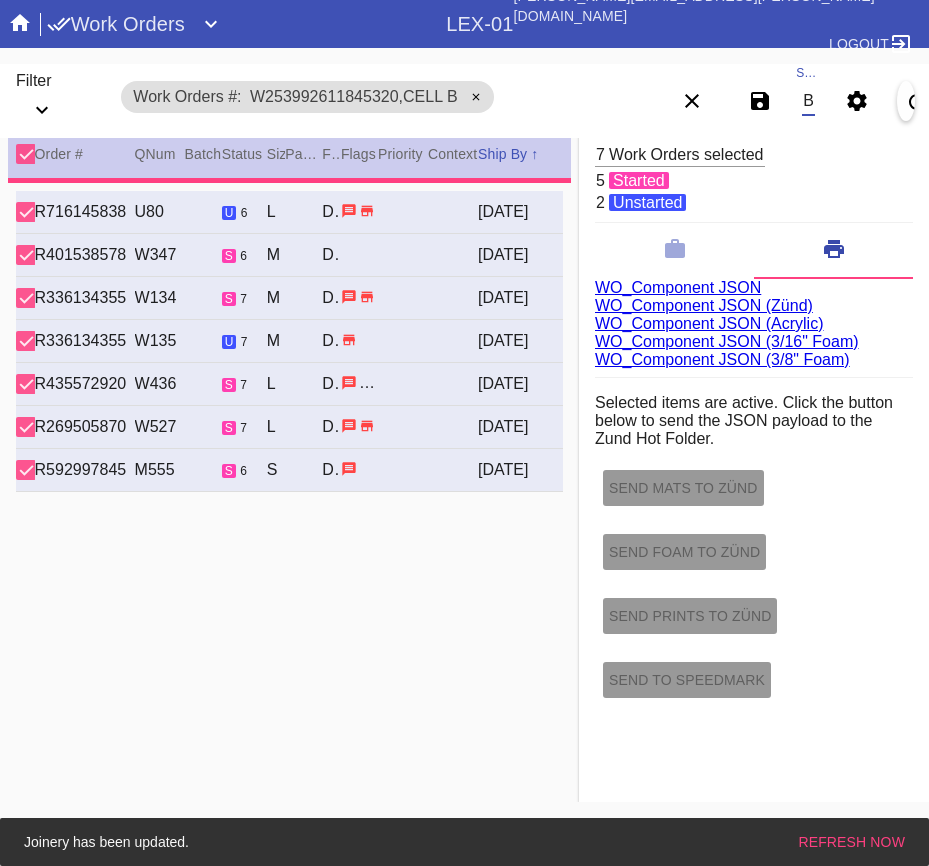type on "1.5" 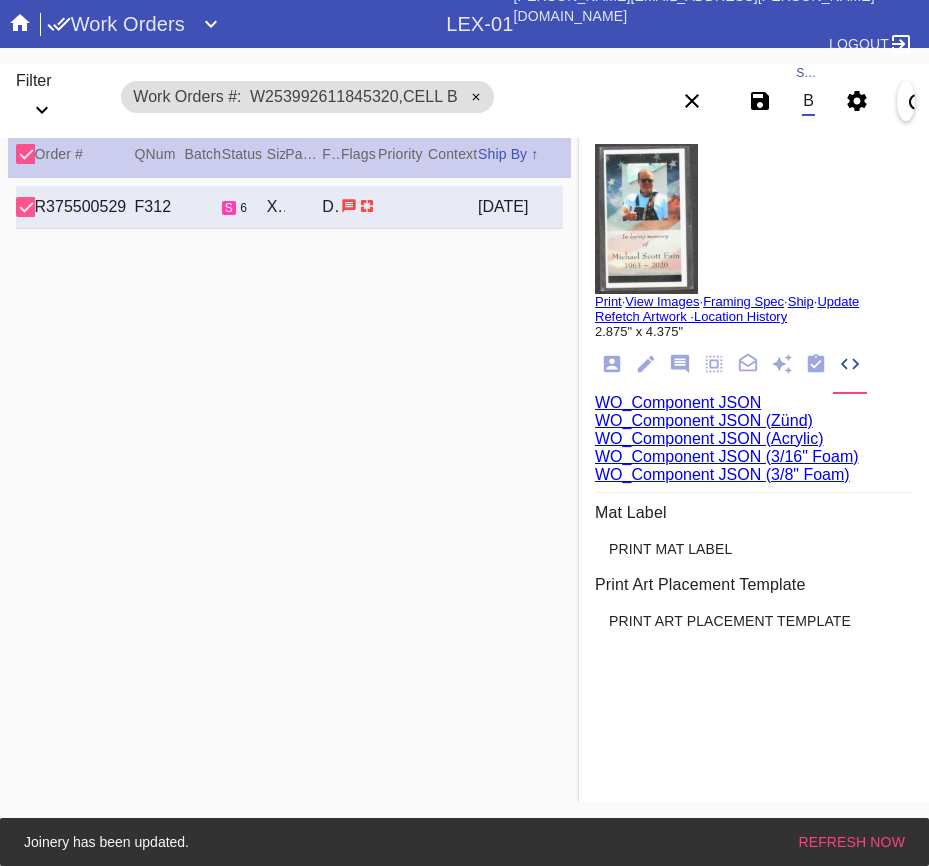 type on "W253992611845320,Cell B" 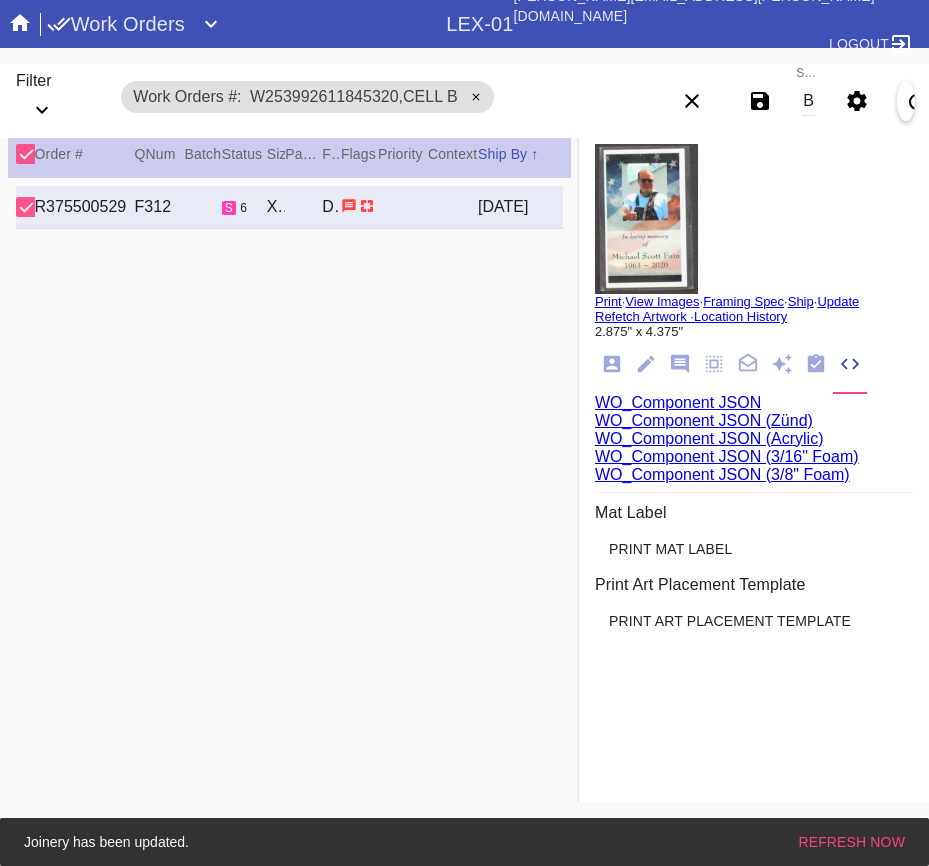 scroll, scrollTop: 0, scrollLeft: 0, axis: both 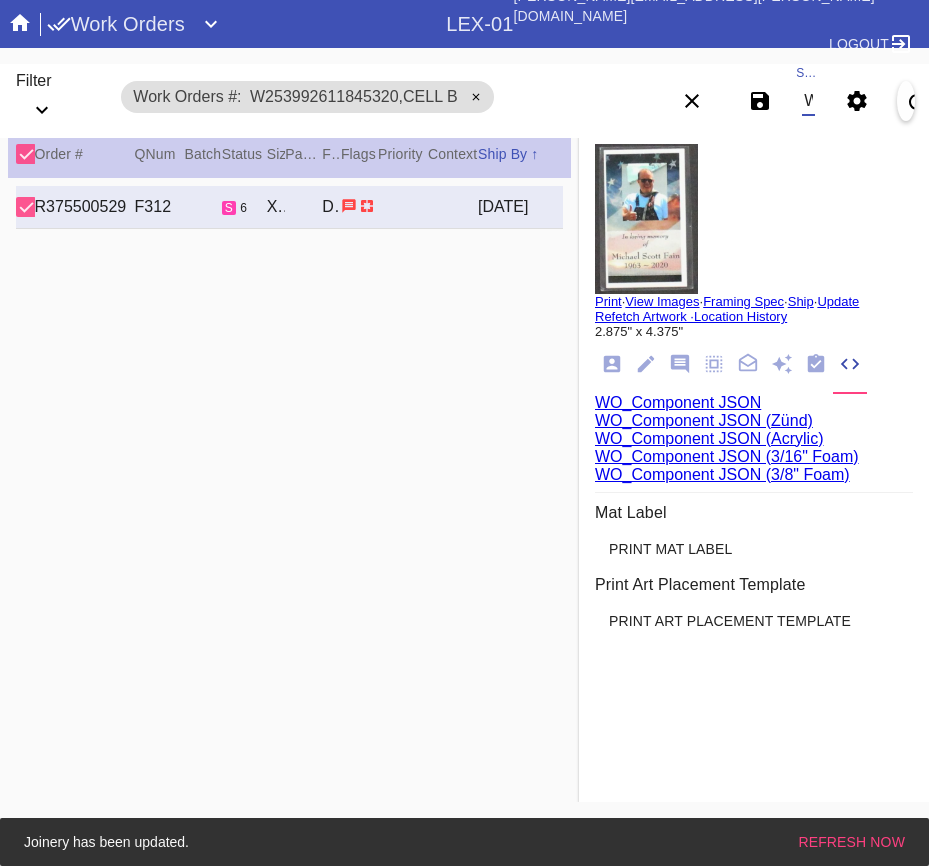 click on "W253992611845320,Cell B" at bounding box center (808, 101) 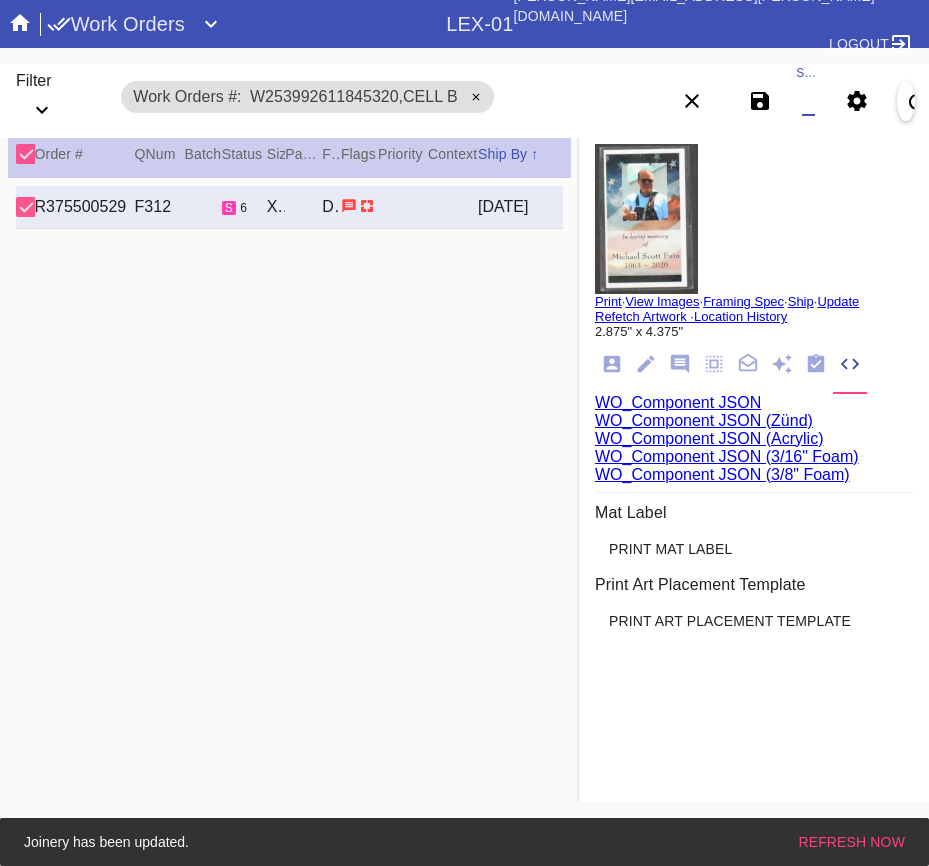 paste on "W605044300434379,Cell F W975564963550703,Cell A W748615310623398,Cell F W351130007827310,Cell H W607714508061501,Cell F W480670978420444,Cell H" 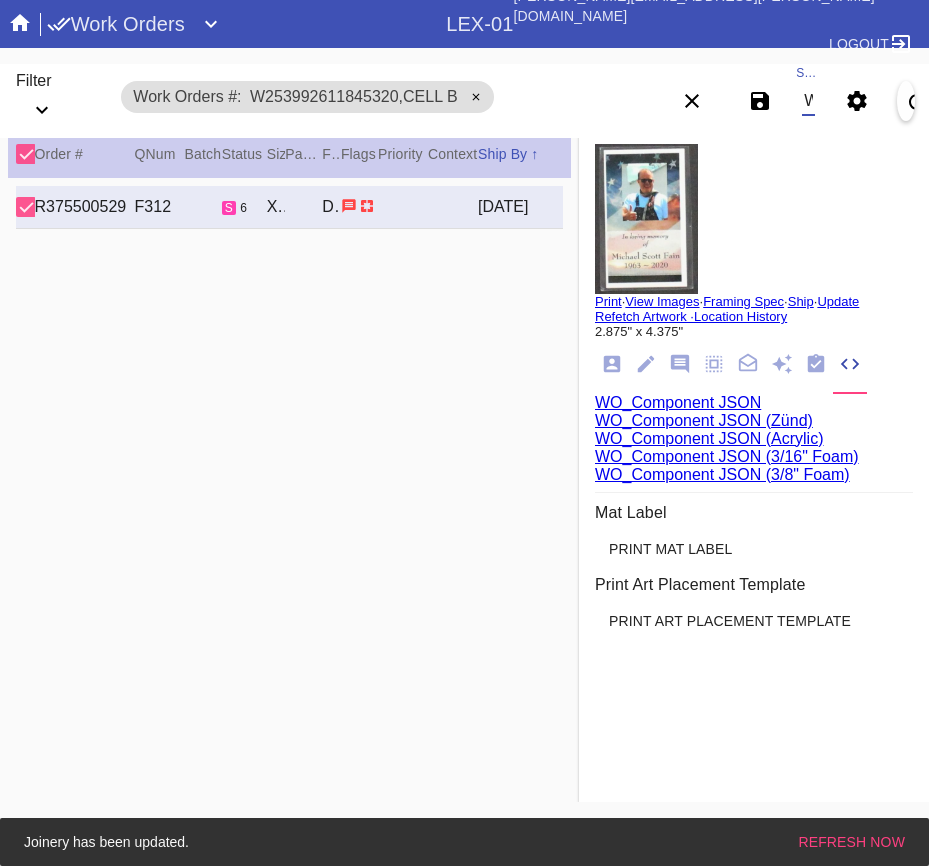 scroll, scrollTop: 0, scrollLeft: 1184, axis: horizontal 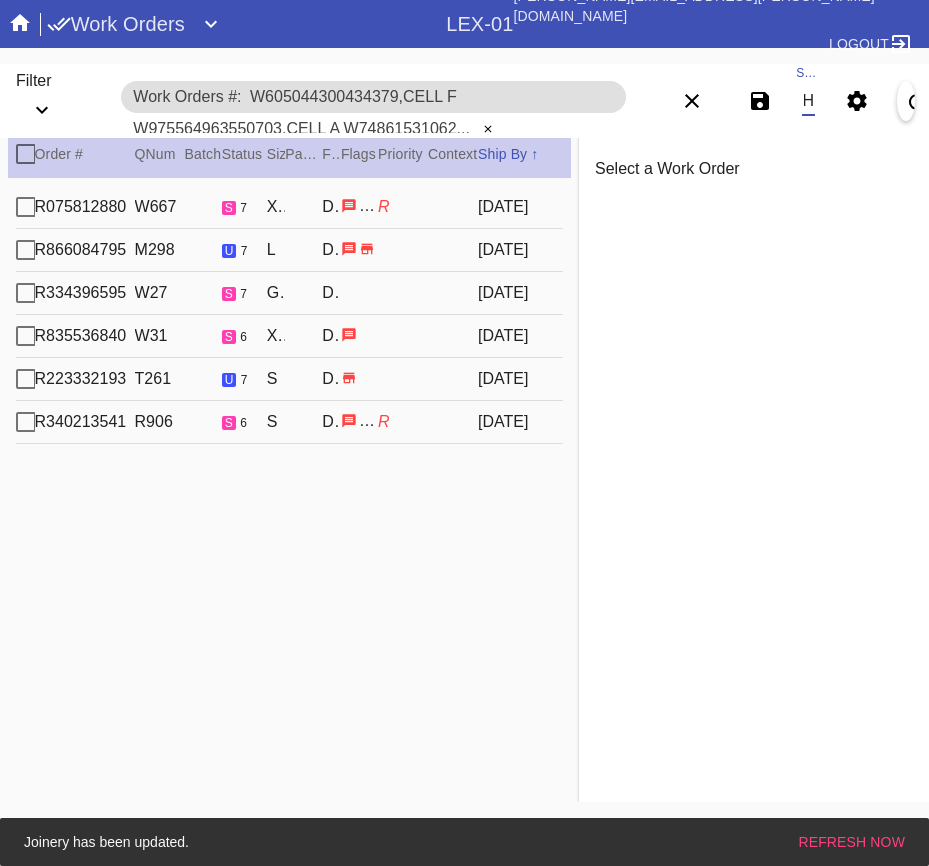 type on "W605044300434379,Cell F W975564963550703,Cell A W748615310623398,Cell F W351130007827310,Cell H W607714508061501,Cell F W480670978420444,Cell H" 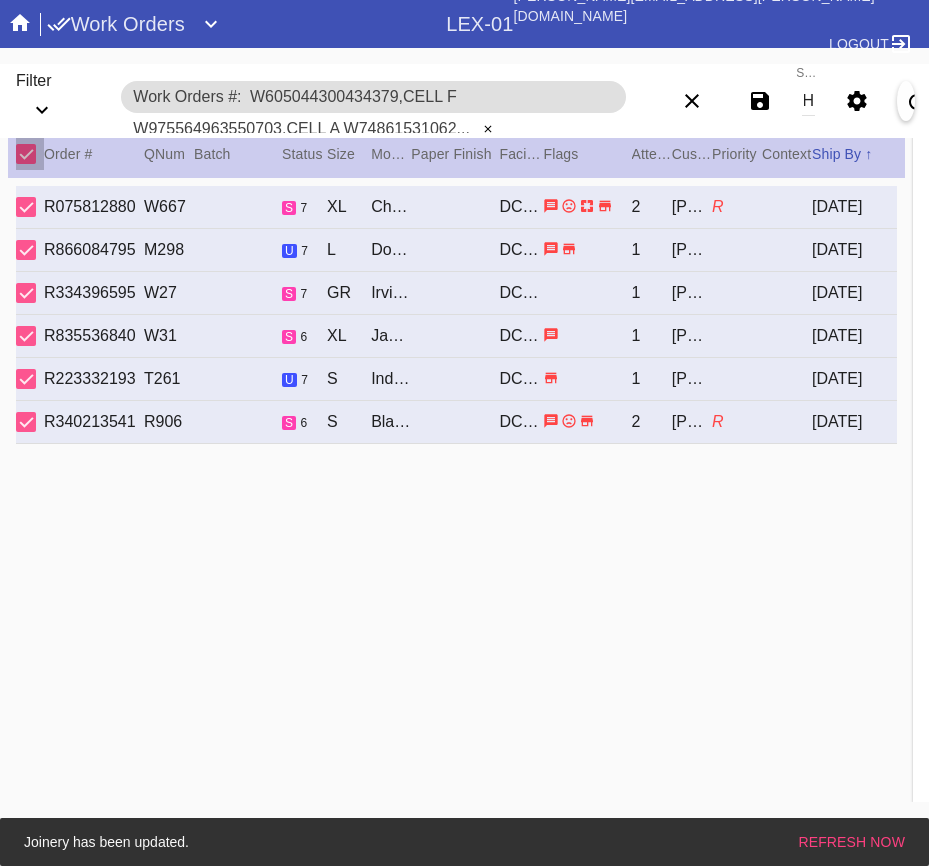 scroll, scrollTop: 0, scrollLeft: 0, axis: both 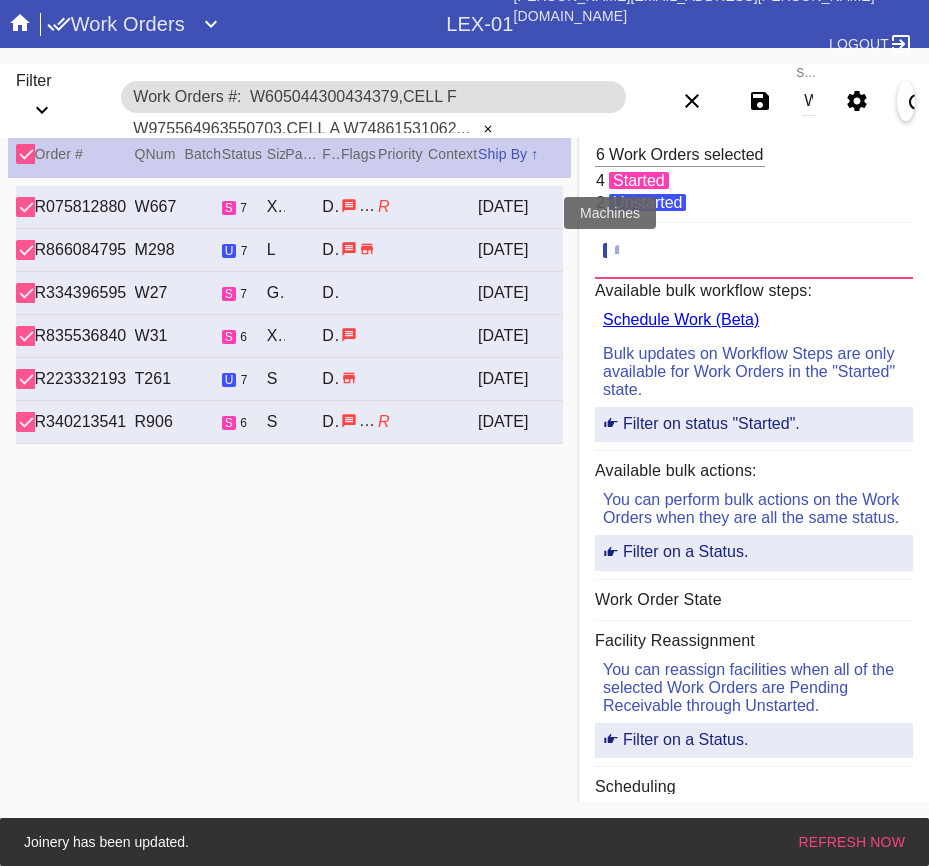click 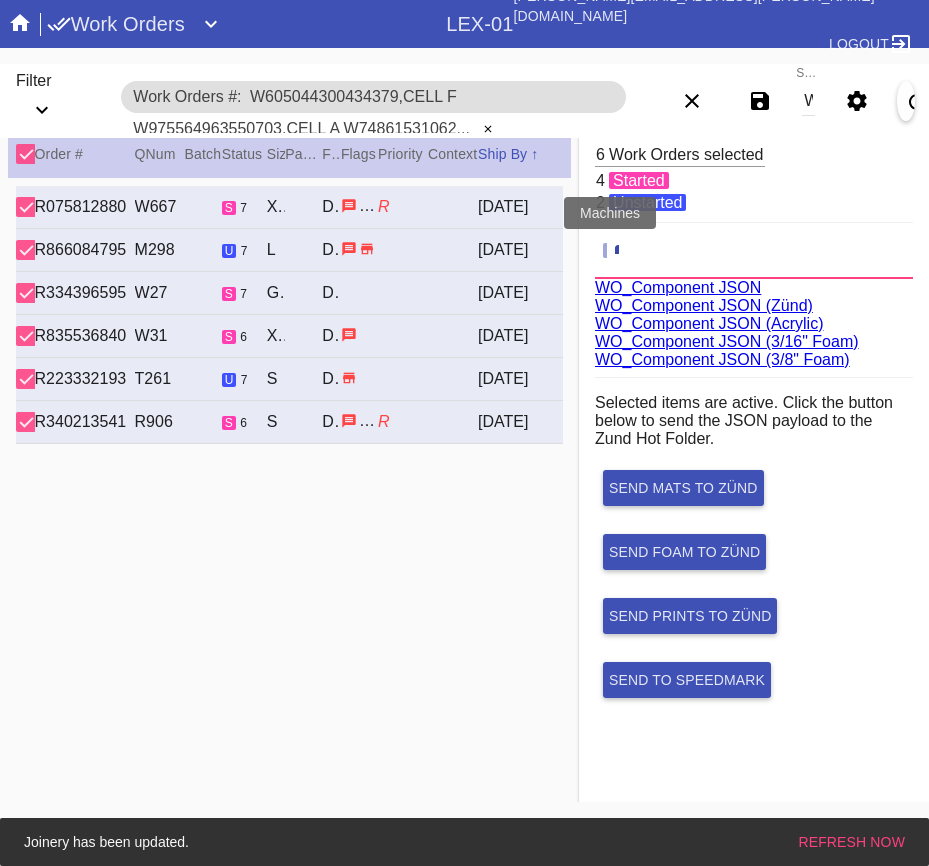 scroll, scrollTop: 75, scrollLeft: 0, axis: vertical 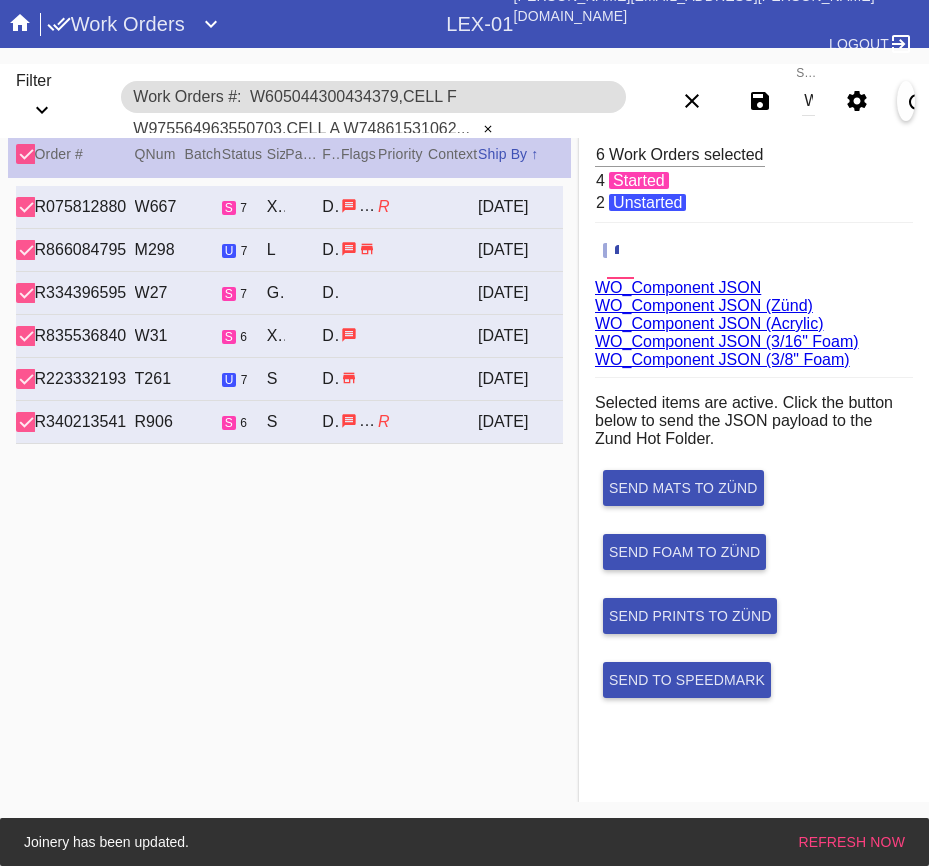 click on "WO_Component JSON (Acrylic)" at bounding box center (709, 323) 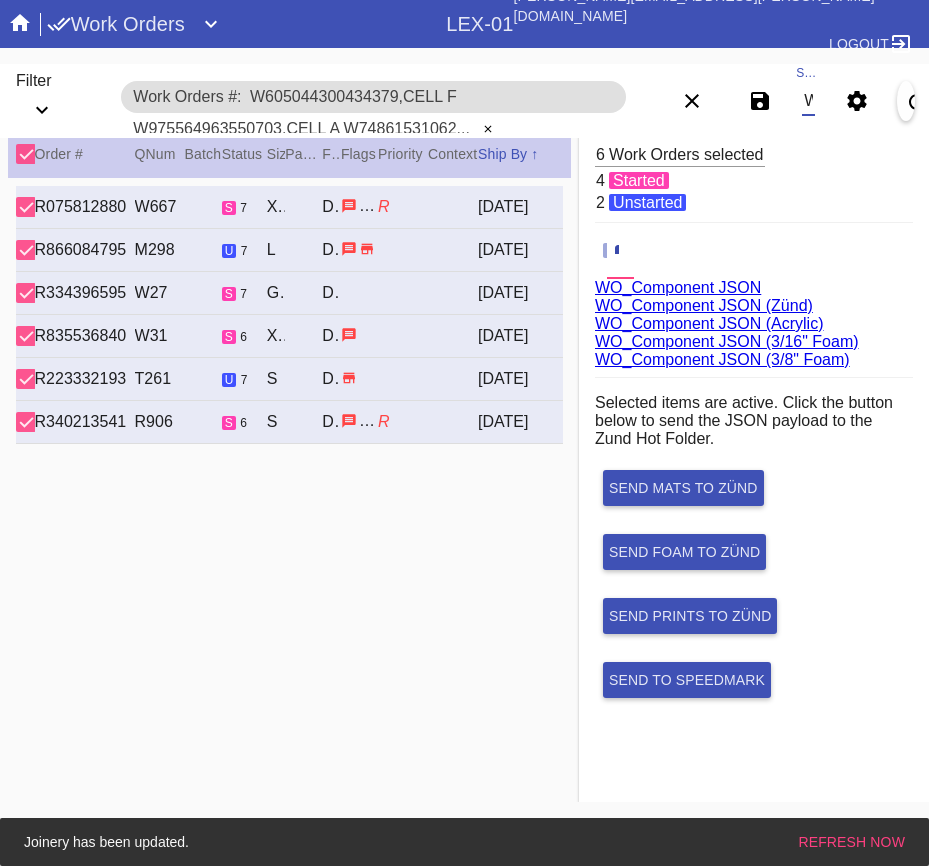click on "W605044300434379,Cell F W975564963550703,Cell A W748615310623398,Cell F W351130007827310,Cell H W607714508061501,Cell F W480670978420444,Cell H" at bounding box center (808, 101) 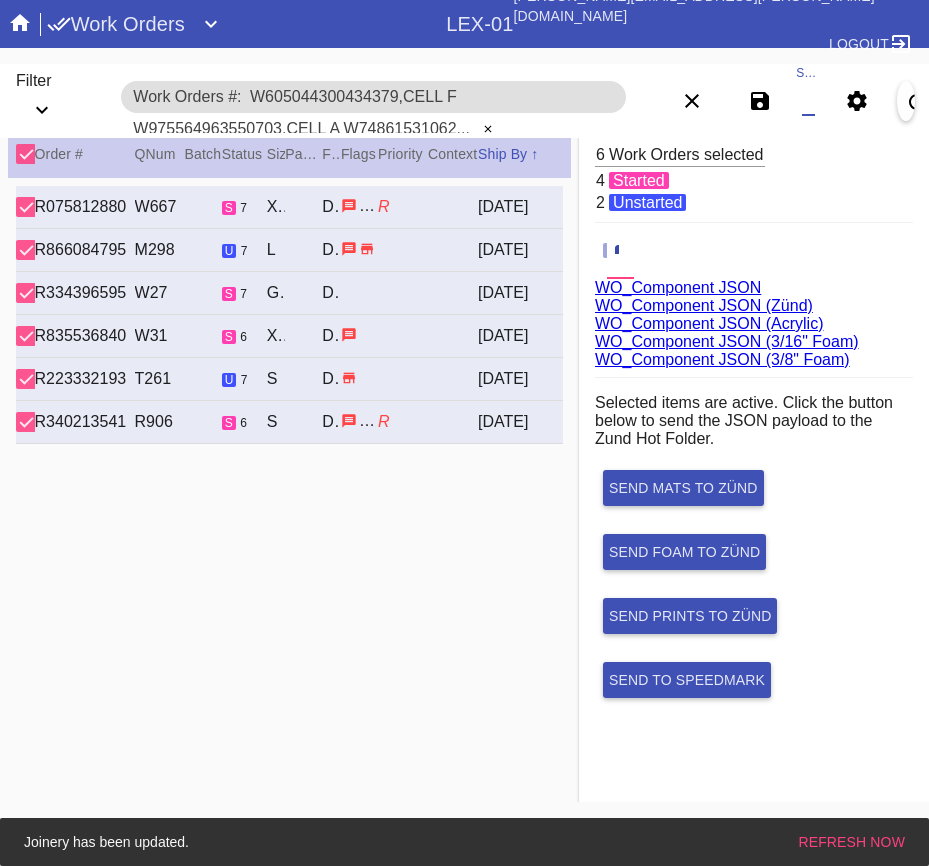 paste on "W253992611845320,Cell B W954265584260345,Cell A" 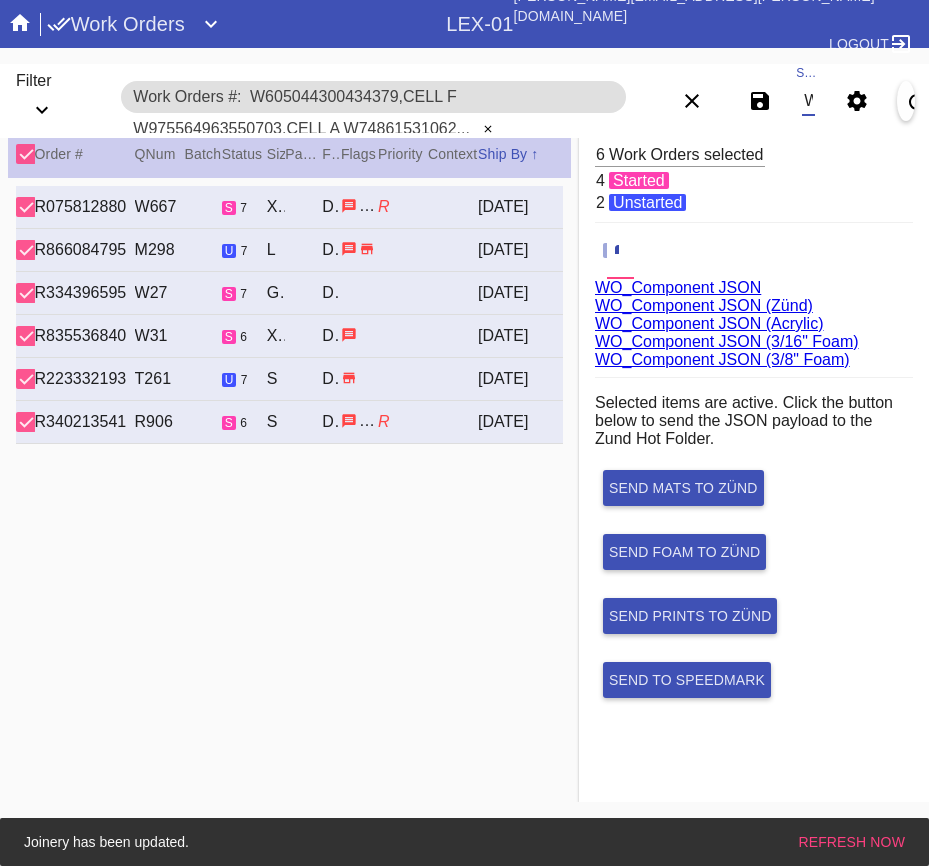 scroll, scrollTop: 0, scrollLeft: 385, axis: horizontal 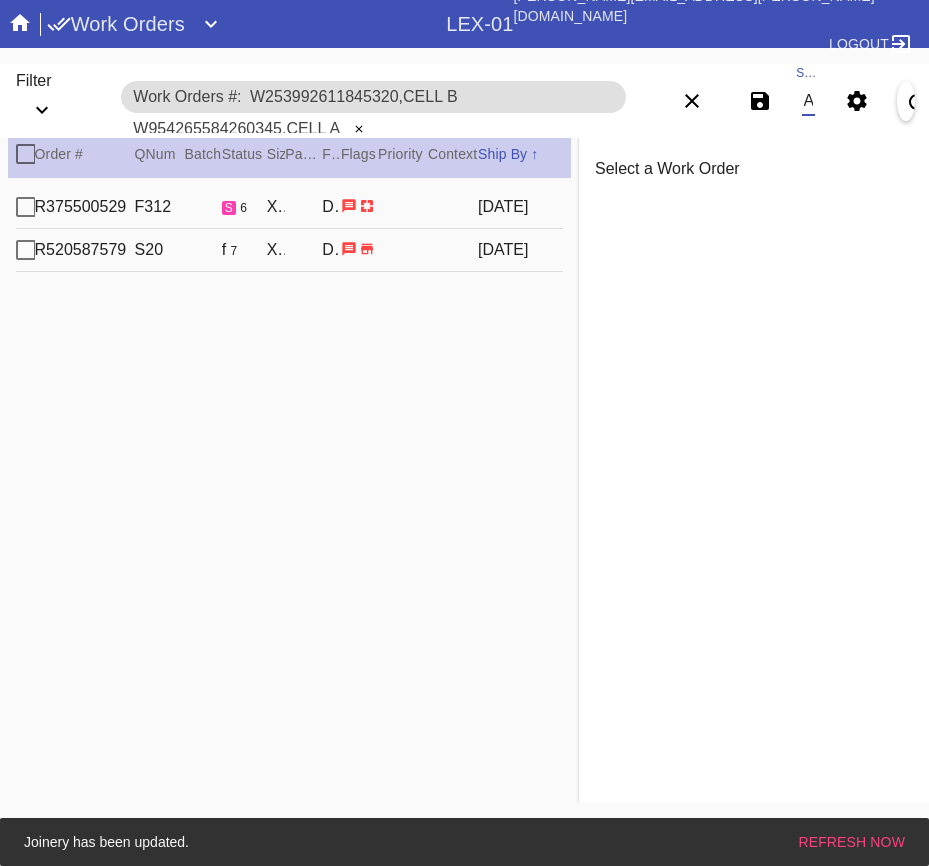 type on "W253992611845320,Cell B W954265584260345,Cell A" 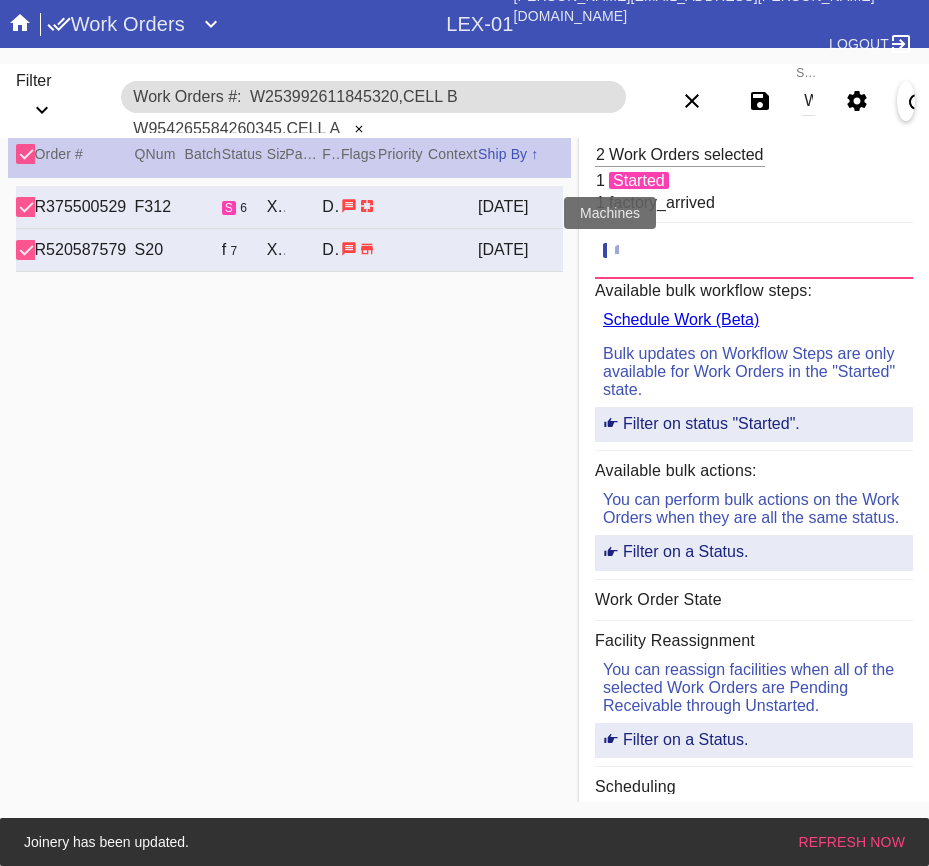 click 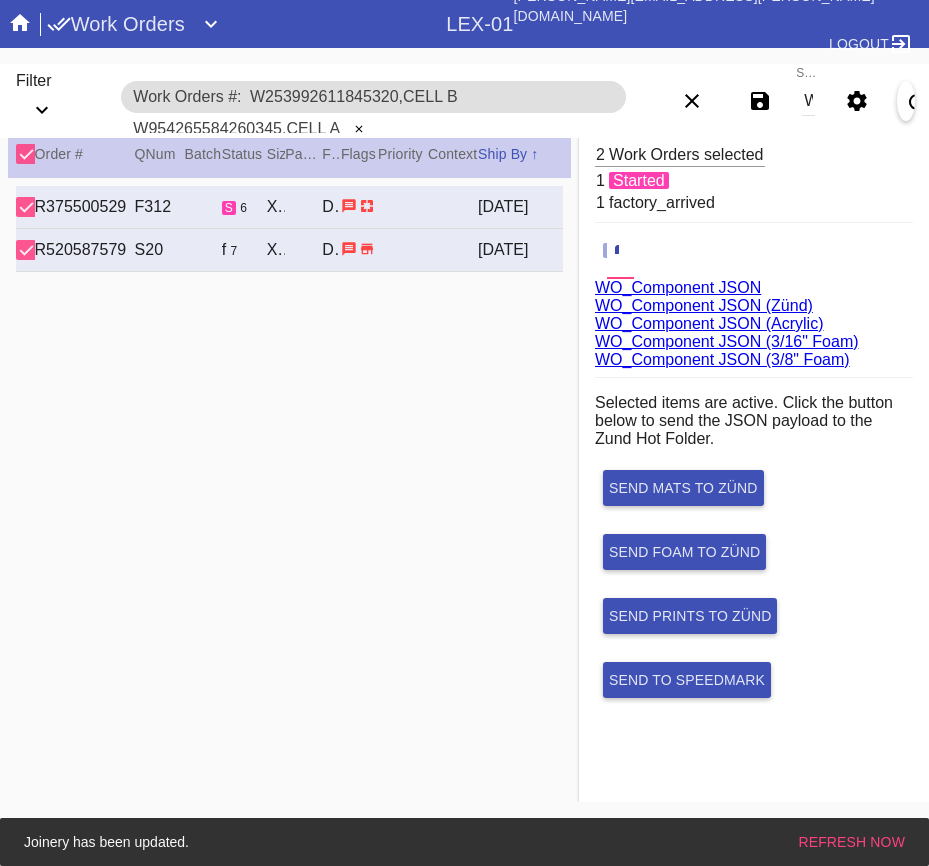 click on "WO_Component JSON (Acrylic)" at bounding box center (709, 323) 